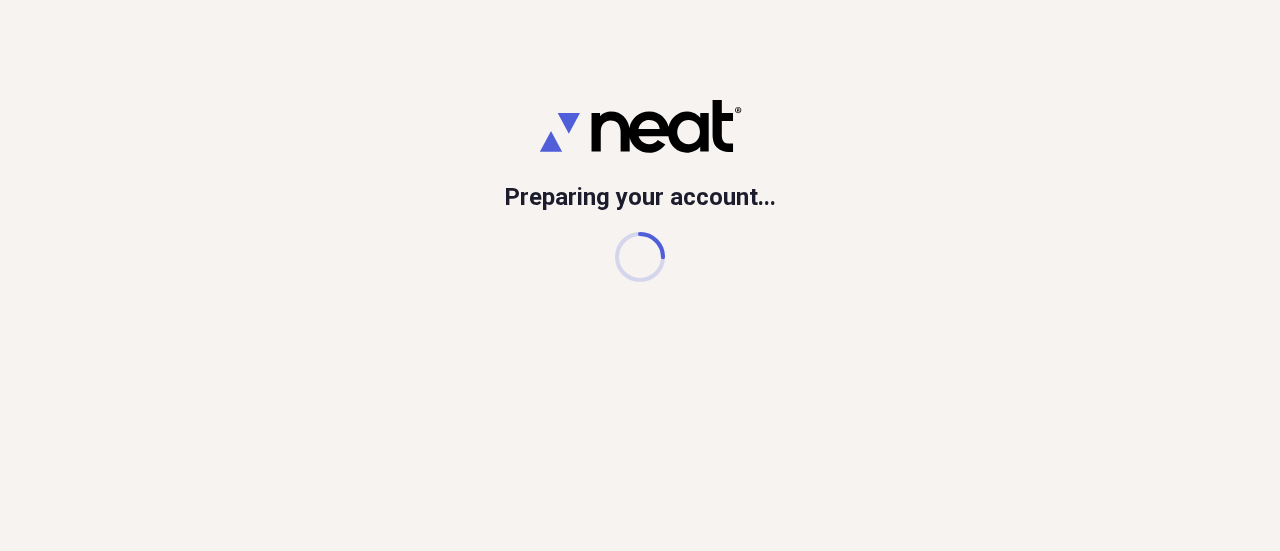 scroll, scrollTop: 0, scrollLeft: 0, axis: both 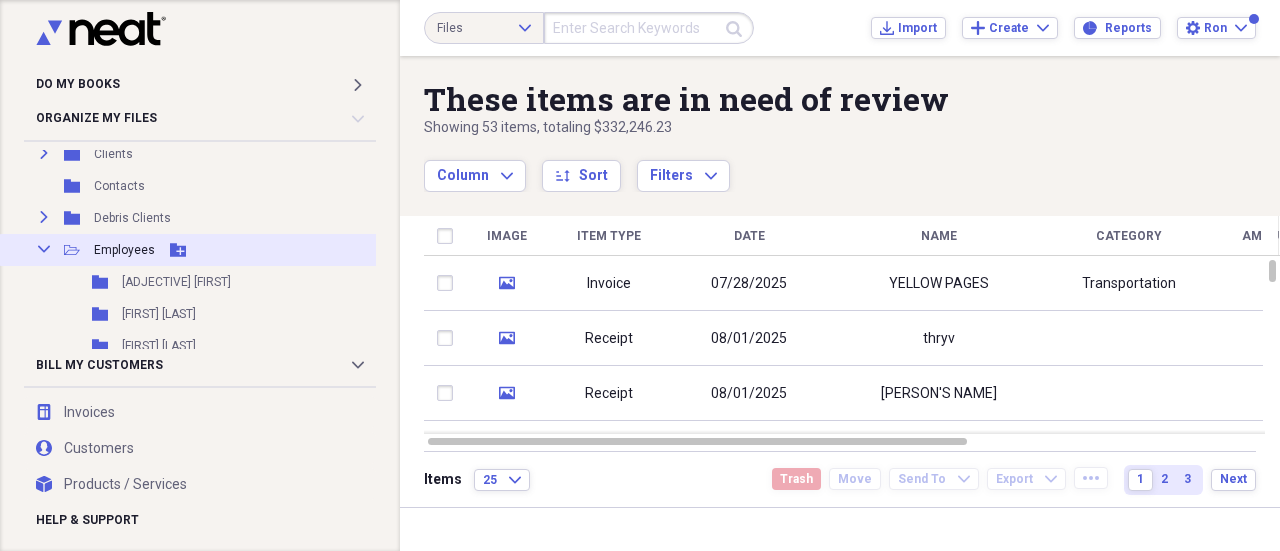 click on "Collapse" 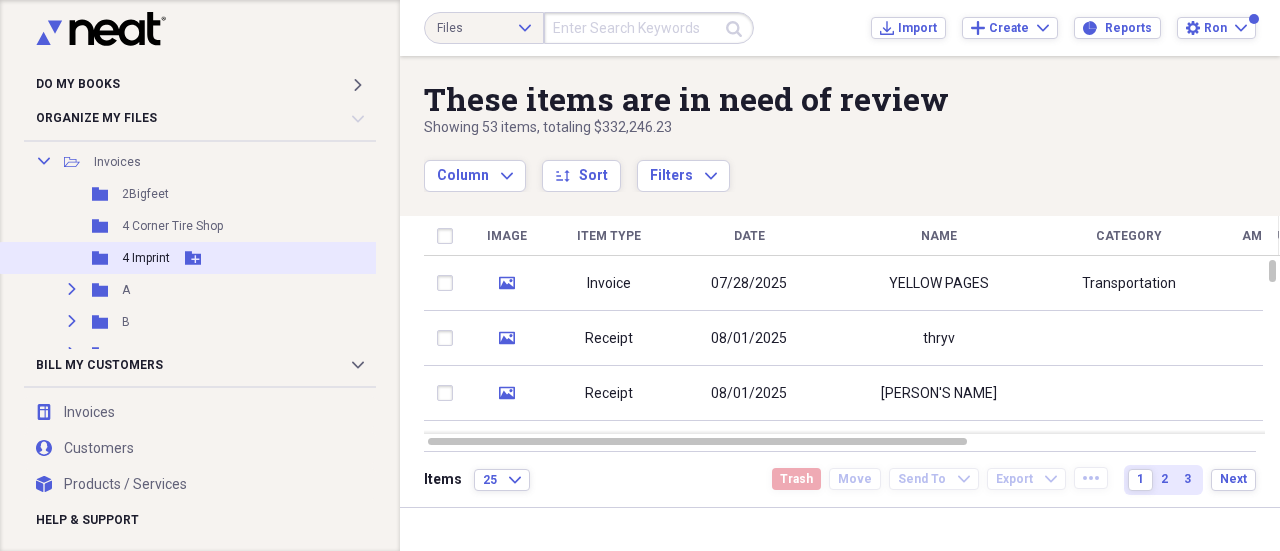 scroll, scrollTop: 600, scrollLeft: 0, axis: vertical 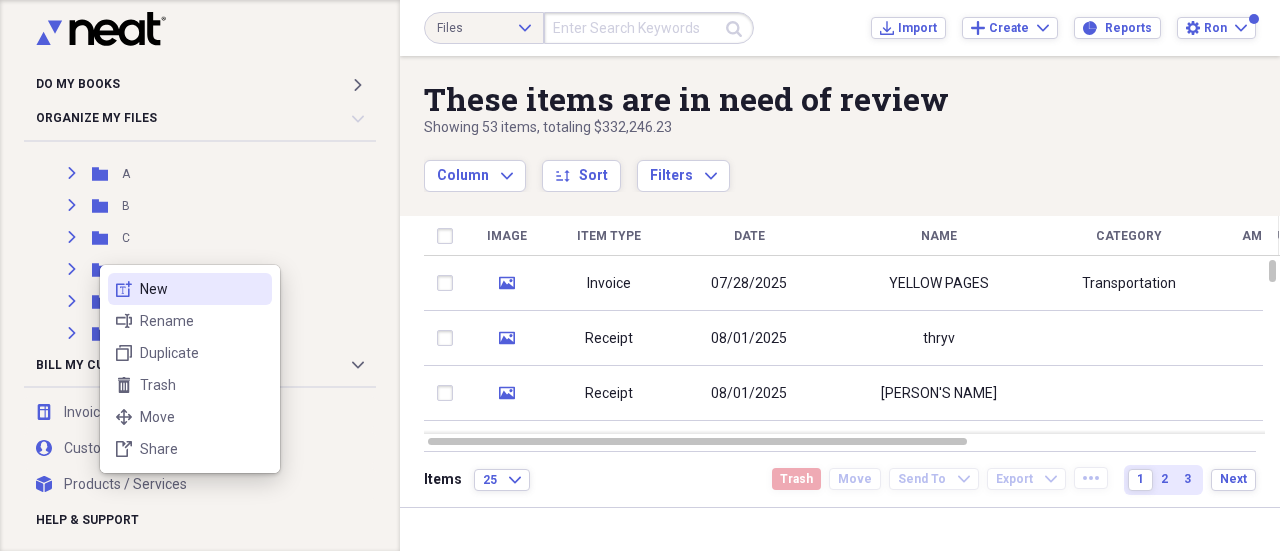 click on "New" at bounding box center (202, 289) 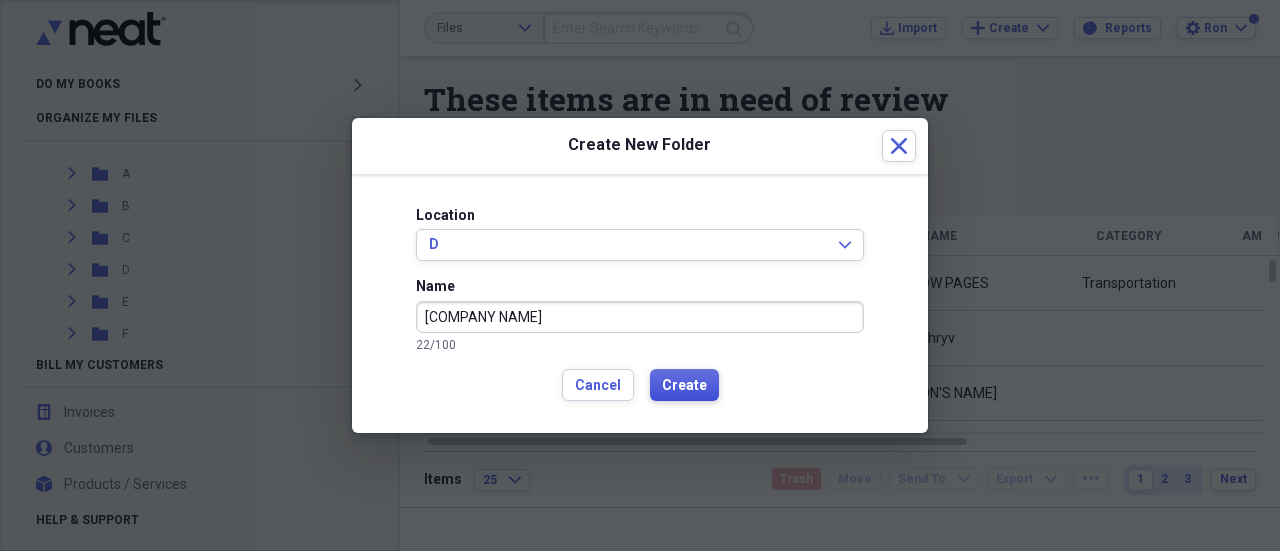 type on "[COMPANY NAME]" 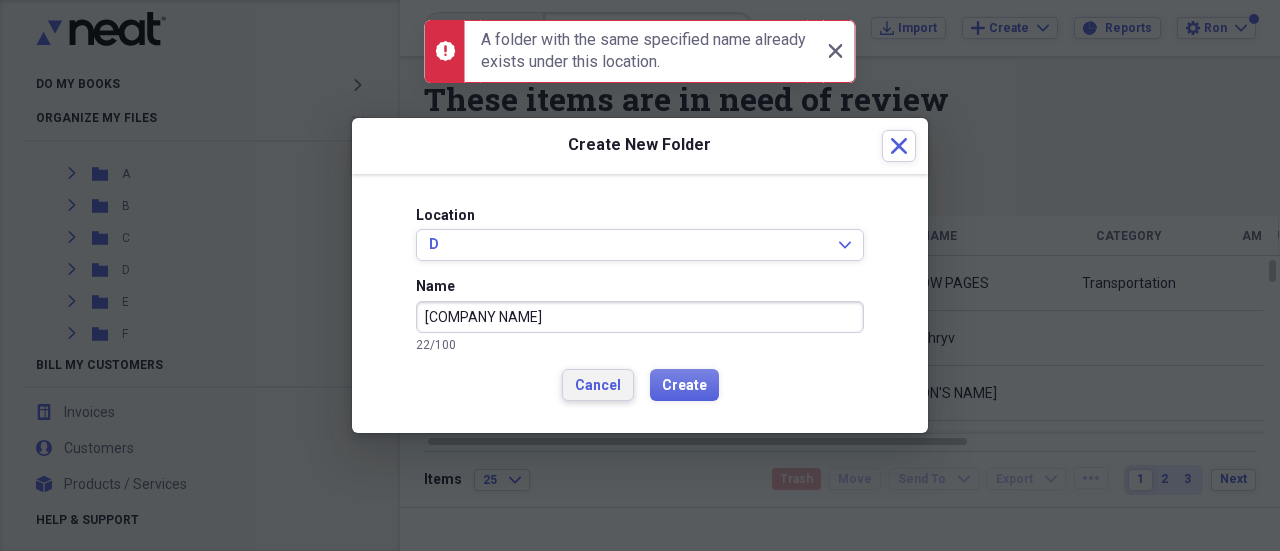 click on "Cancel" at bounding box center [598, 386] 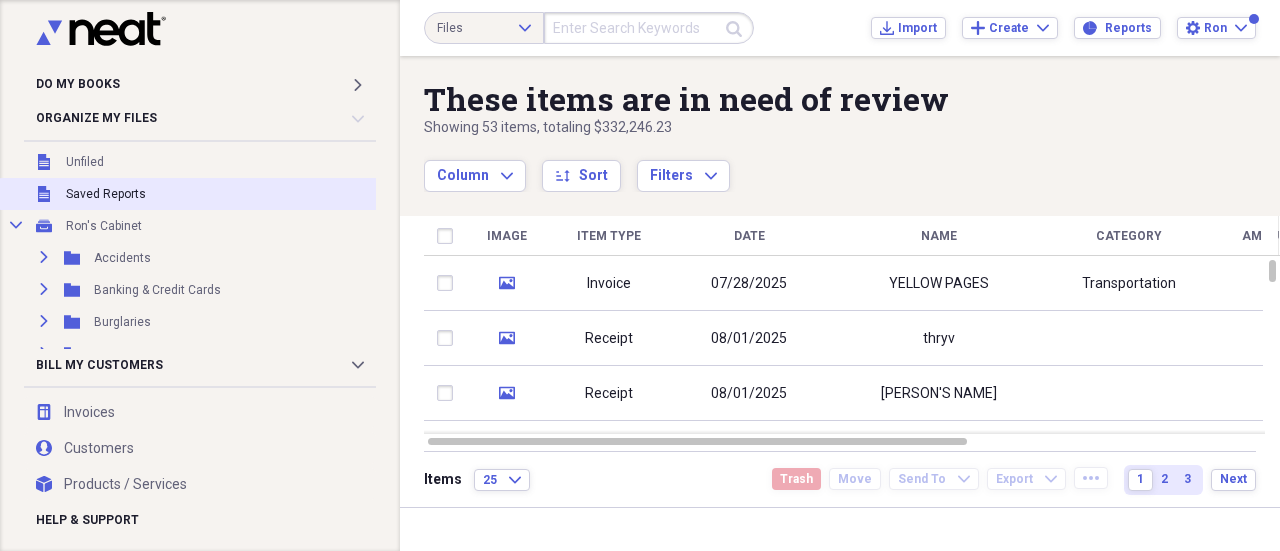 scroll, scrollTop: 100, scrollLeft: 0, axis: vertical 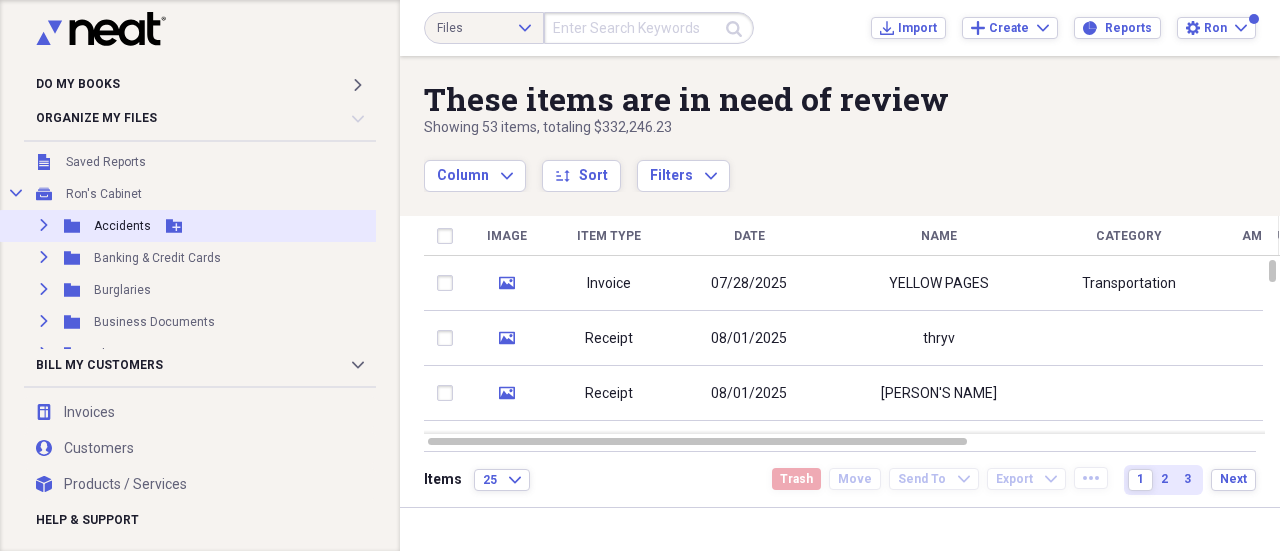 click 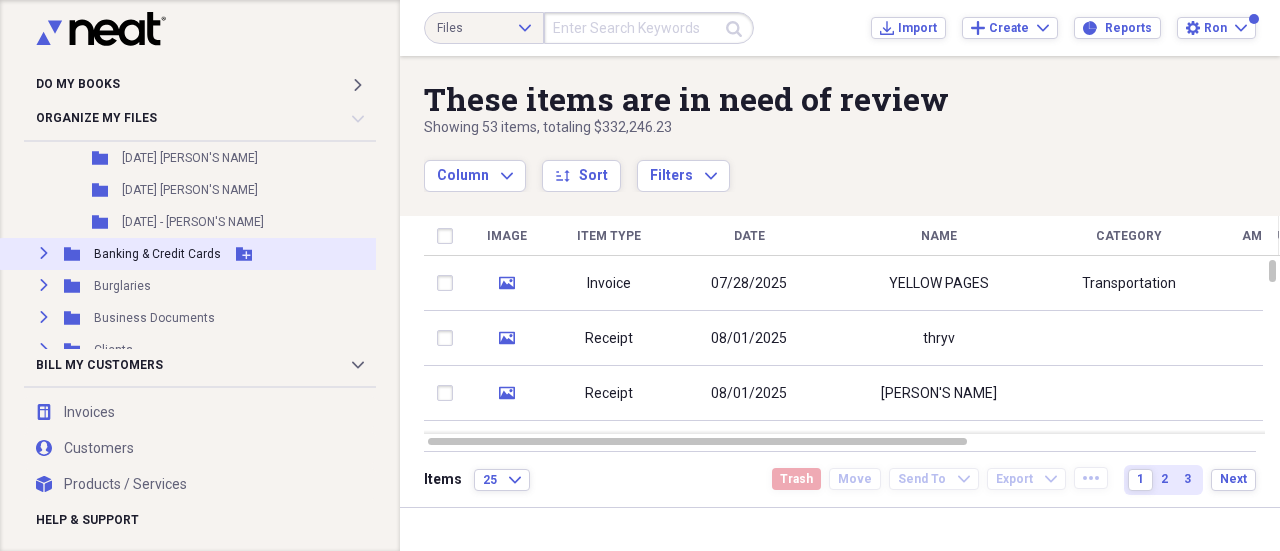 scroll, scrollTop: 100, scrollLeft: 0, axis: vertical 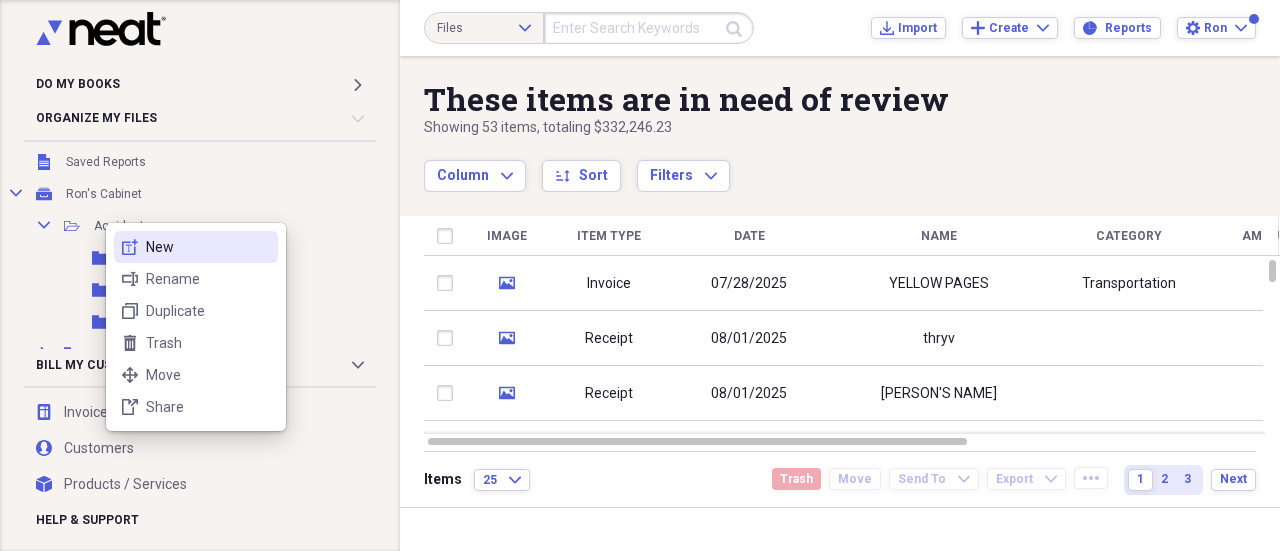 click on "New" at bounding box center [208, 247] 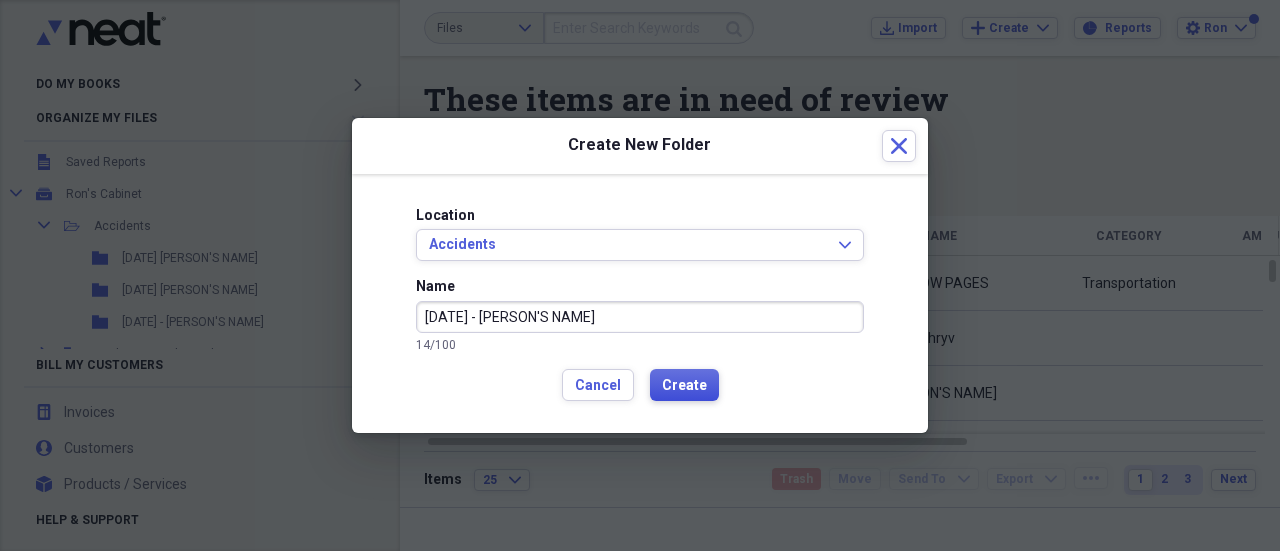 type on "[DATE] - [PERSON'S NAME]" 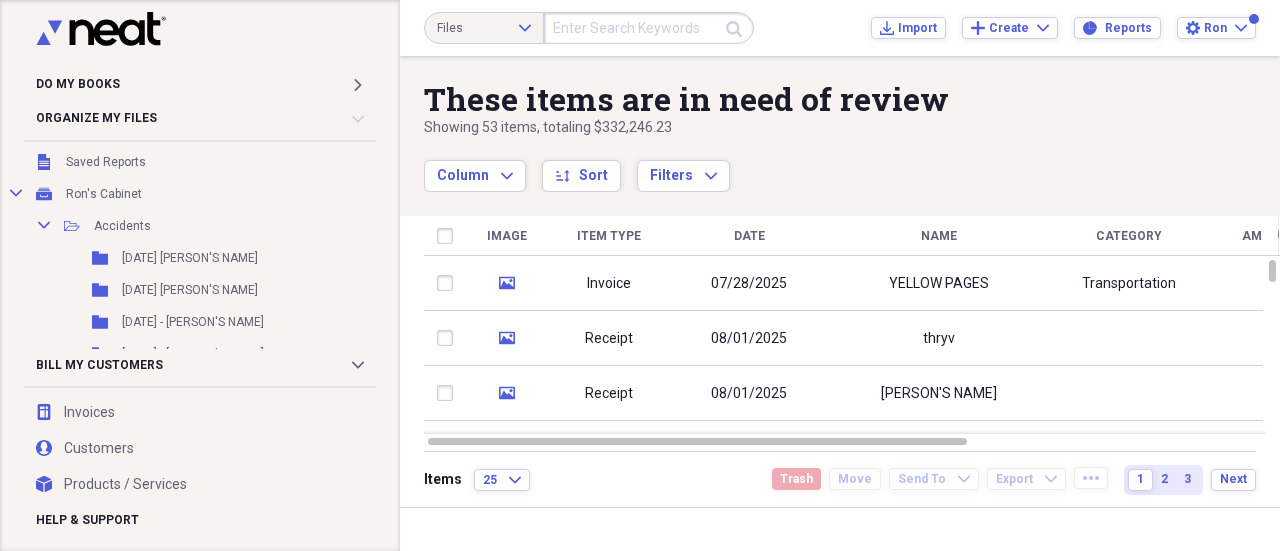 click on "sort Sort" at bounding box center [581, 165] 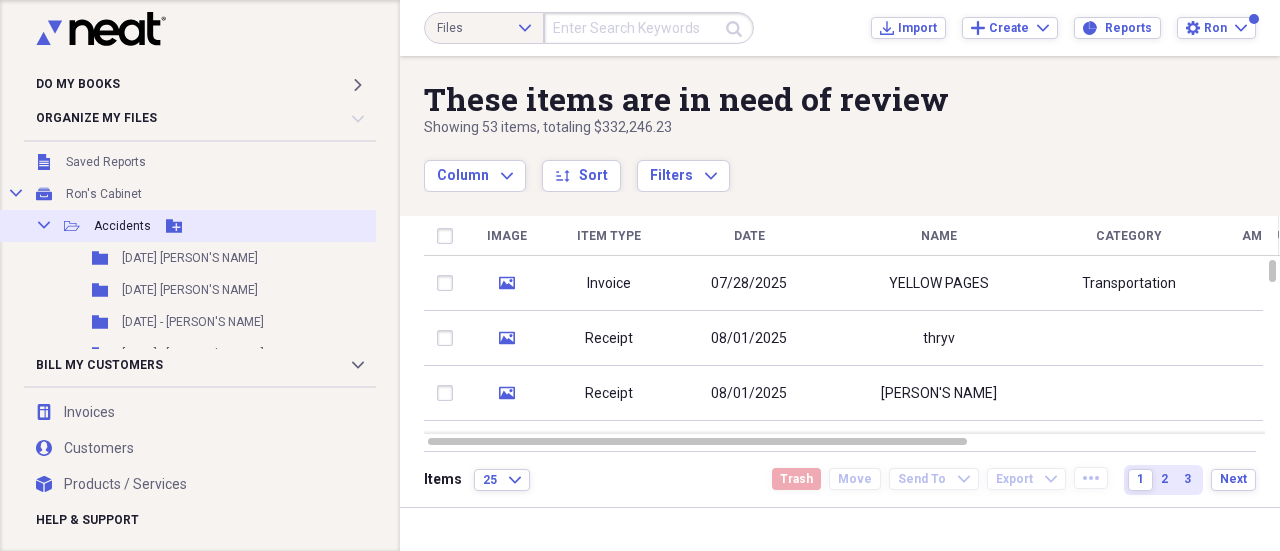 click 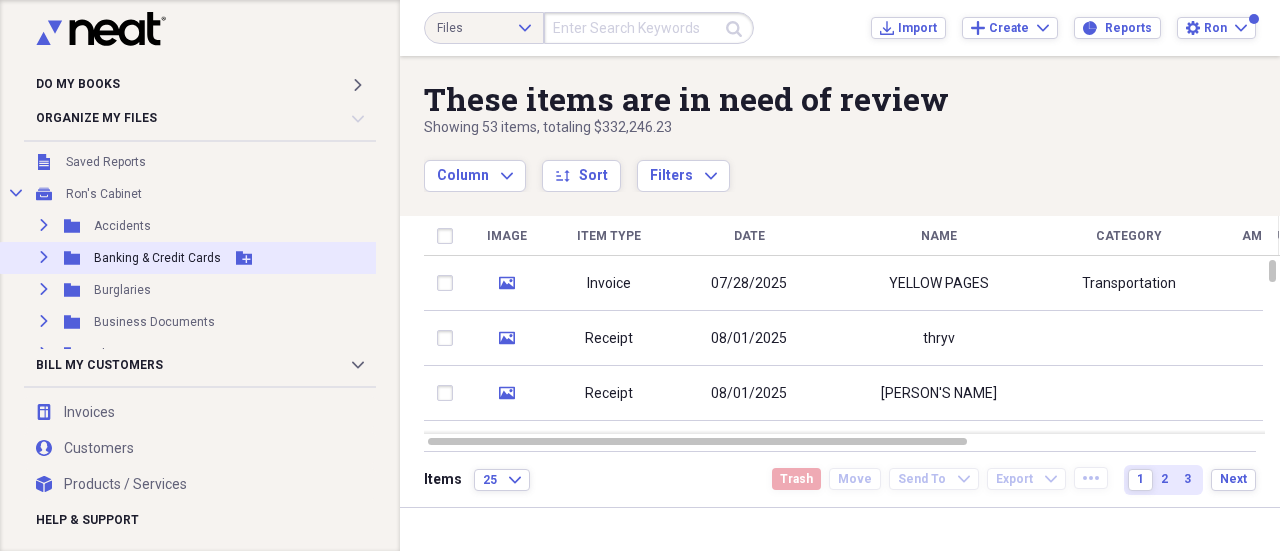 scroll, scrollTop: 0, scrollLeft: 0, axis: both 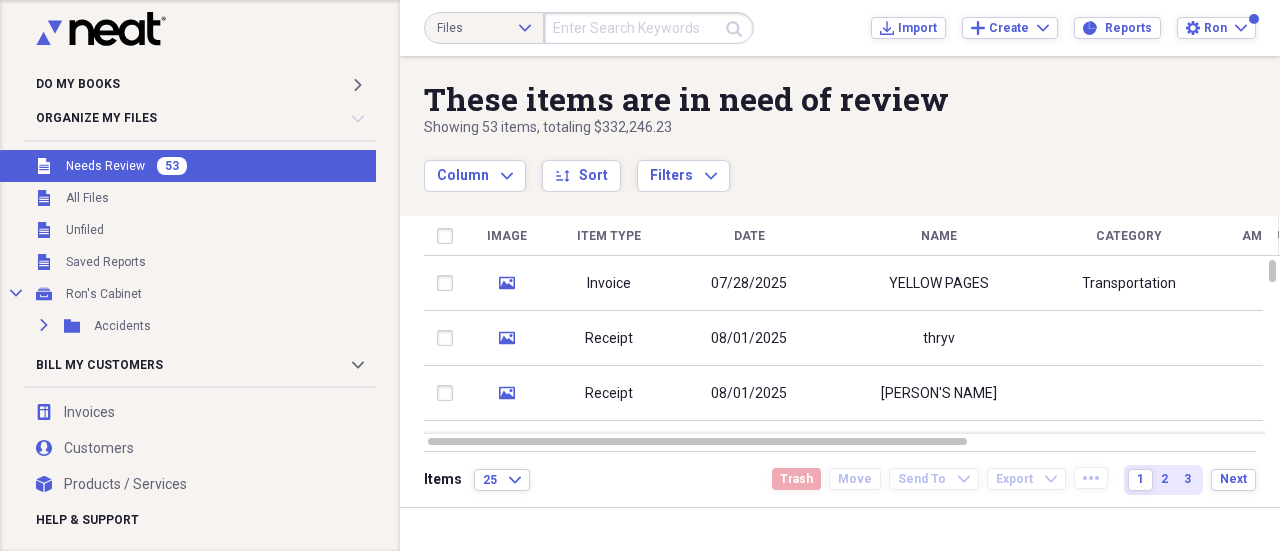 click on "Needs Review" at bounding box center [105, 166] 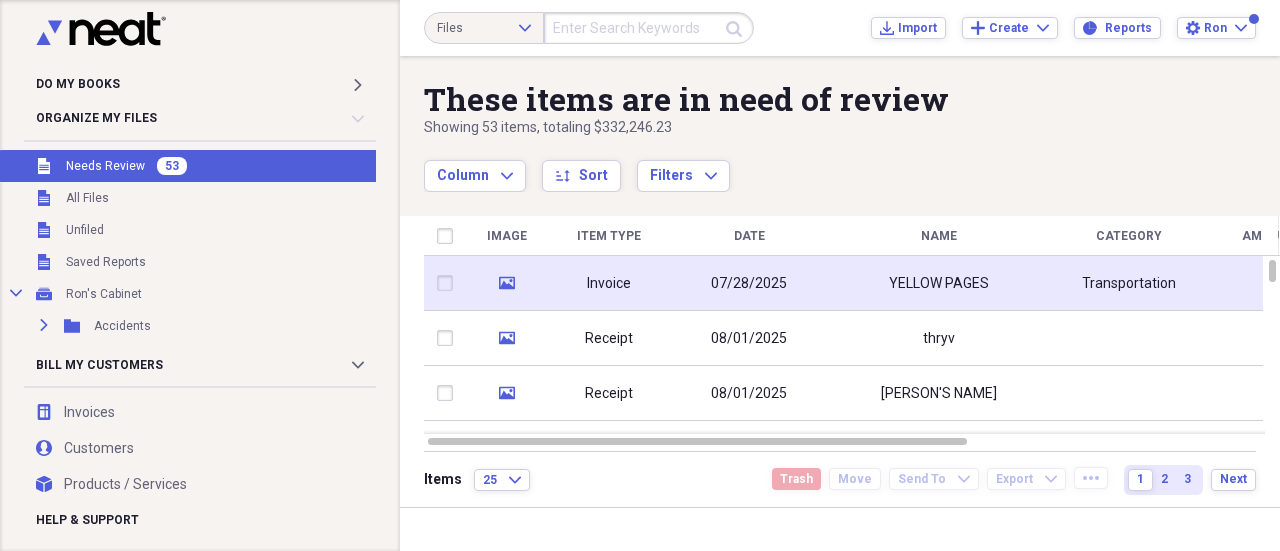 click on "07/28/2025" at bounding box center (749, 284) 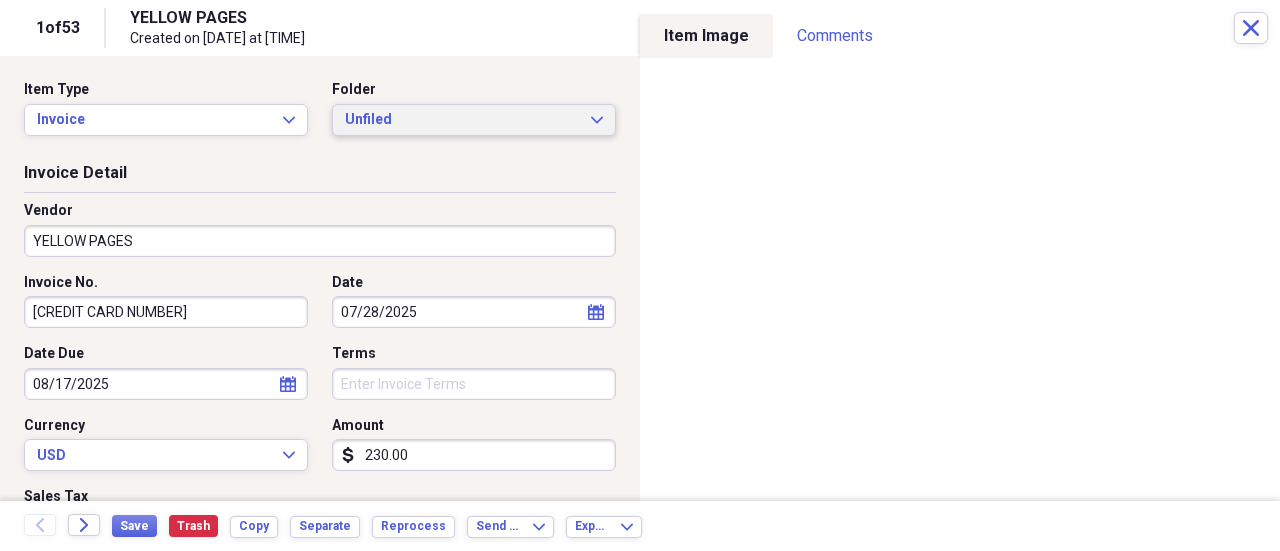 click on "Expand" 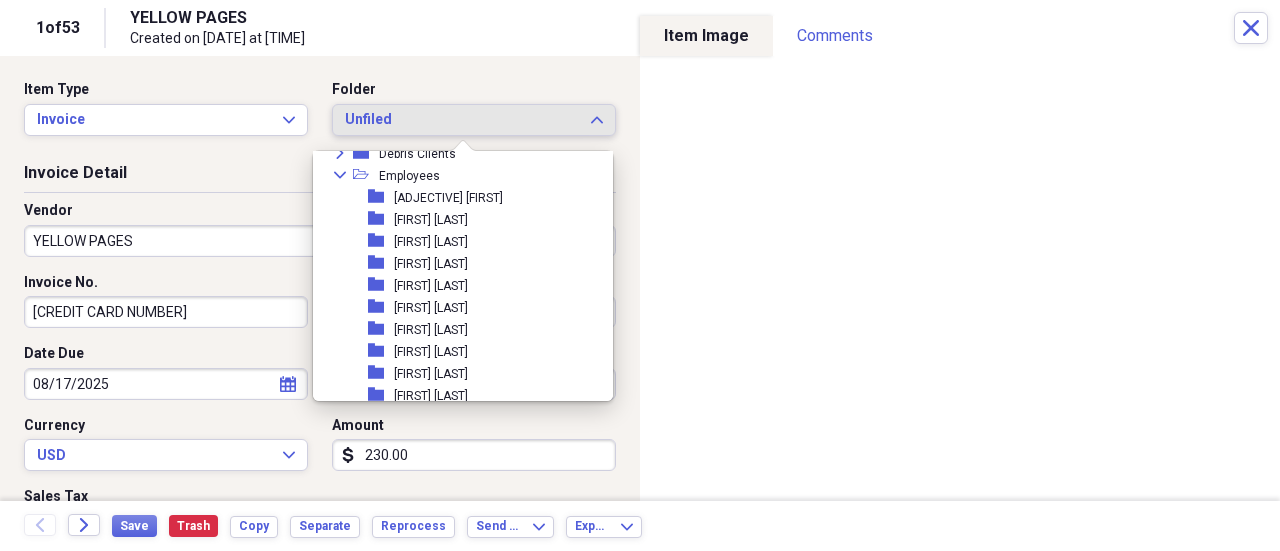 scroll, scrollTop: 200, scrollLeft: 0, axis: vertical 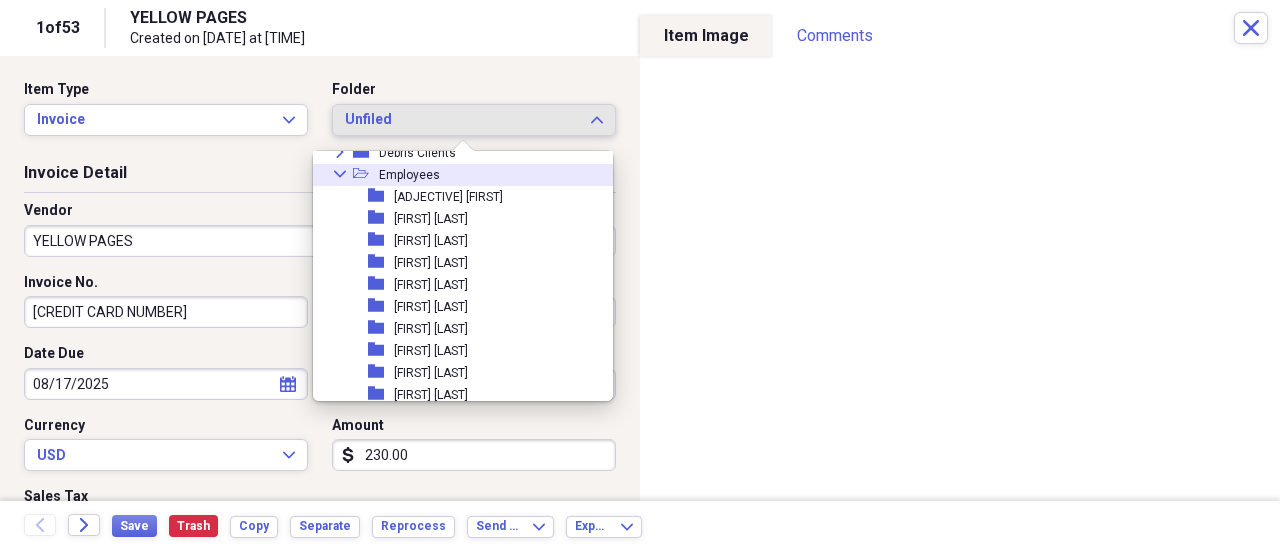 click on "Collapse" 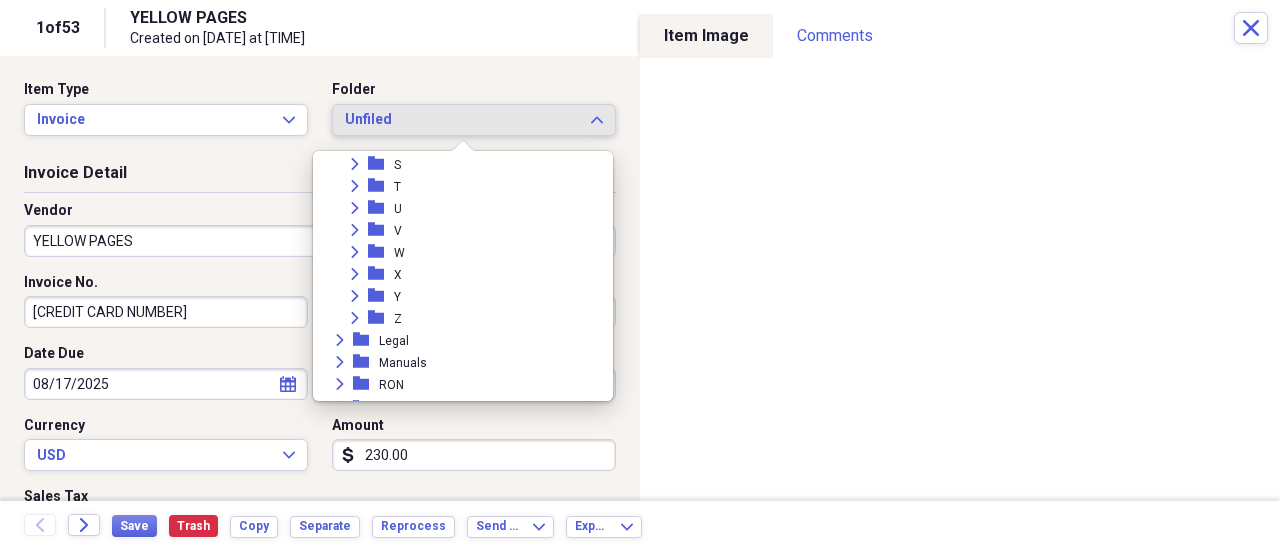 scroll, scrollTop: 800, scrollLeft: 0, axis: vertical 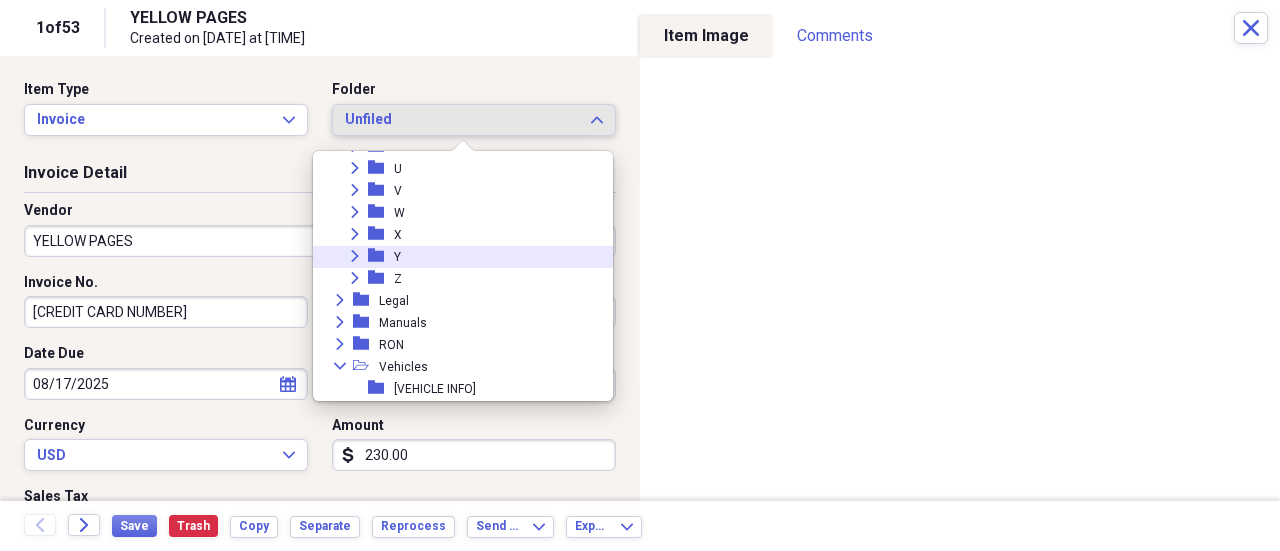 click on "Expand" 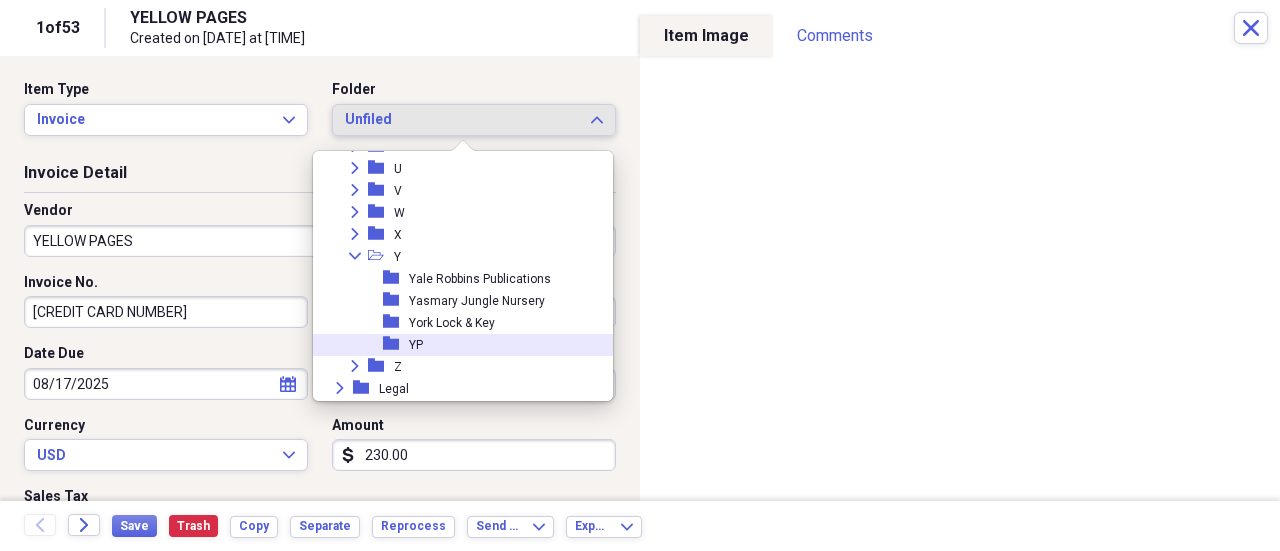 click on "folder YP" at bounding box center (455, 345) 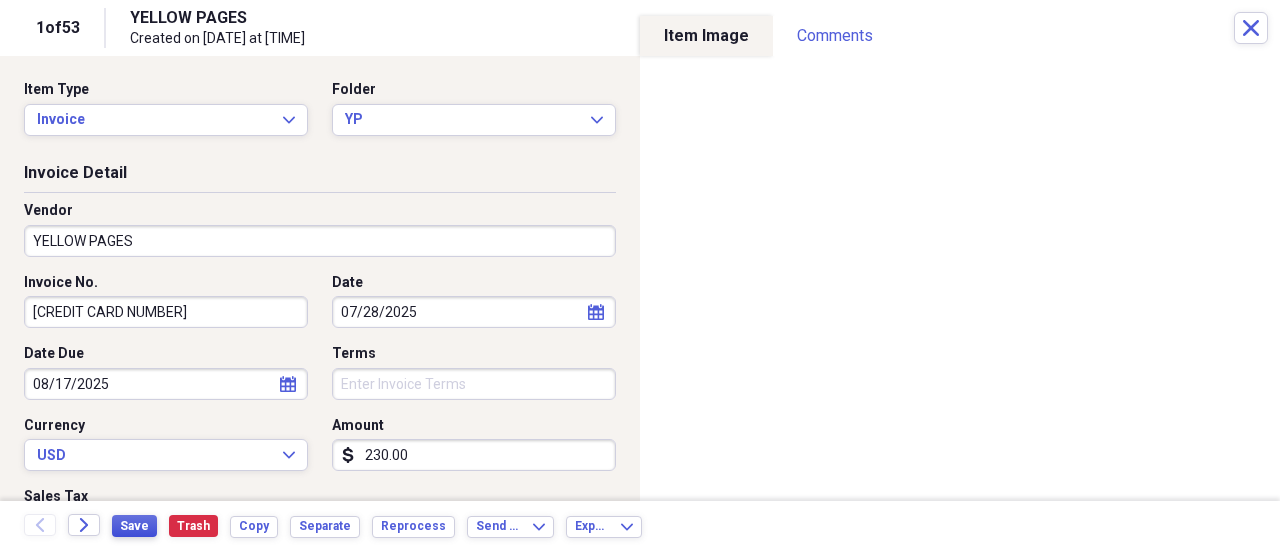 click on "Save" at bounding box center (134, 526) 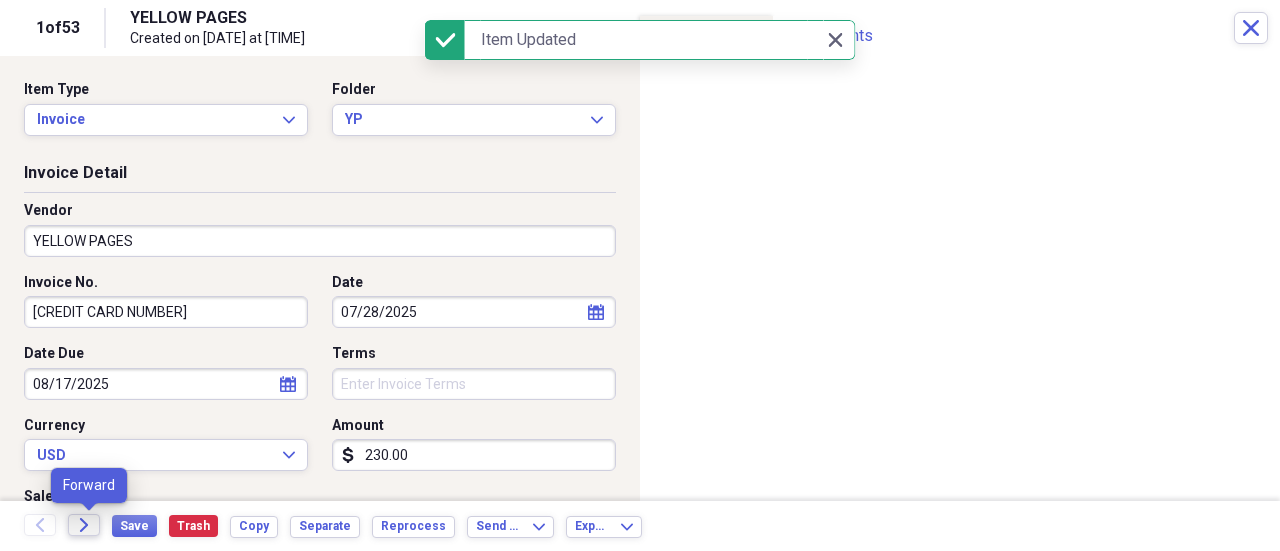 click on "Forward" 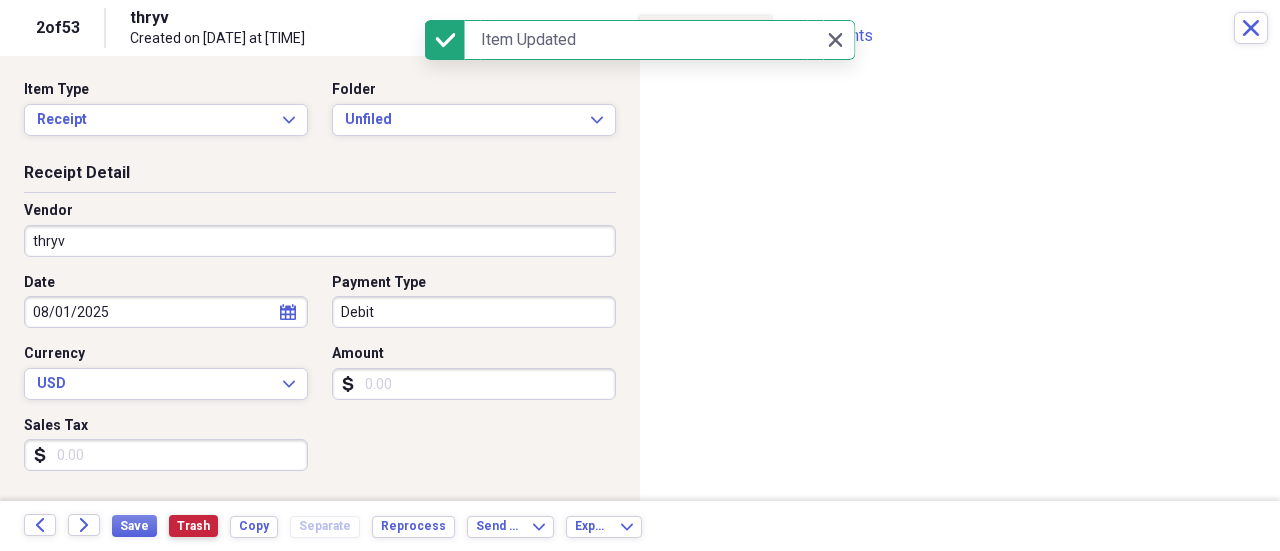 click on "Trash" at bounding box center [193, 526] 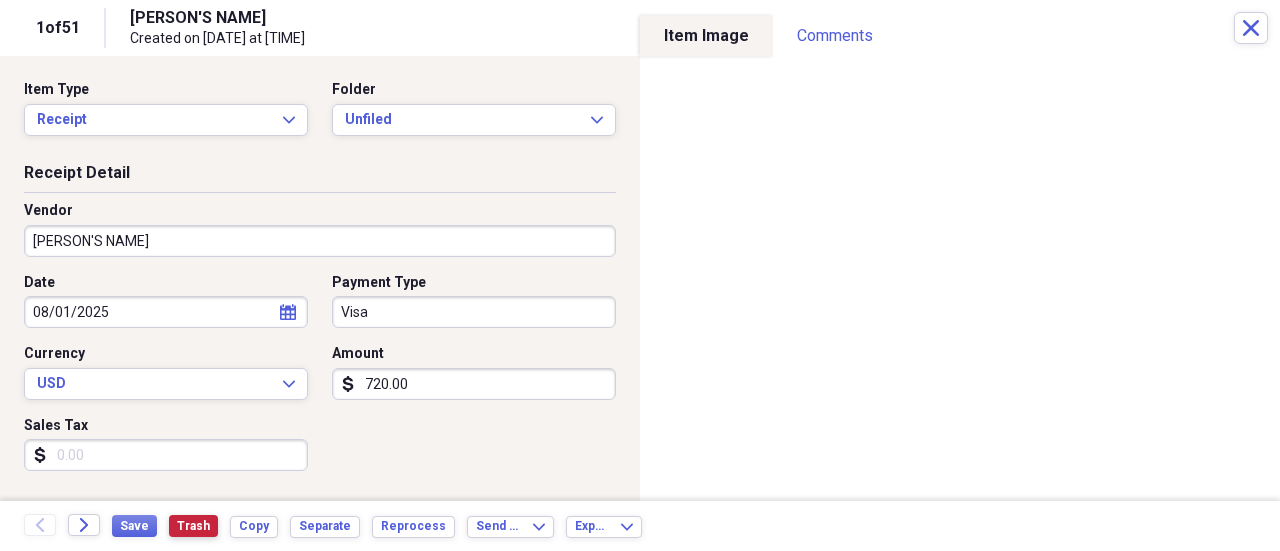 click on "Trash" at bounding box center (193, 526) 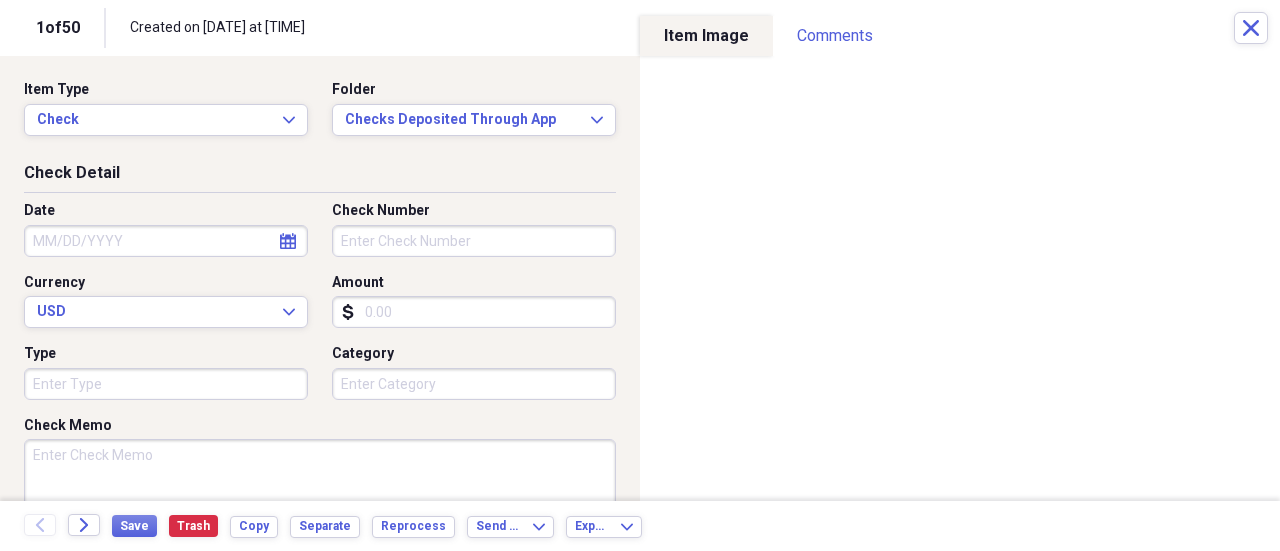 click 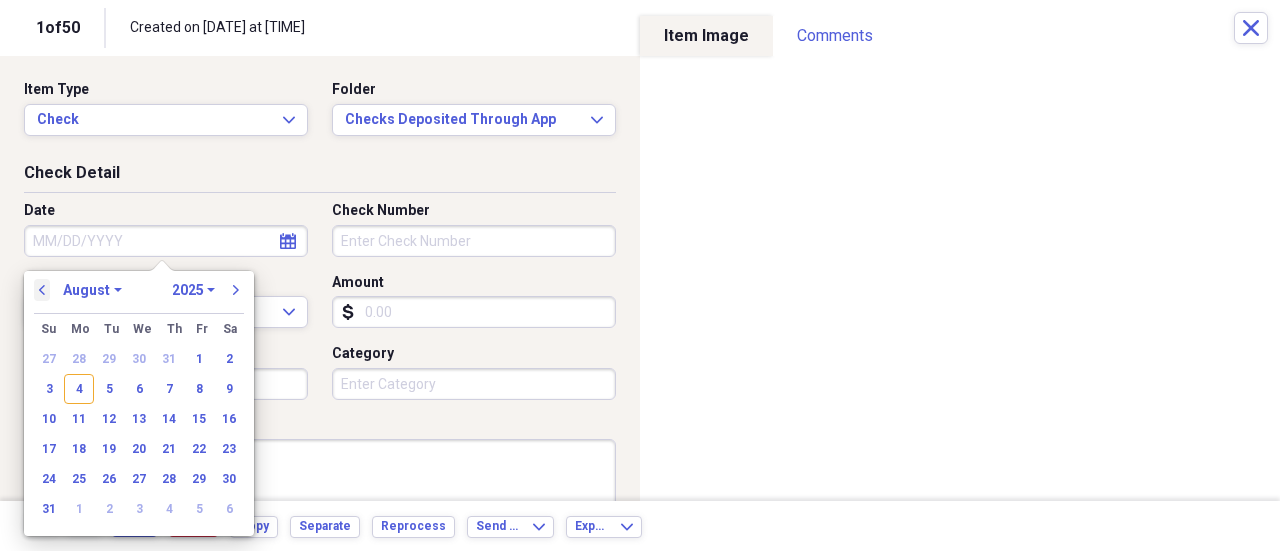 click on "previous" at bounding box center (42, 290) 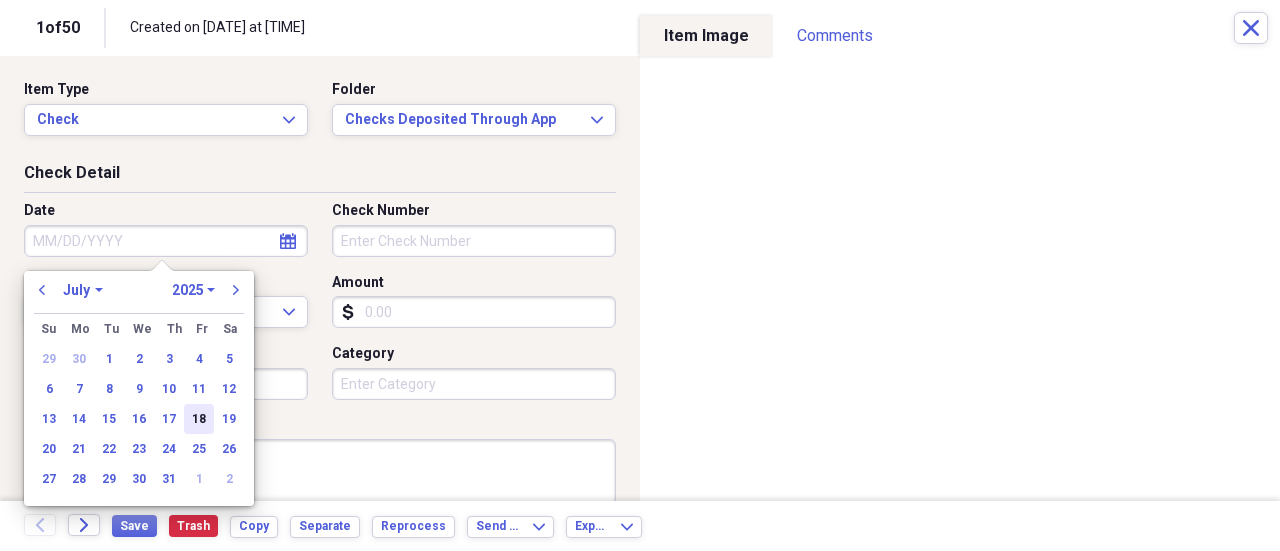 click on "18" at bounding box center [199, 419] 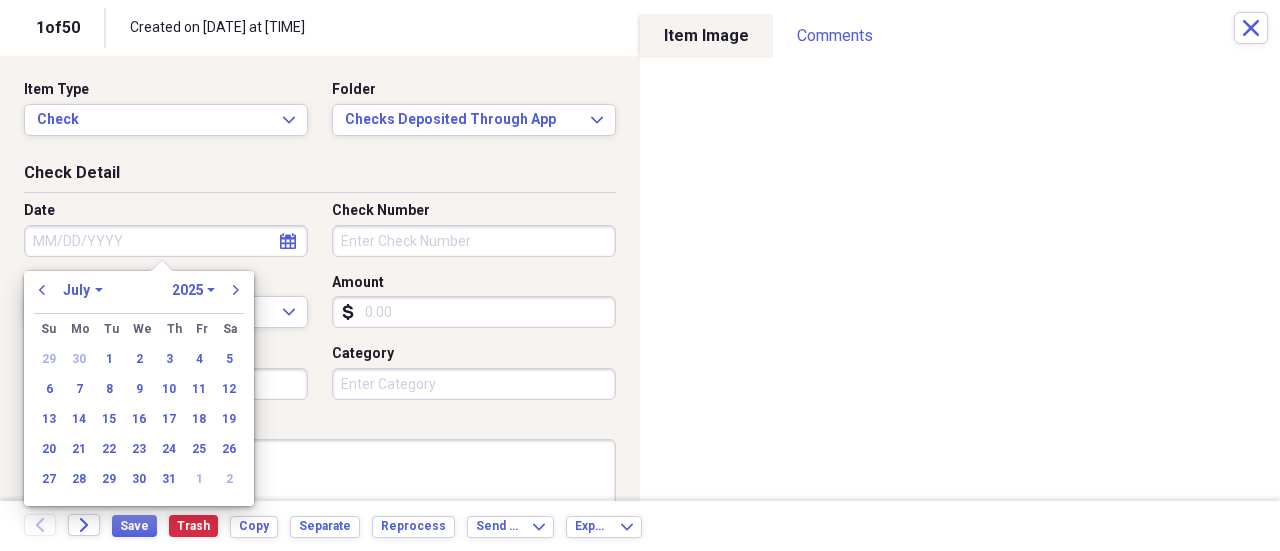 type on "07/18/2025" 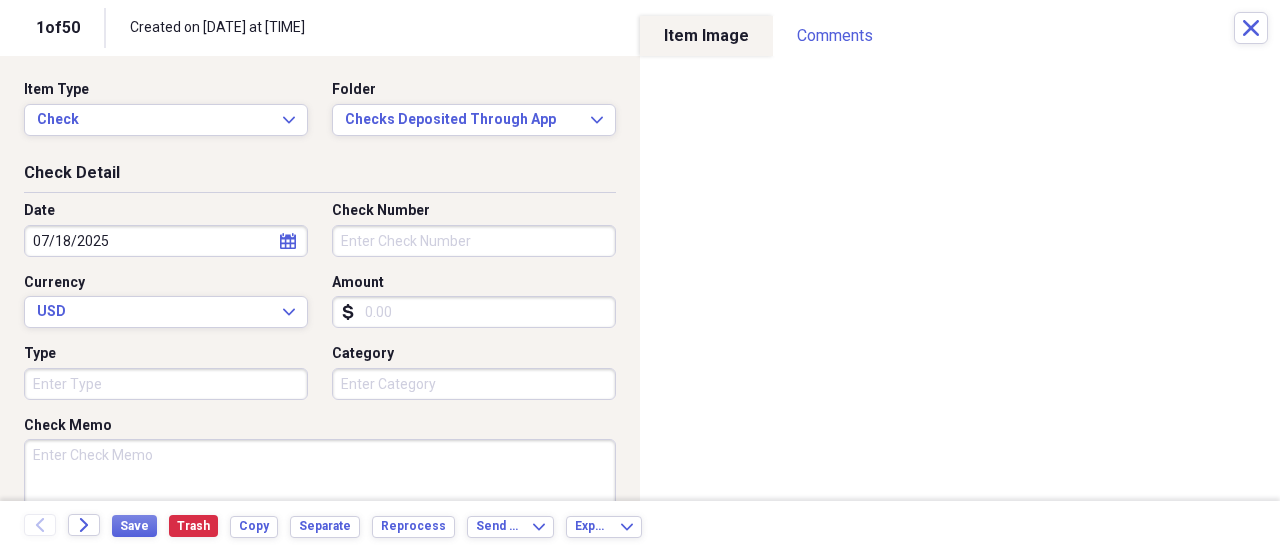 click on "Check Number" at bounding box center (474, 241) 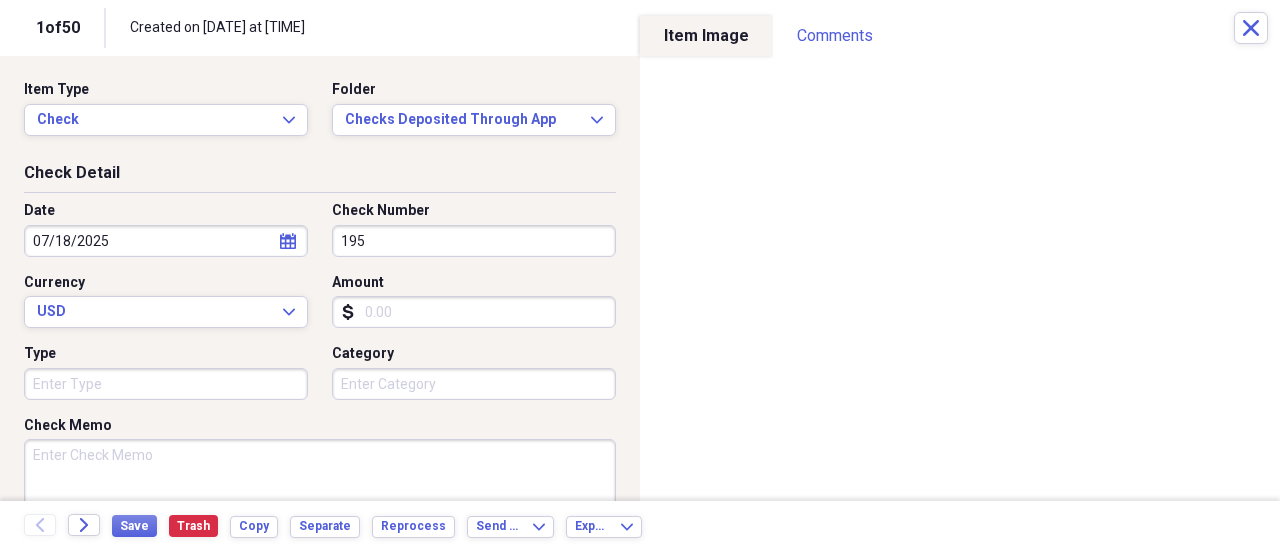 type on "195" 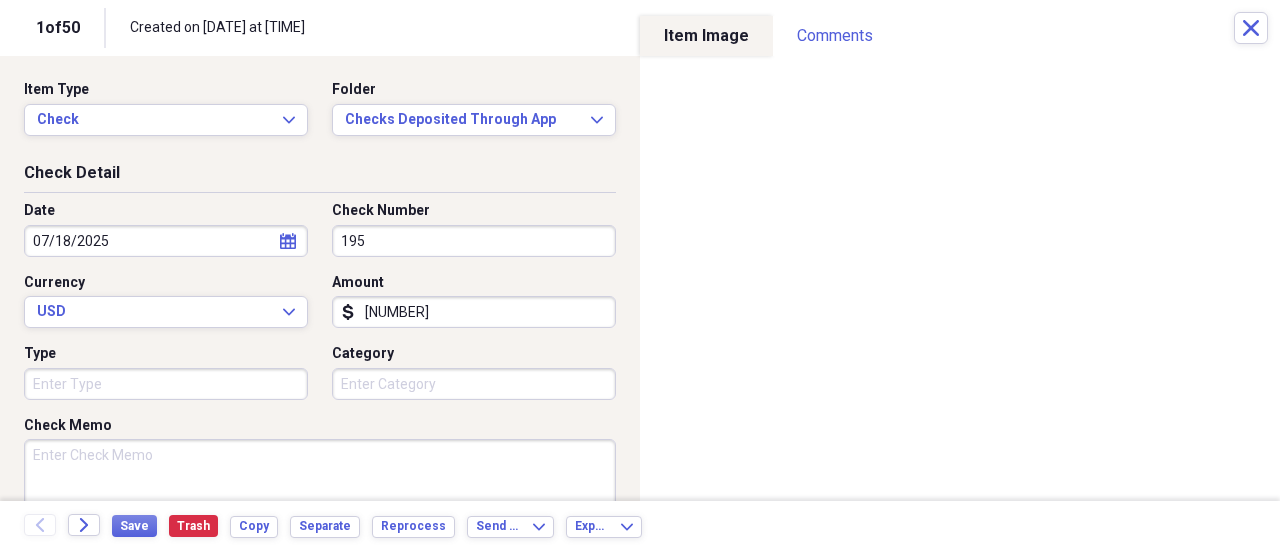 type on "[NUMBER]" 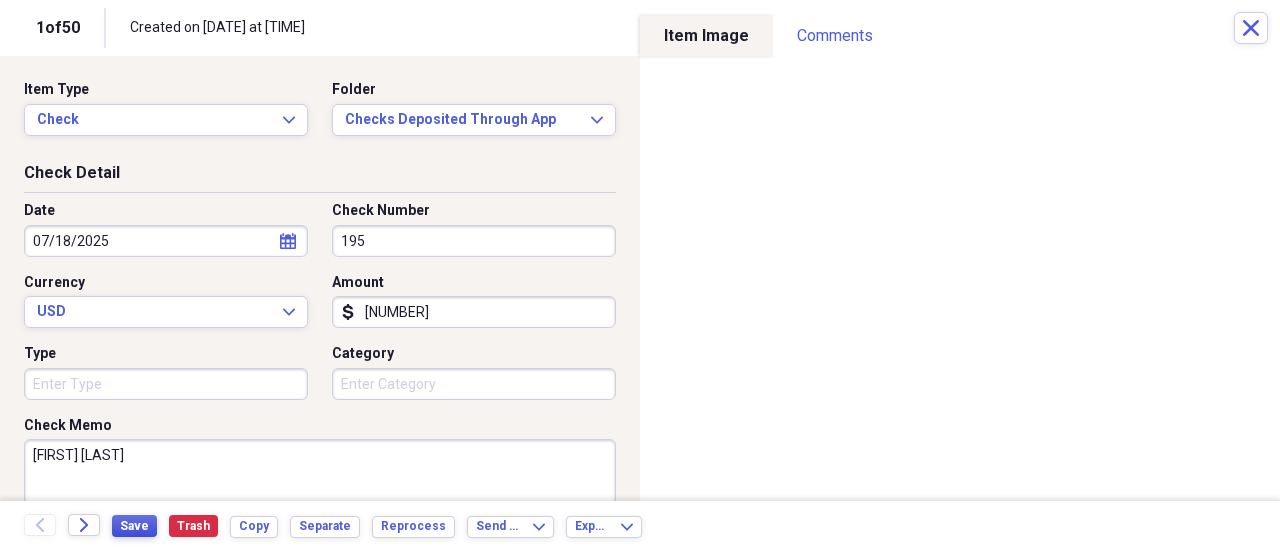type on "[FIRST] [LAST]" 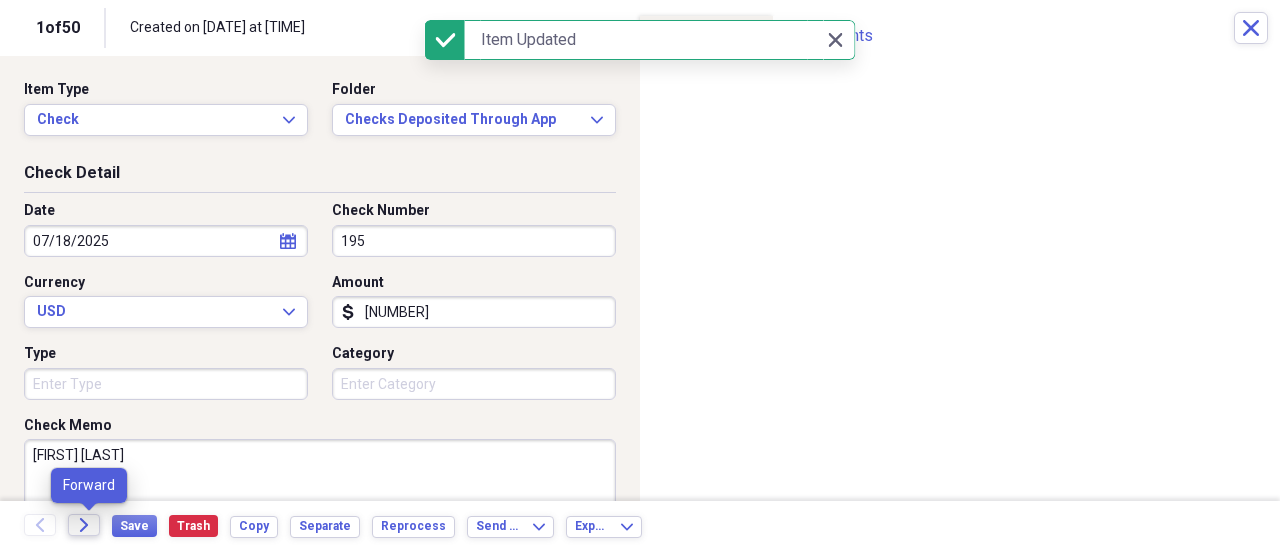 click on "Forward" at bounding box center (84, 525) 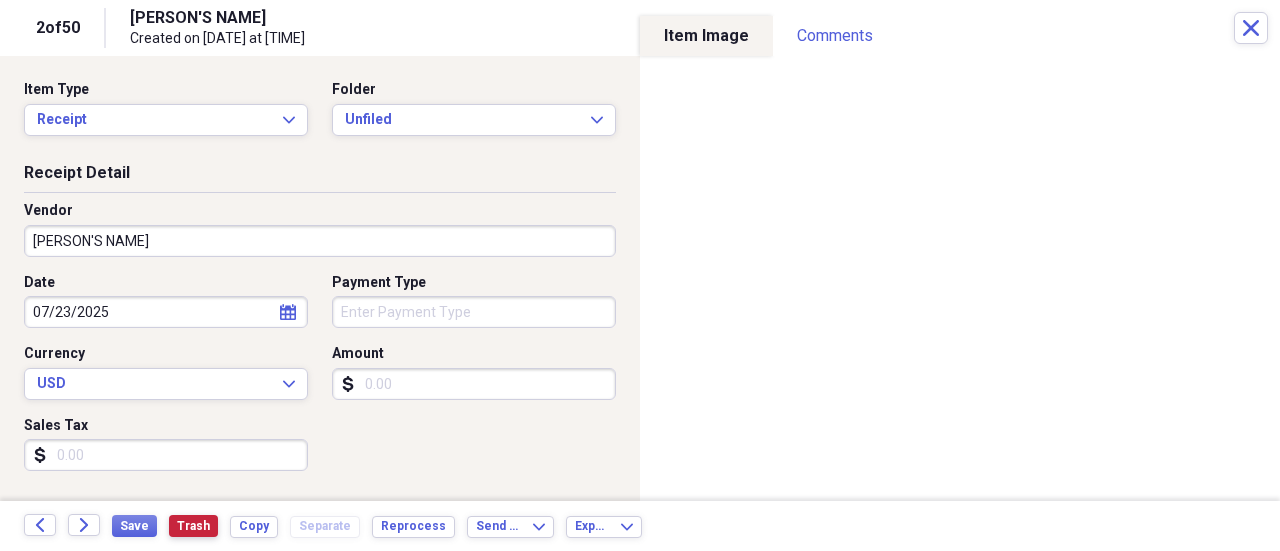 click on "Trash" at bounding box center [193, 526] 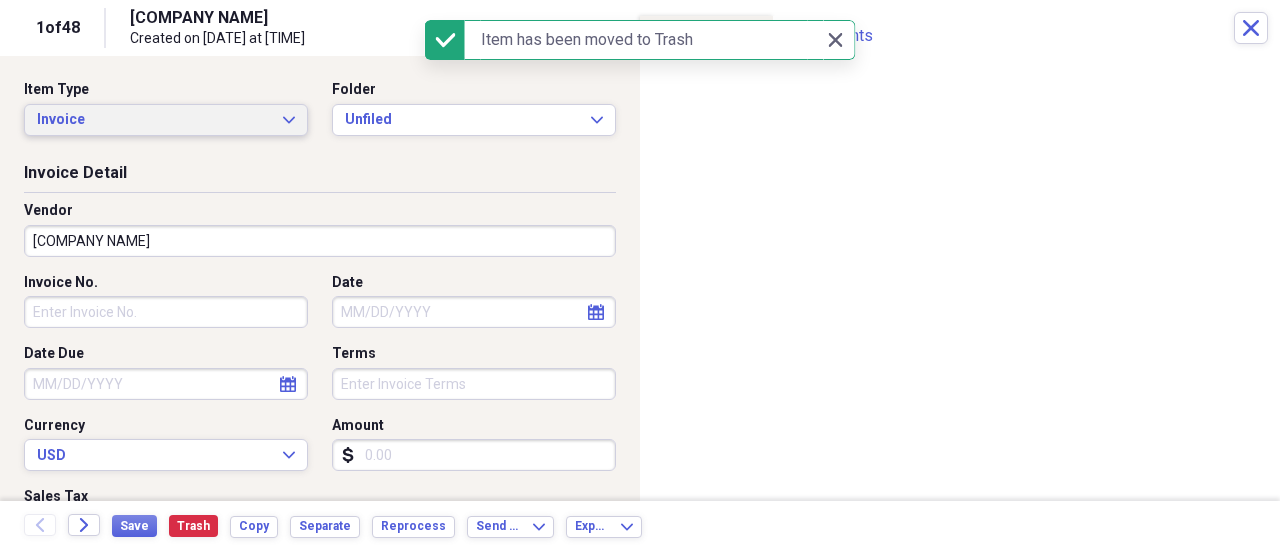 click on "Expand" 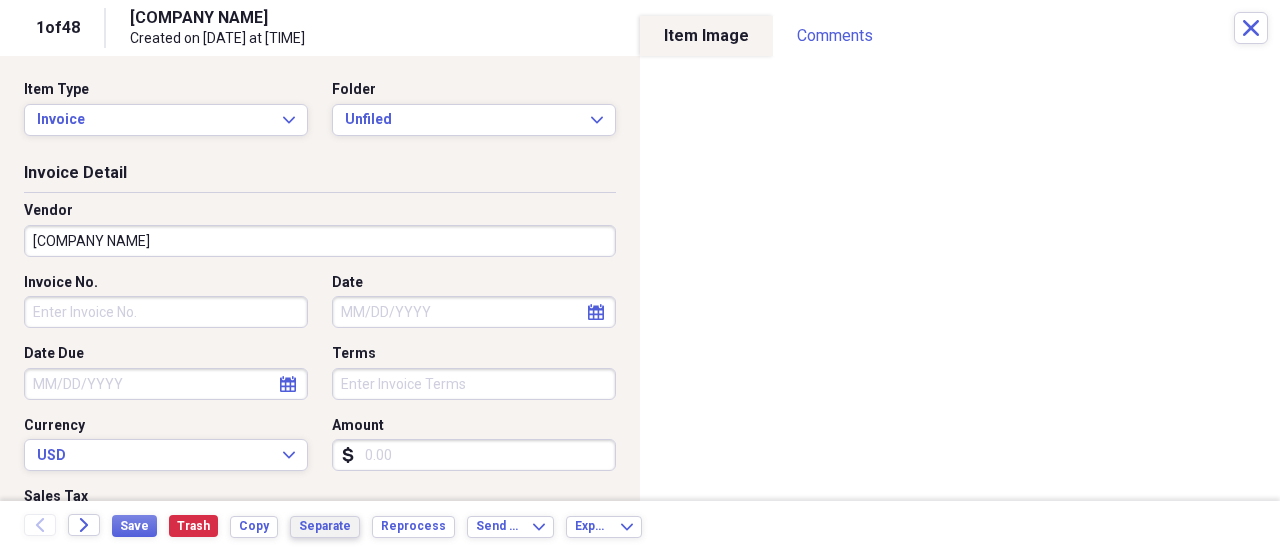 click on "Separate" at bounding box center [325, 526] 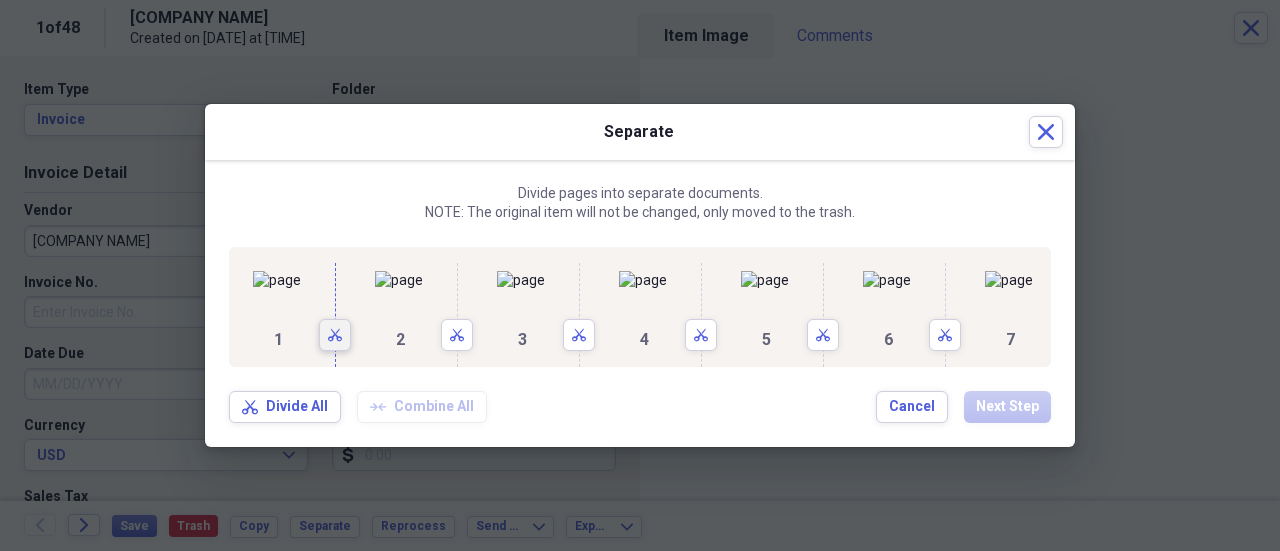 click on "Scissors" 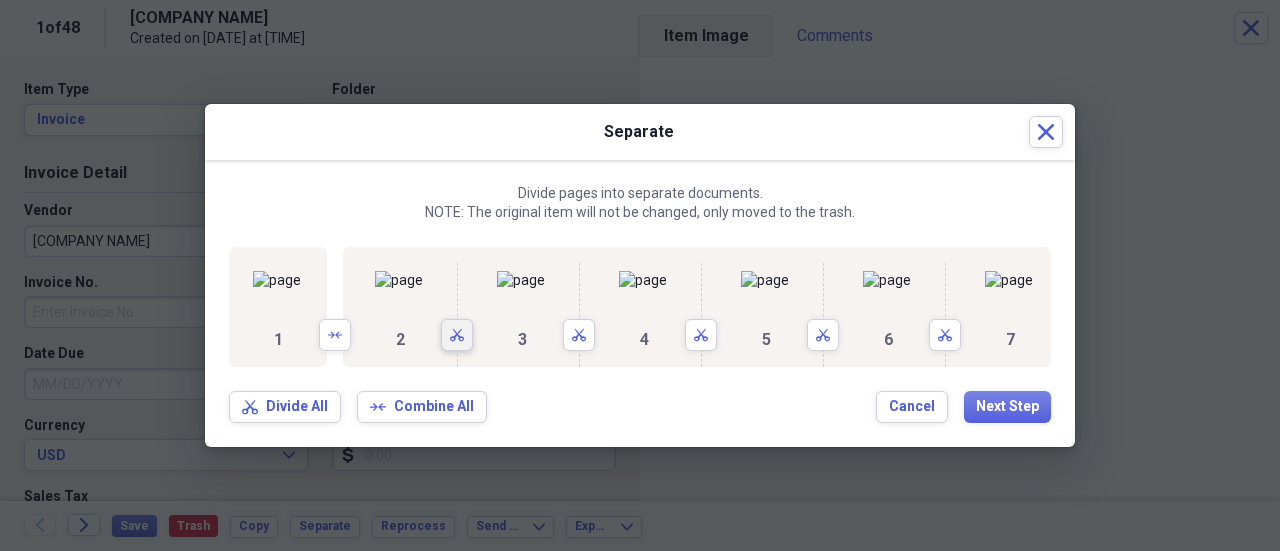 drag, startPoint x: 583, startPoint y: 407, endPoint x: 632, endPoint y: 421, distance: 50.96077 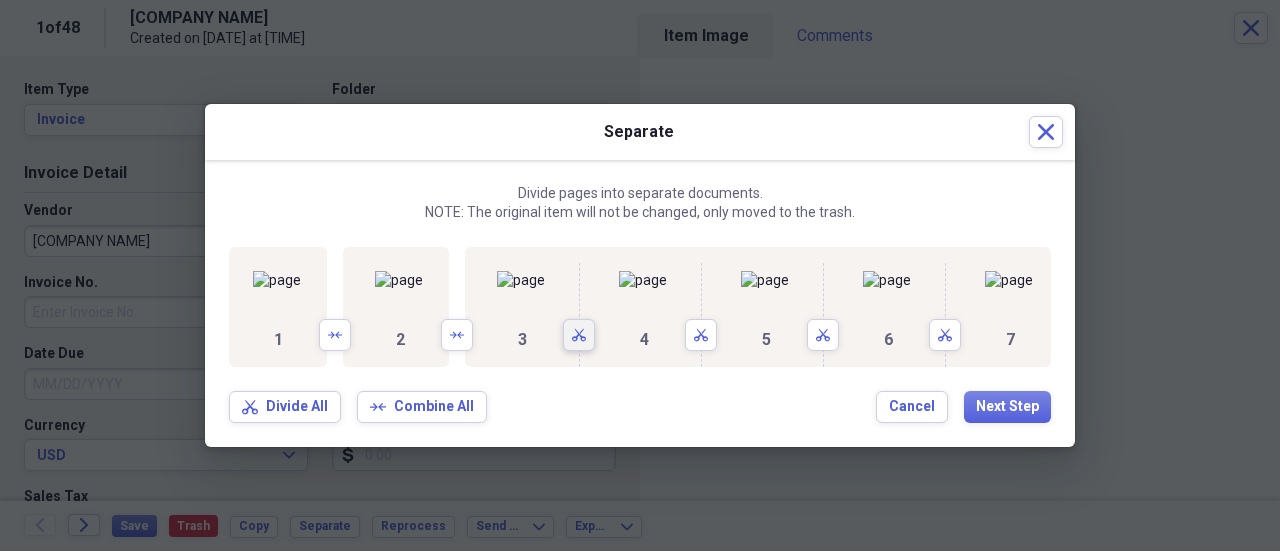 drag, startPoint x: 814, startPoint y: 418, endPoint x: 924, endPoint y: 417, distance: 110.00455 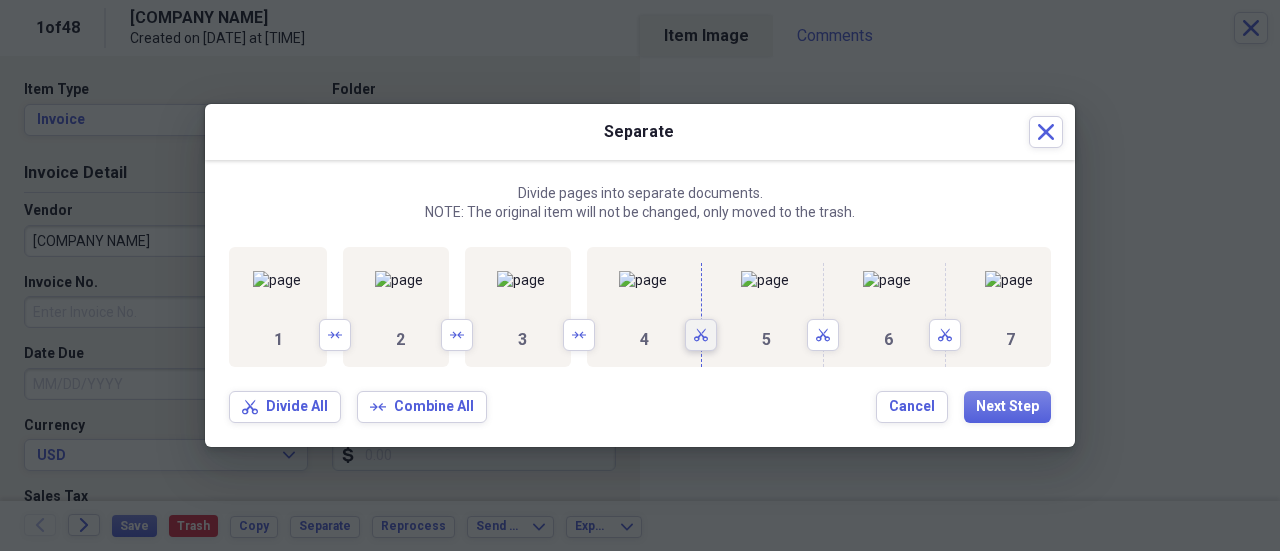 click on "Scissors" 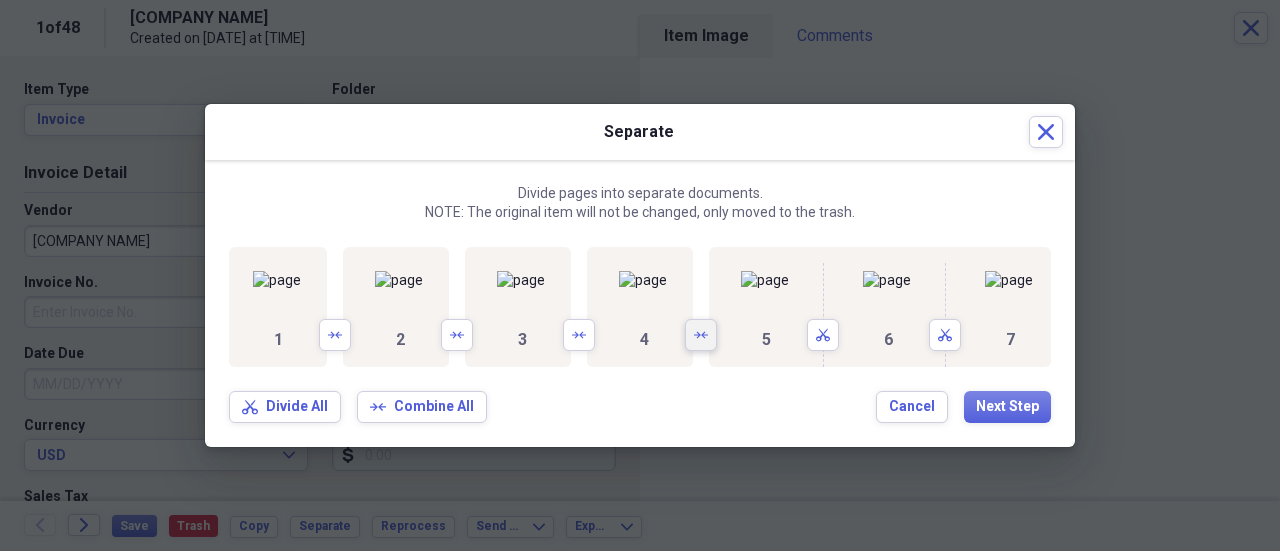 scroll, scrollTop: 0, scrollLeft: 453, axis: horizontal 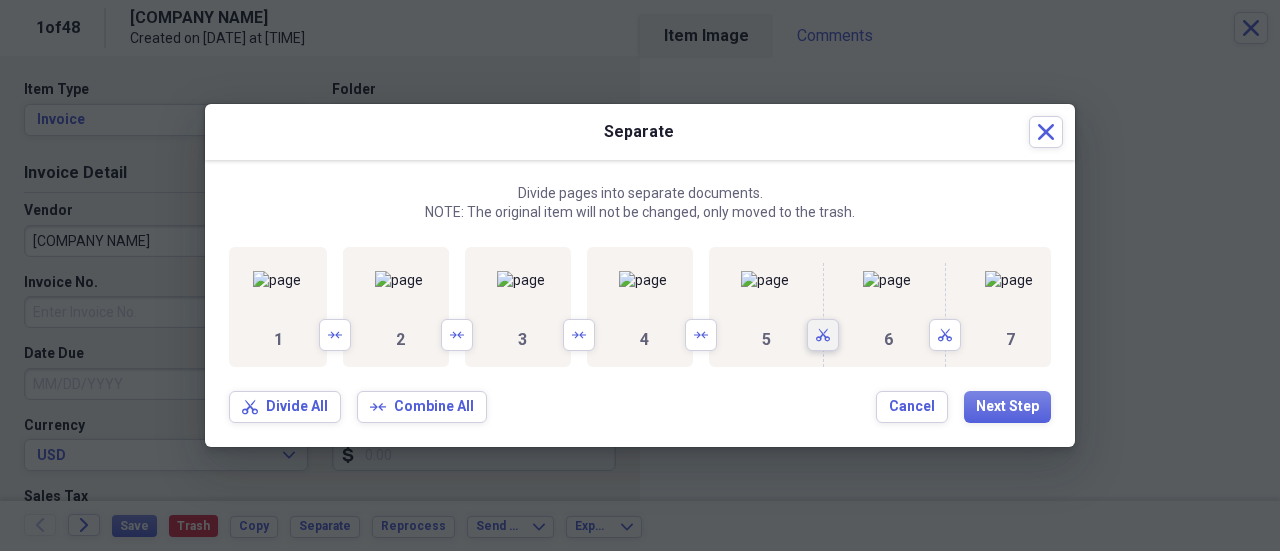 drag, startPoint x: 820, startPoint y: 410, endPoint x: 939, endPoint y: 403, distance: 119.2057 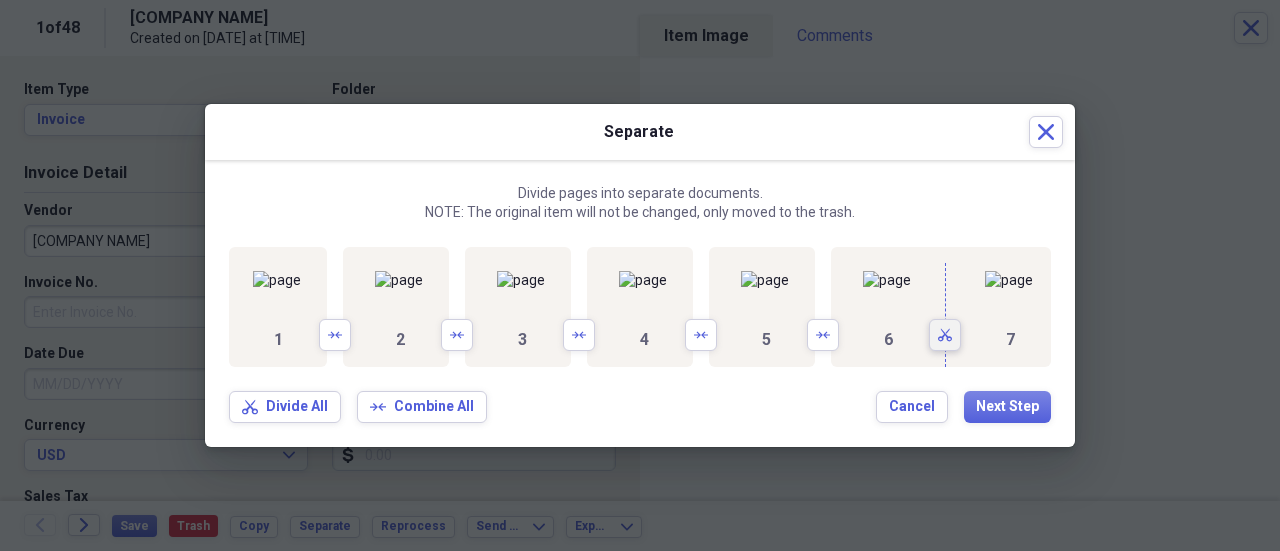 click on "Scissors" 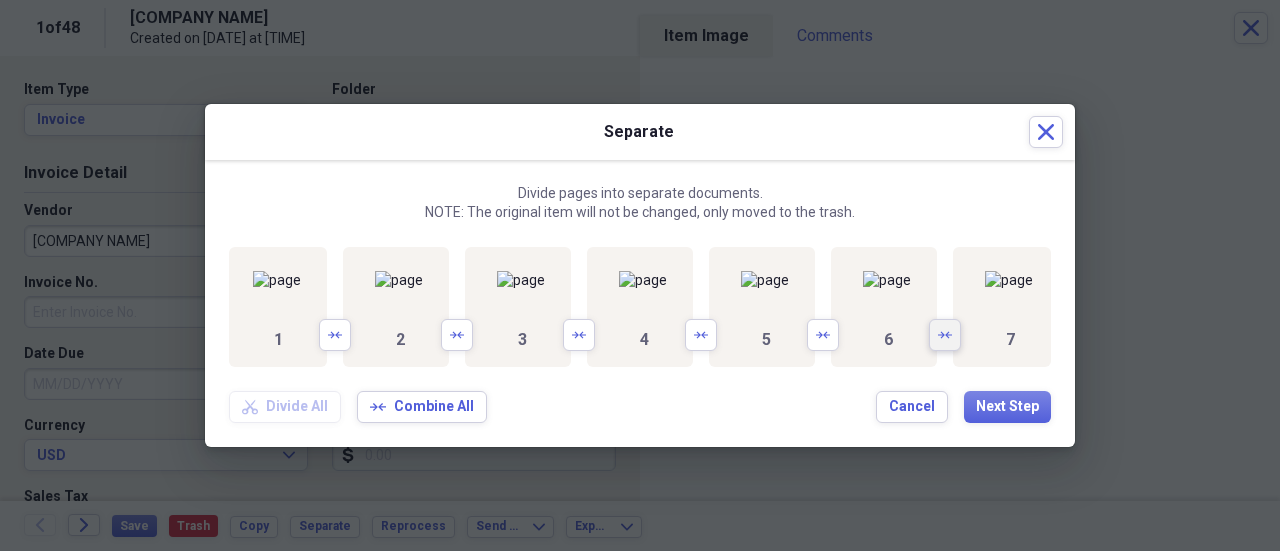scroll, scrollTop: 0, scrollLeft: 590, axis: horizontal 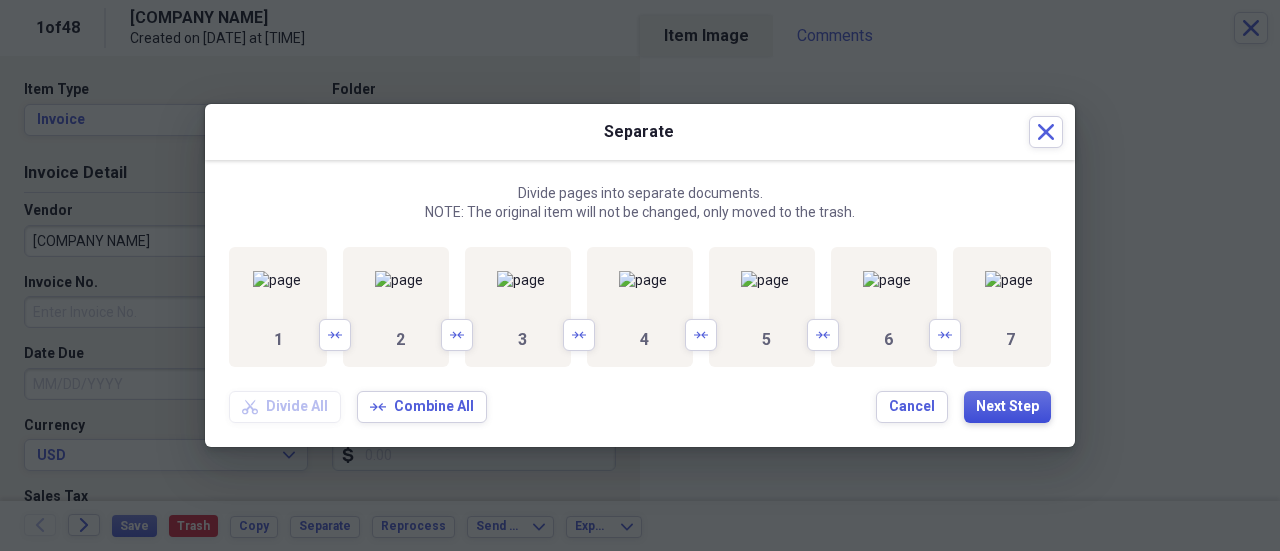 click on "Next Step" at bounding box center (1007, 407) 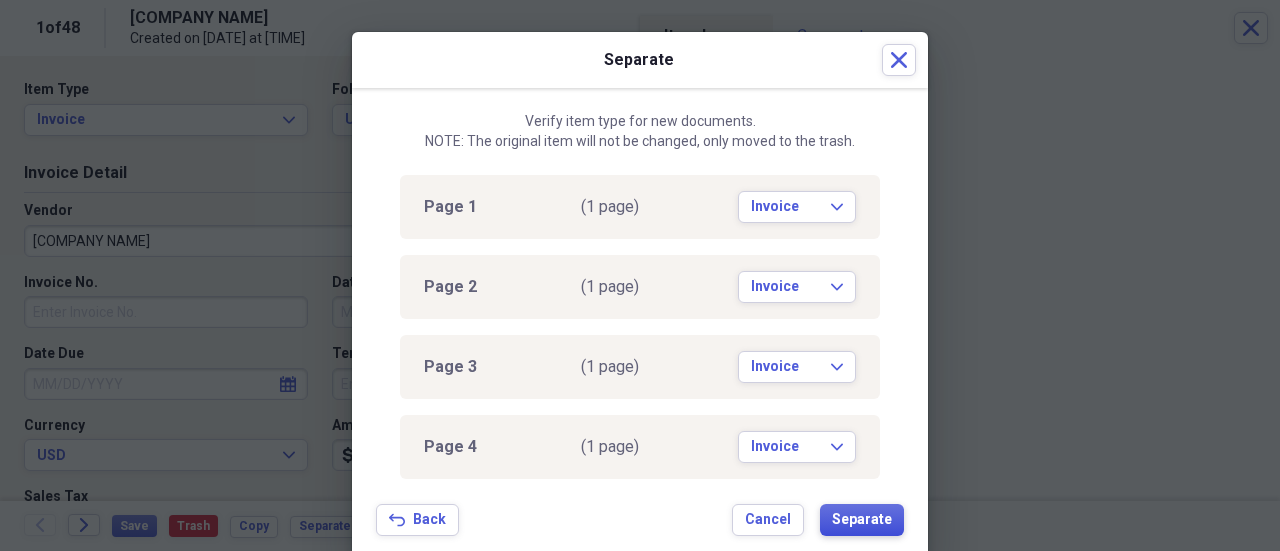 click on "Separate" at bounding box center [862, 520] 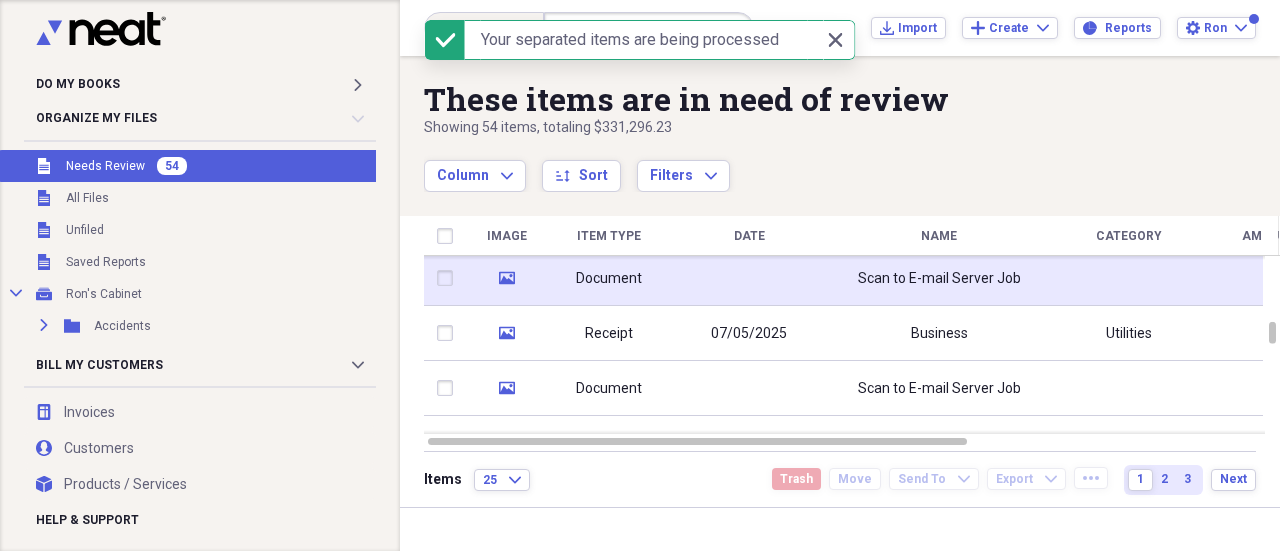 click on "Document" at bounding box center [609, 279] 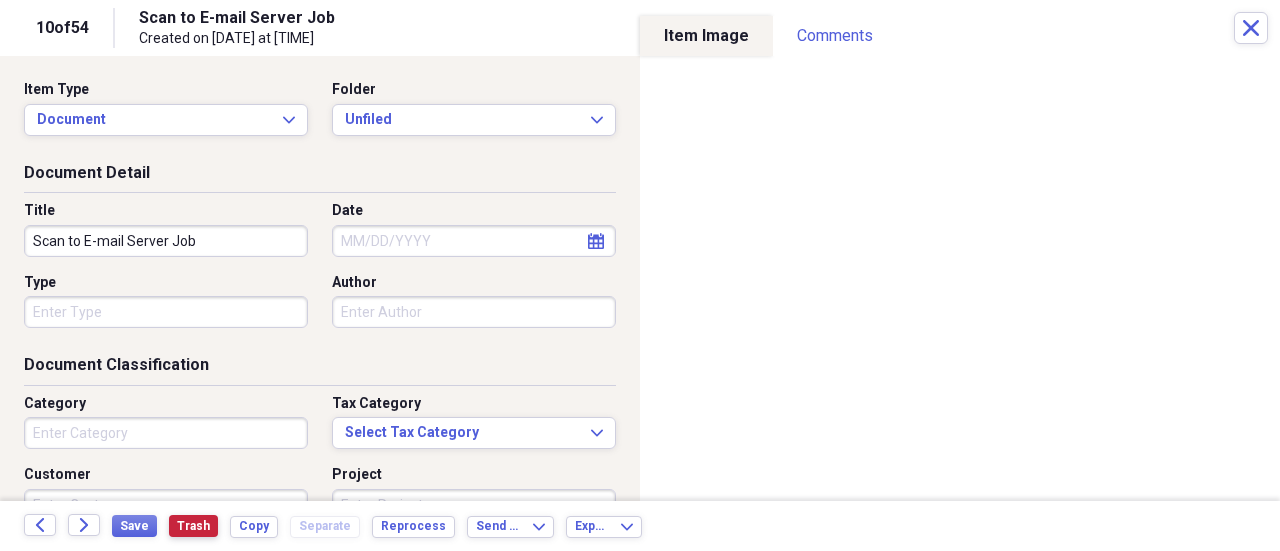 click on "Trash" at bounding box center (193, 526) 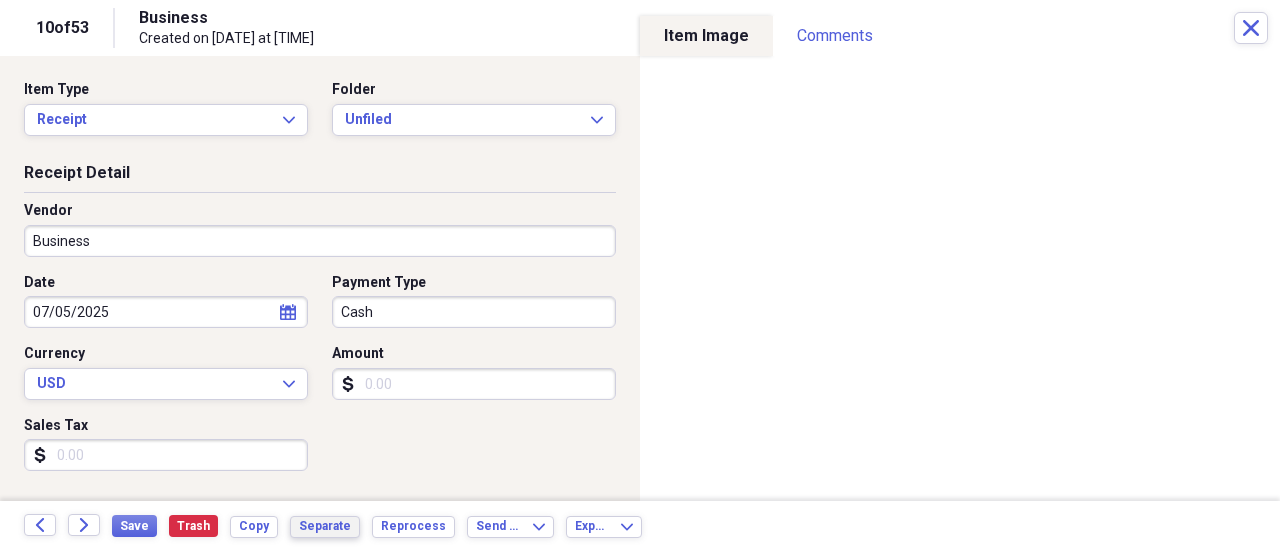 click on "Separate" at bounding box center (325, 526) 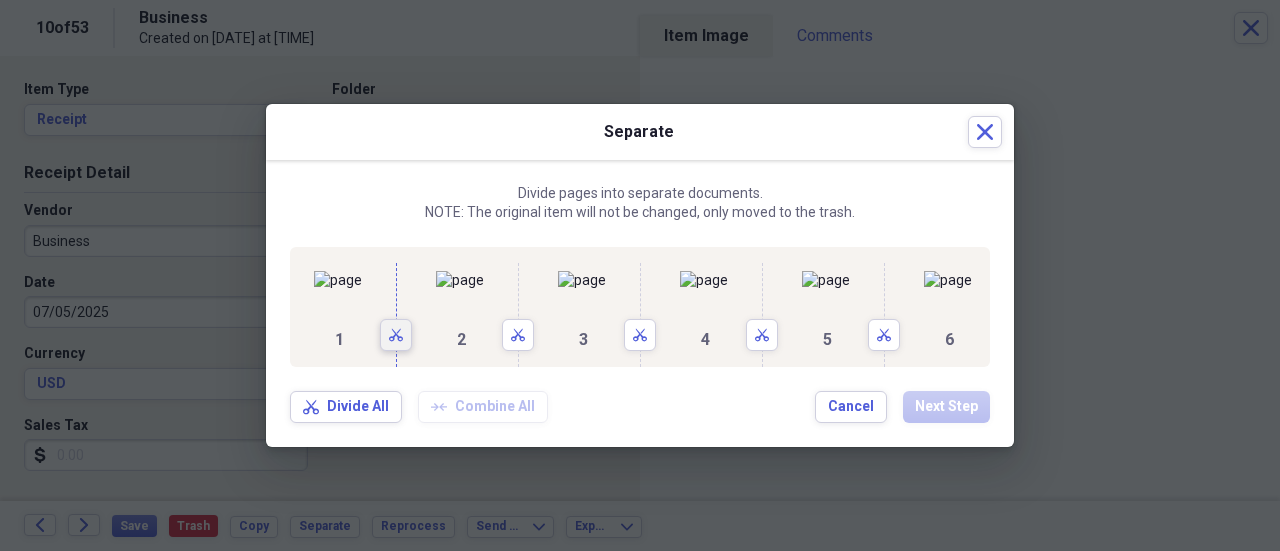 click 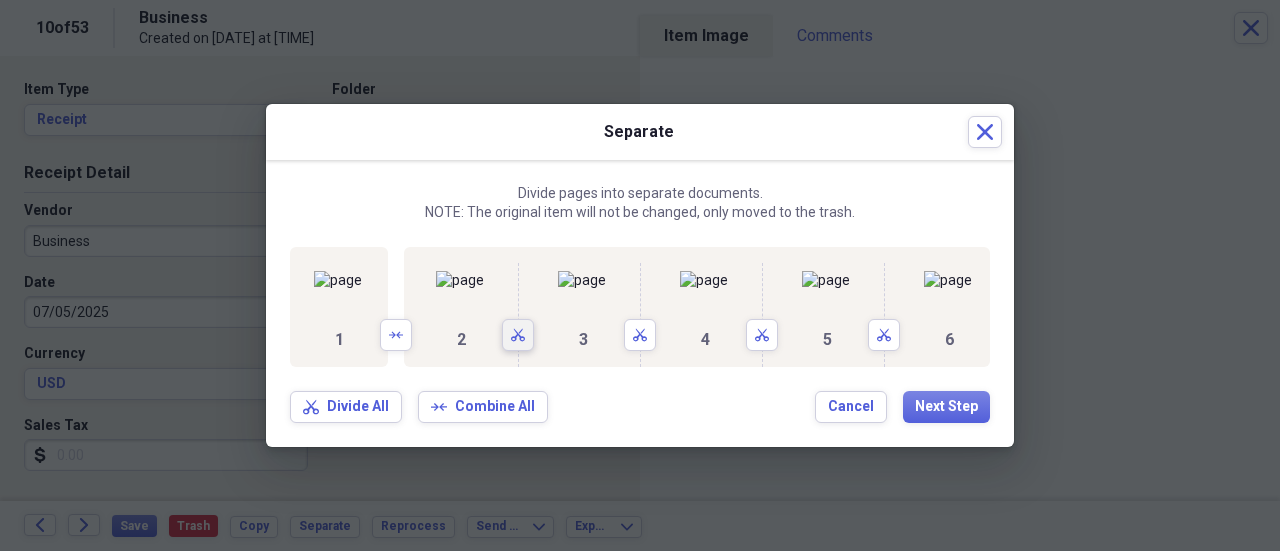 drag, startPoint x: 689, startPoint y: 362, endPoint x: 790, endPoint y: 341, distance: 103.16007 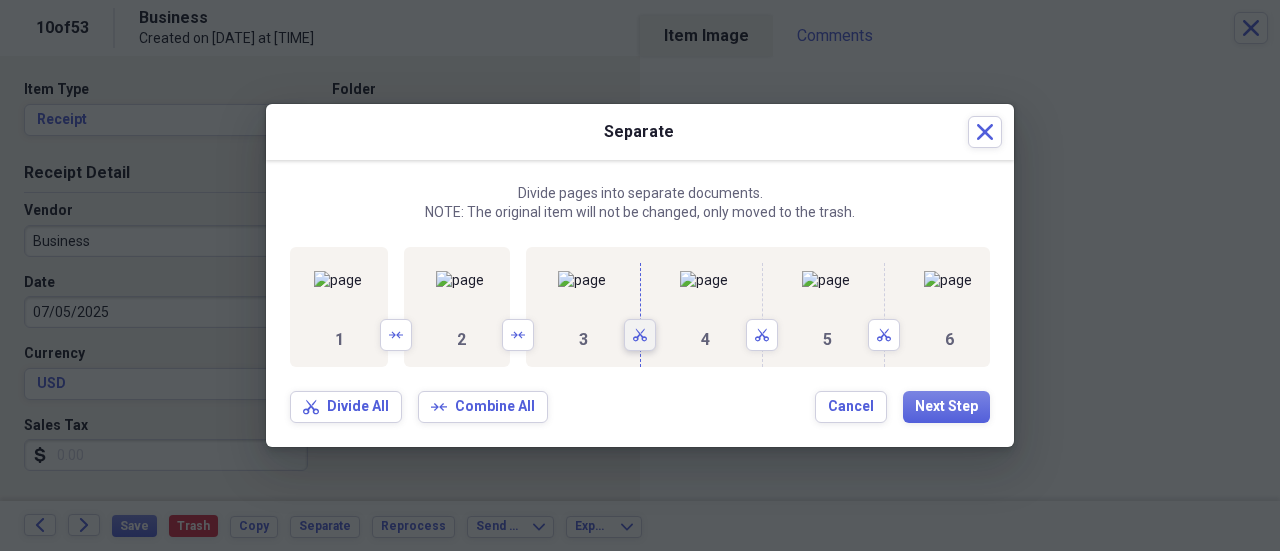 click on "Scissors" at bounding box center (640, 335) 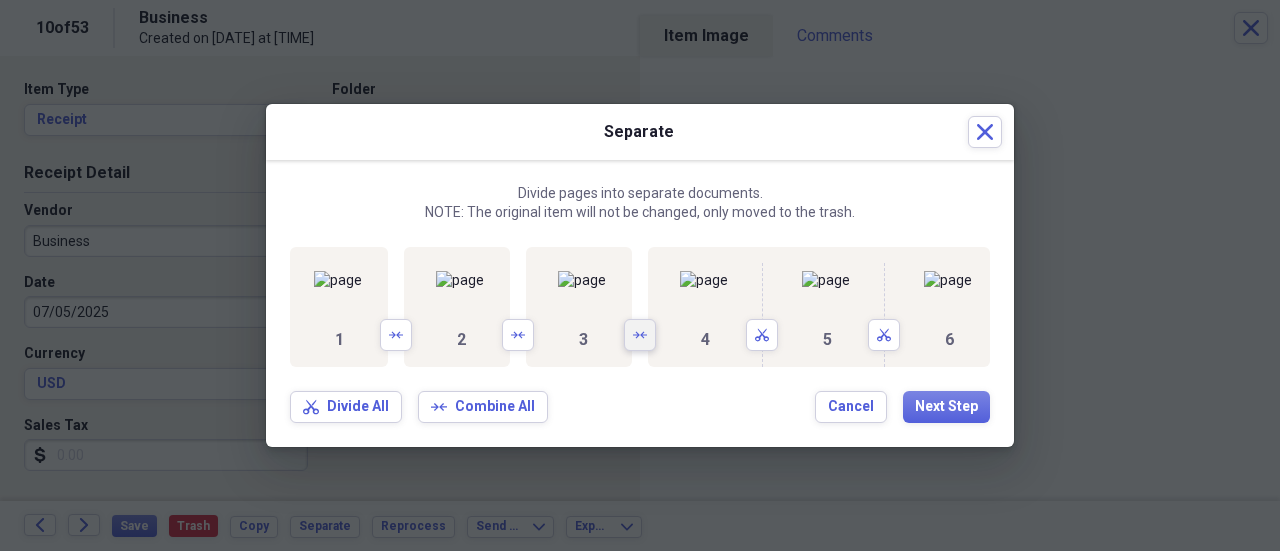 scroll, scrollTop: 0, scrollLeft: 624, axis: horizontal 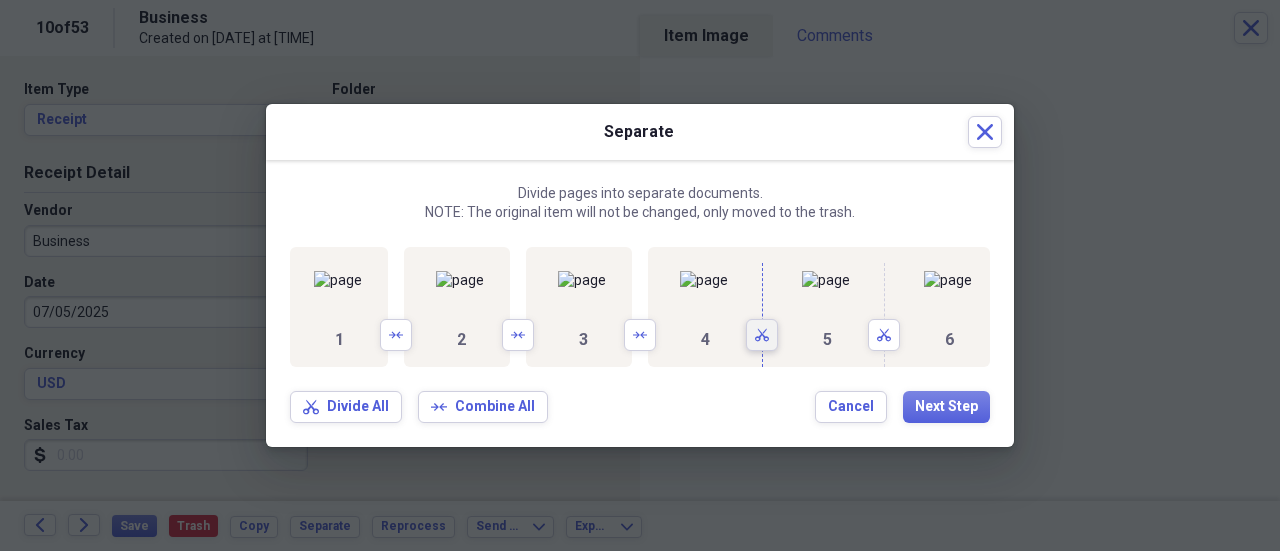 click 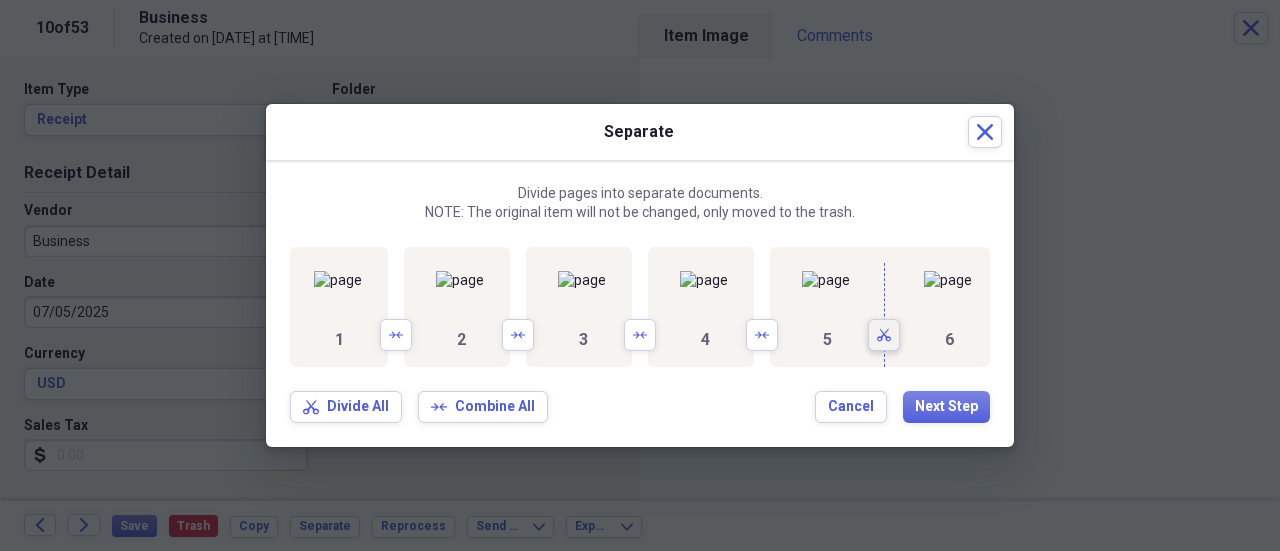 click on "Scissors" 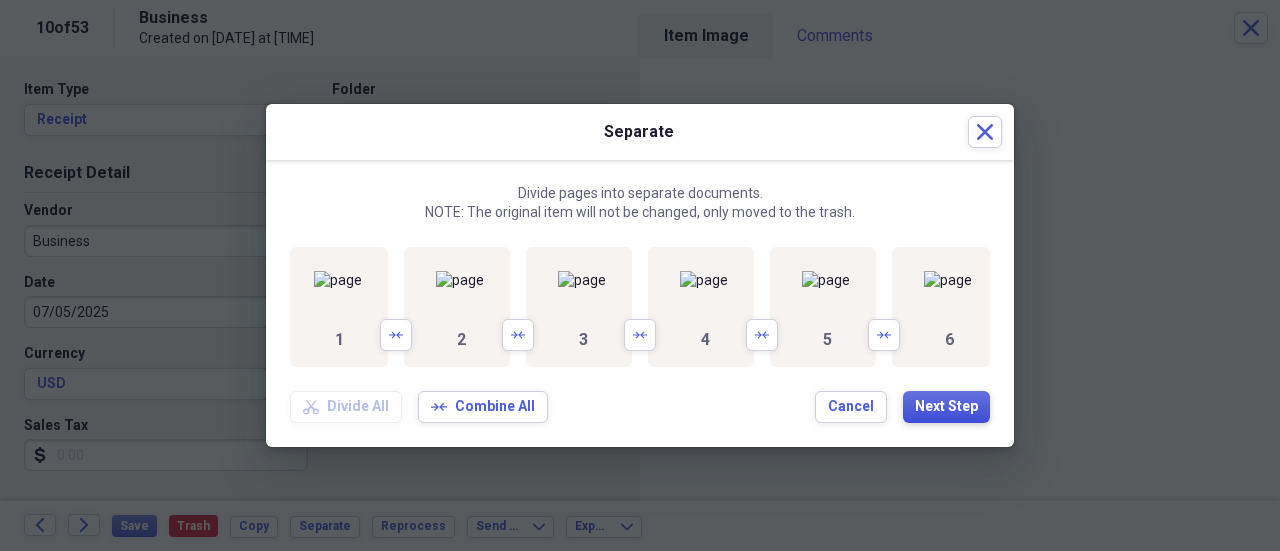 click on "Next Step" at bounding box center (946, 407) 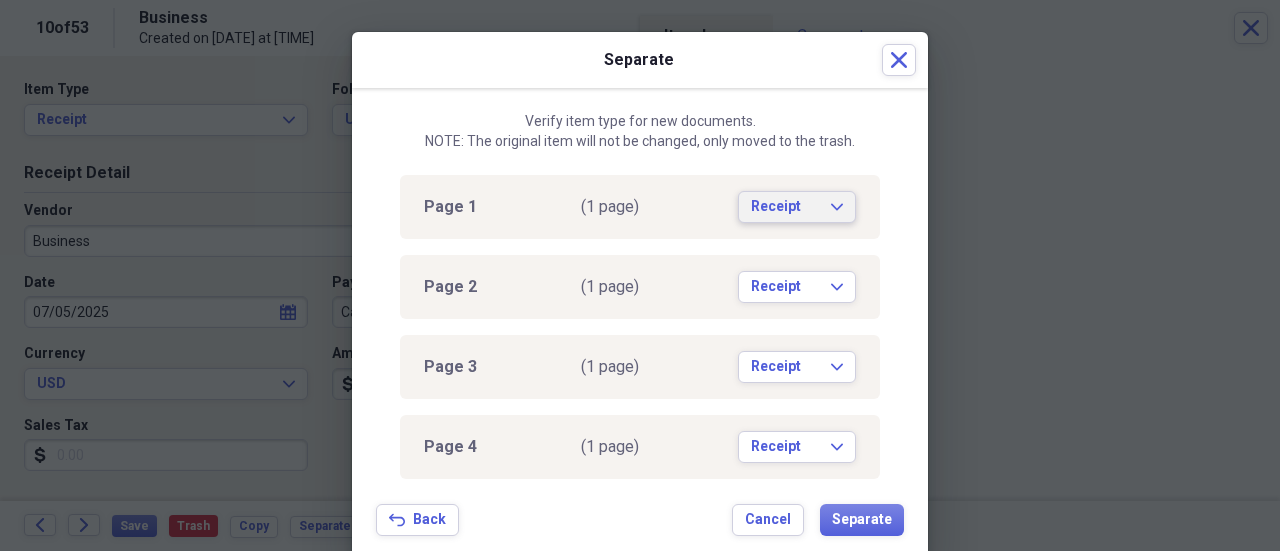 click on "Expand" 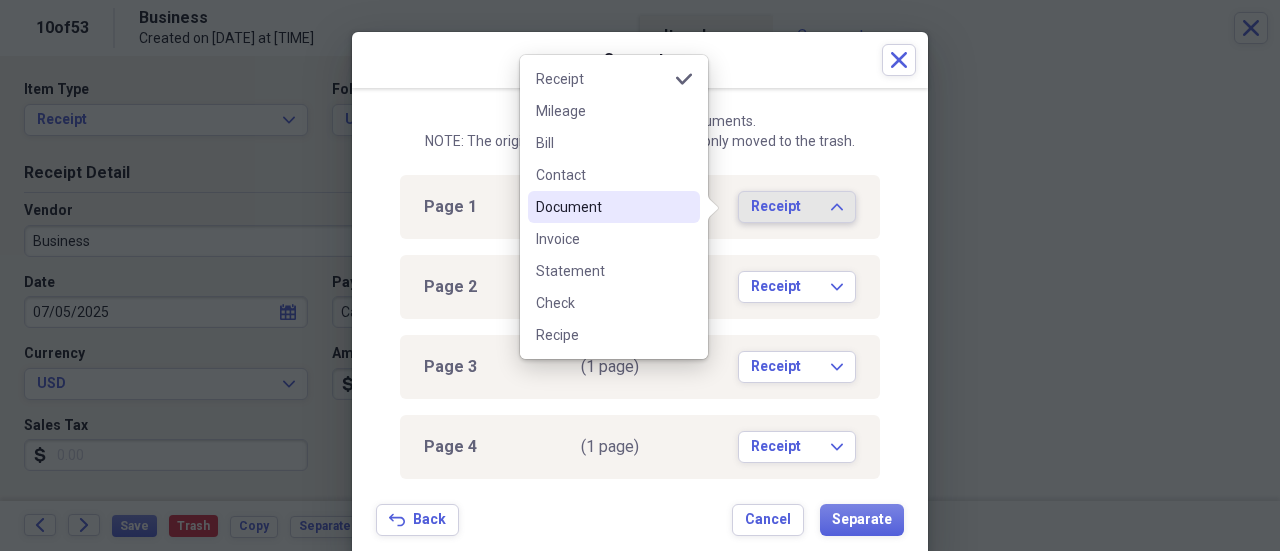 click on "Document" at bounding box center (602, 207) 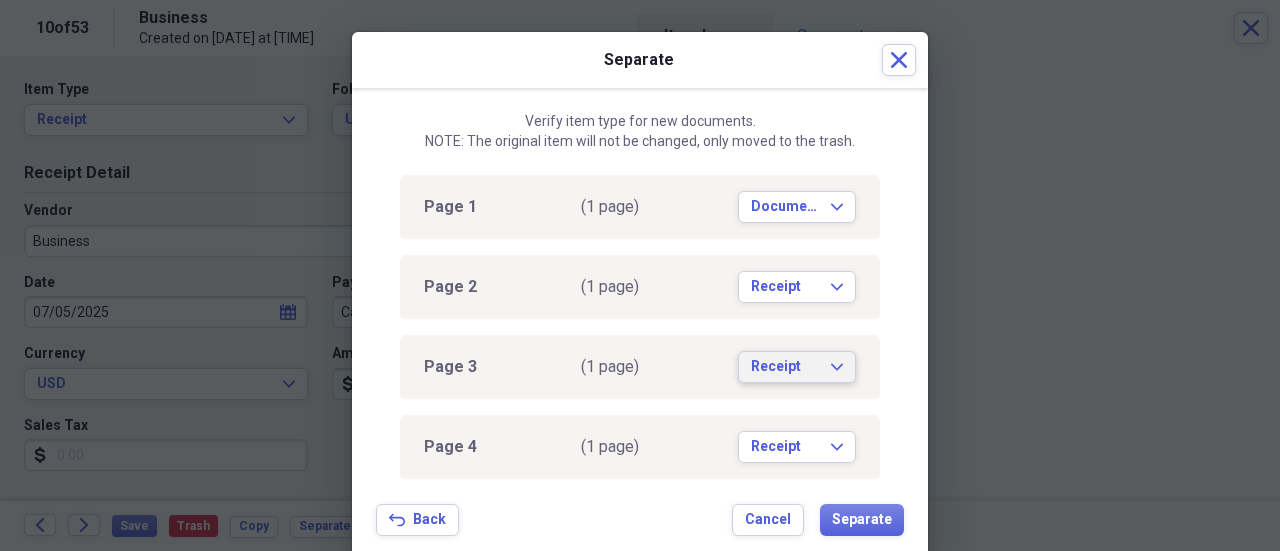 click on "Expand" 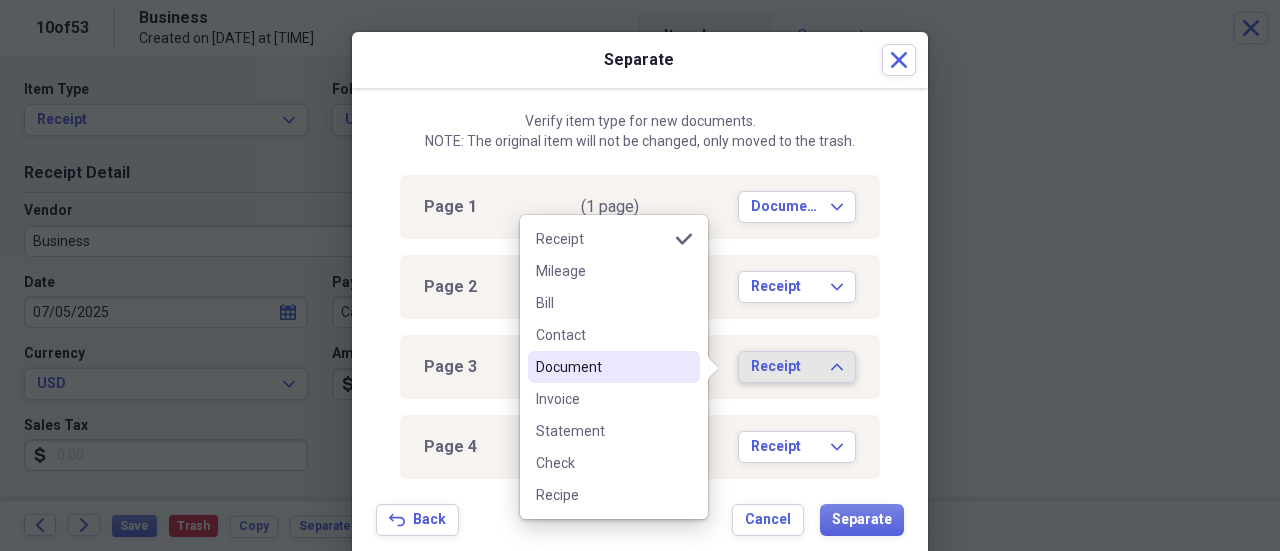 click on "Document" at bounding box center [602, 367] 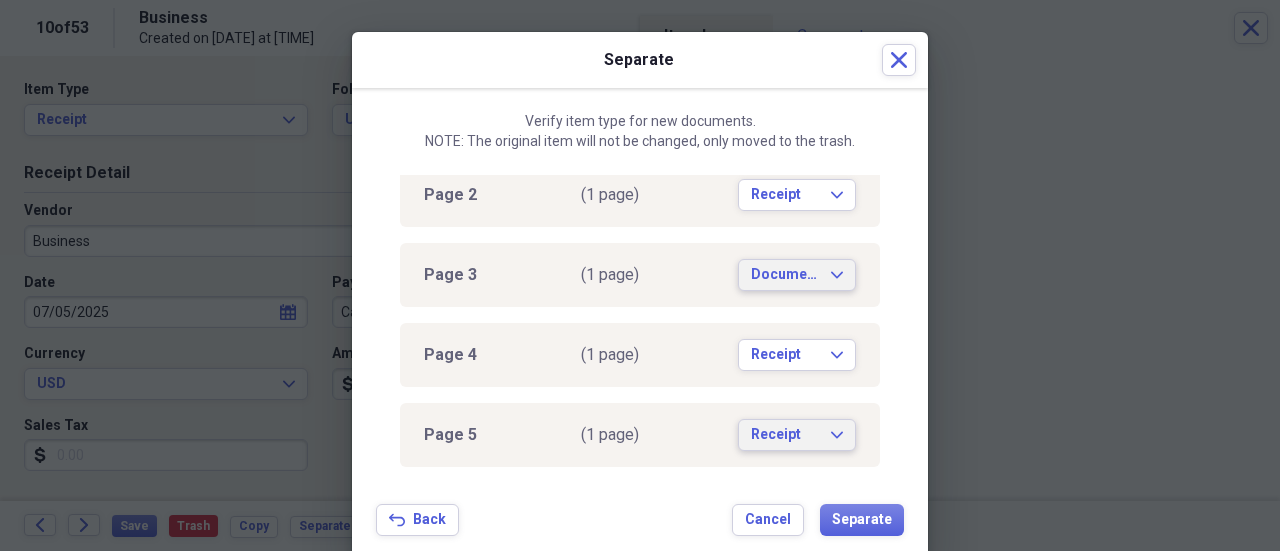 scroll, scrollTop: 174, scrollLeft: 0, axis: vertical 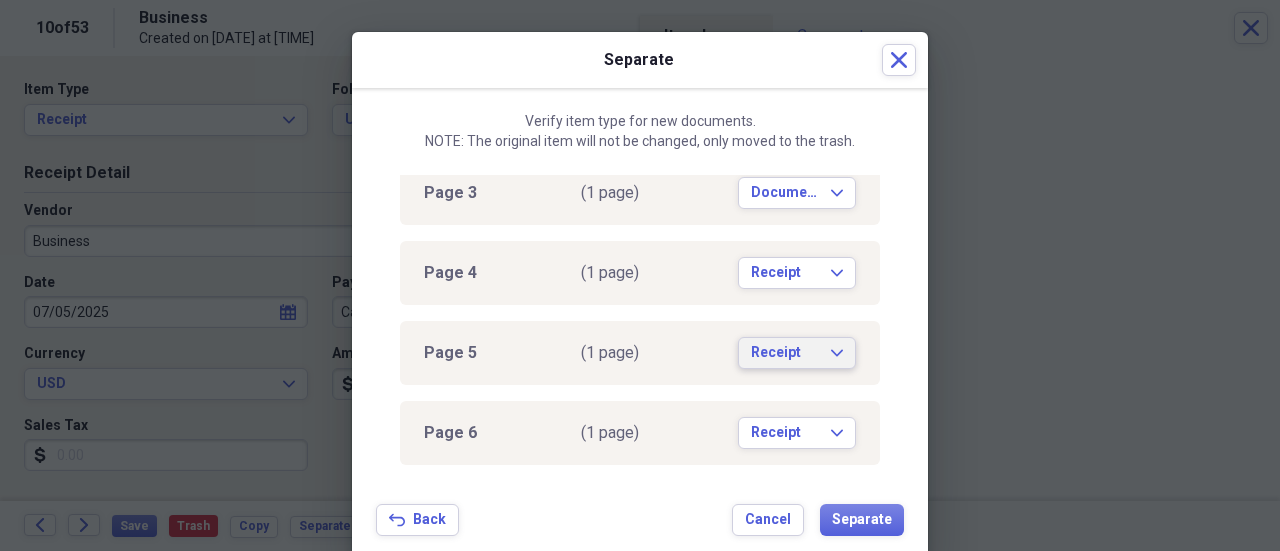 click on "Receipt Expand" at bounding box center (797, 353) 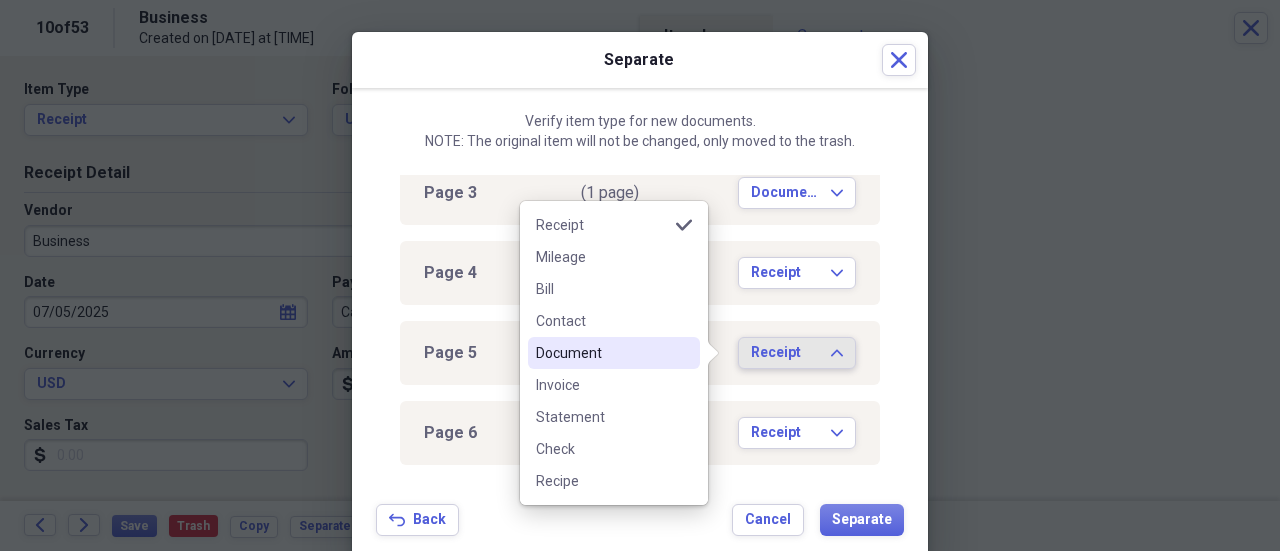 click on "Document" at bounding box center (602, 353) 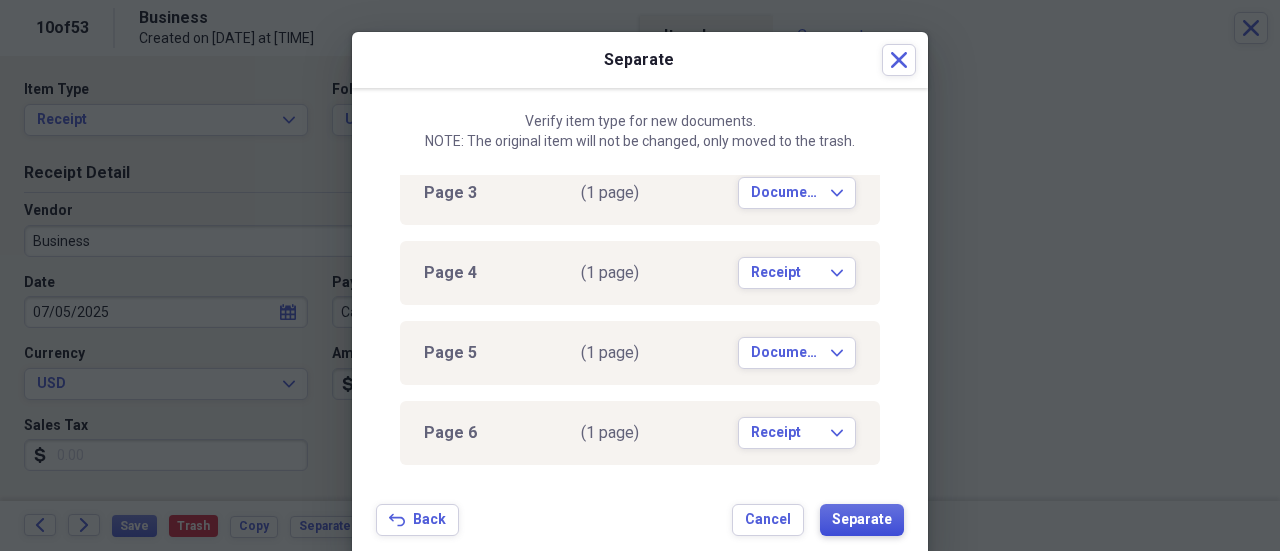 click on "Separate" at bounding box center [862, 520] 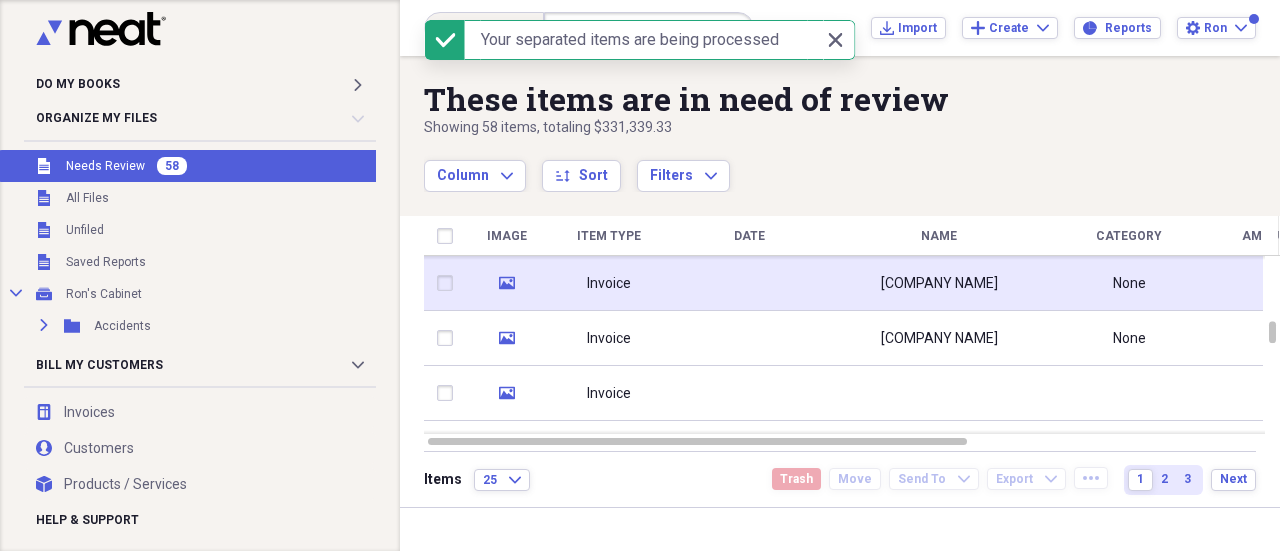 click on "Invoice" at bounding box center [609, 284] 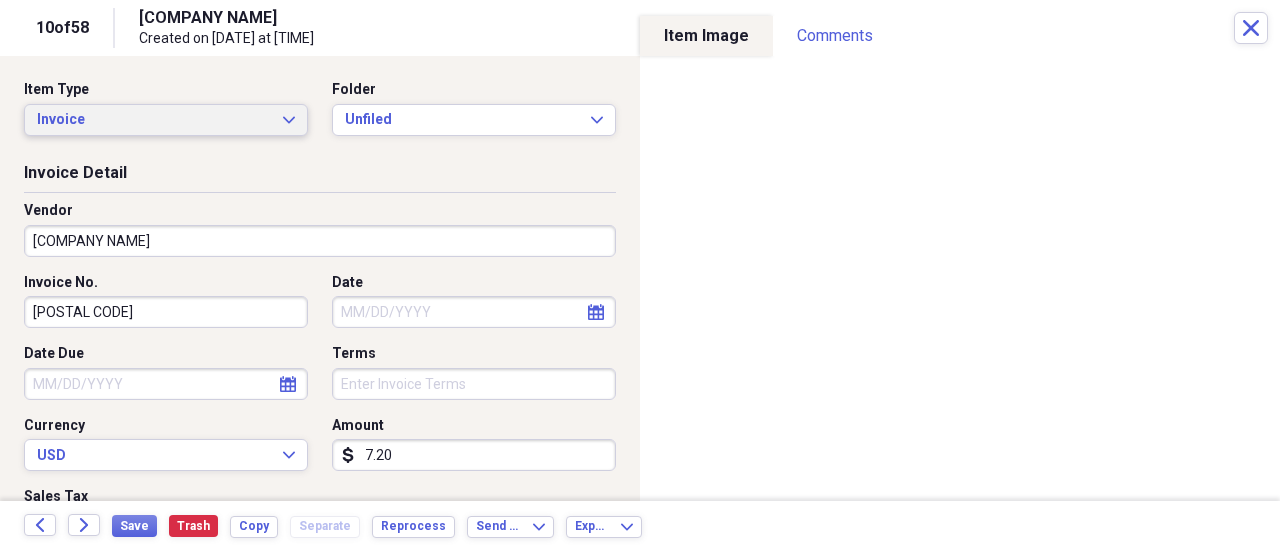 click on "Expand" 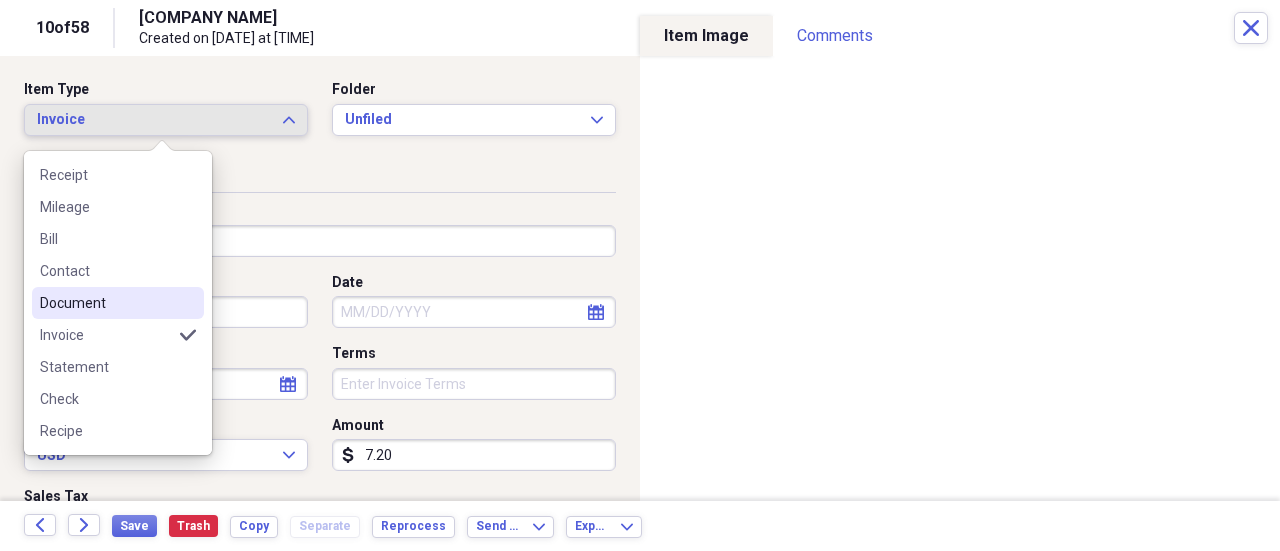 click on "Document" at bounding box center [106, 303] 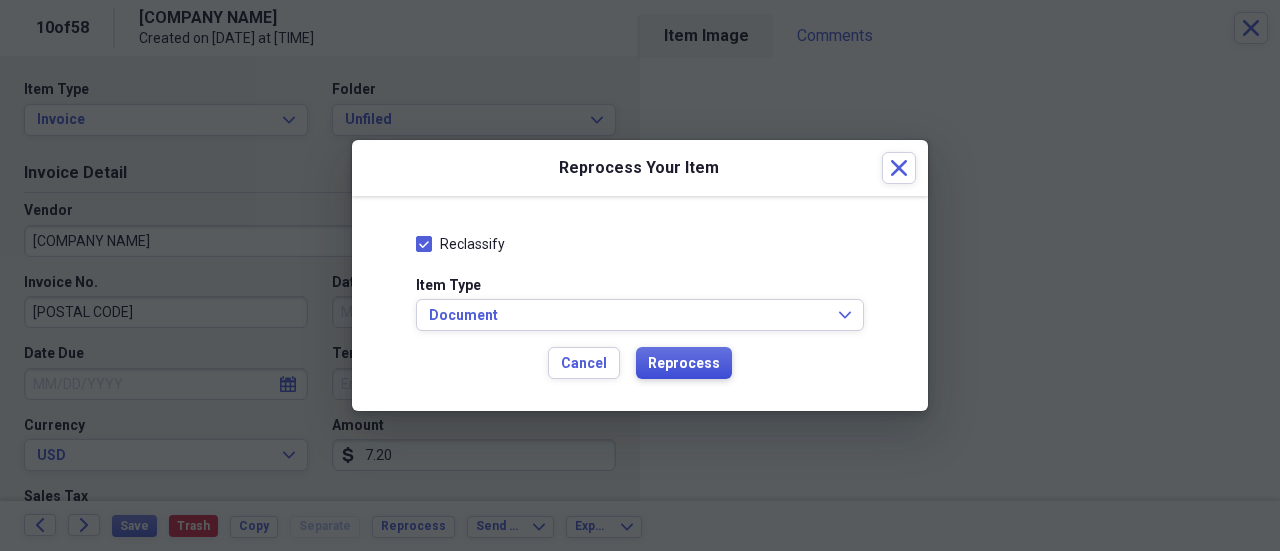 click on "Reprocess" at bounding box center [684, 364] 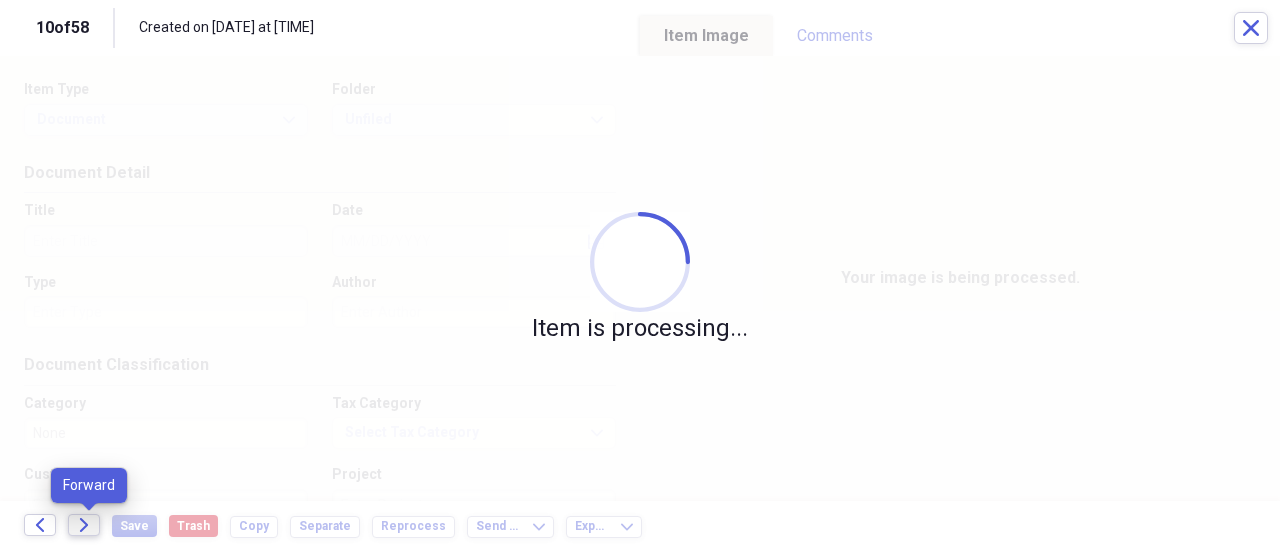 click 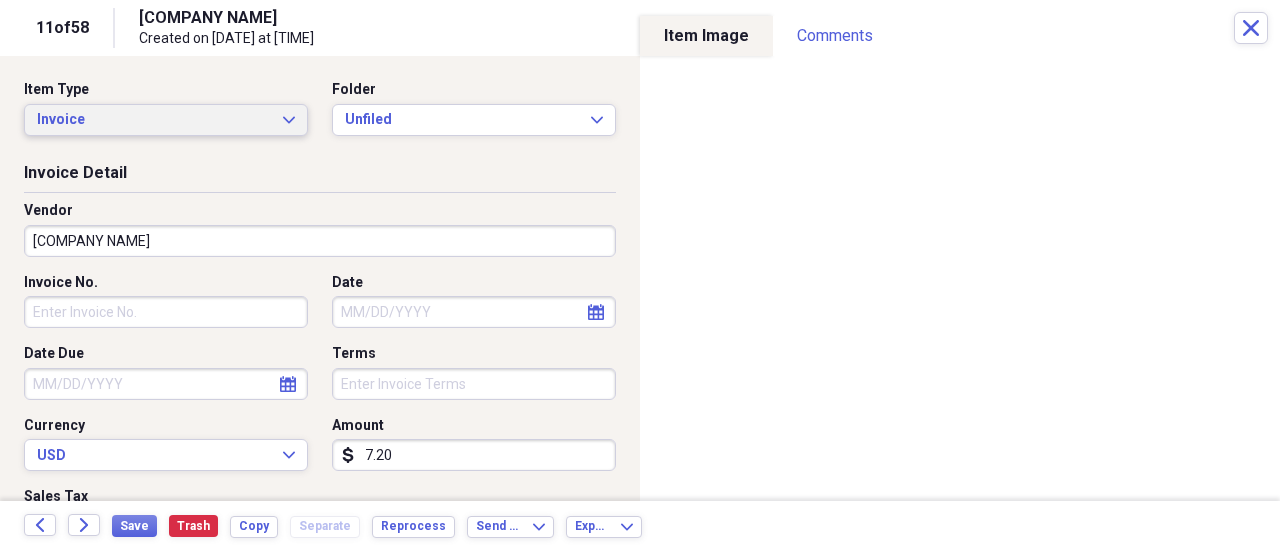 click on "Expand" 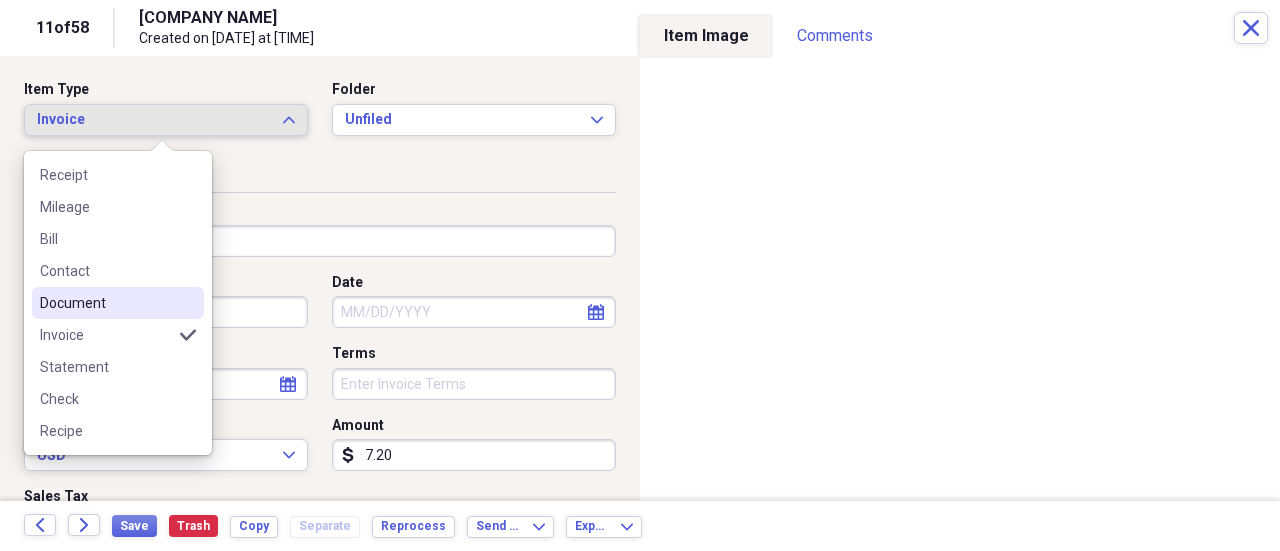 click on "Document" at bounding box center (106, 303) 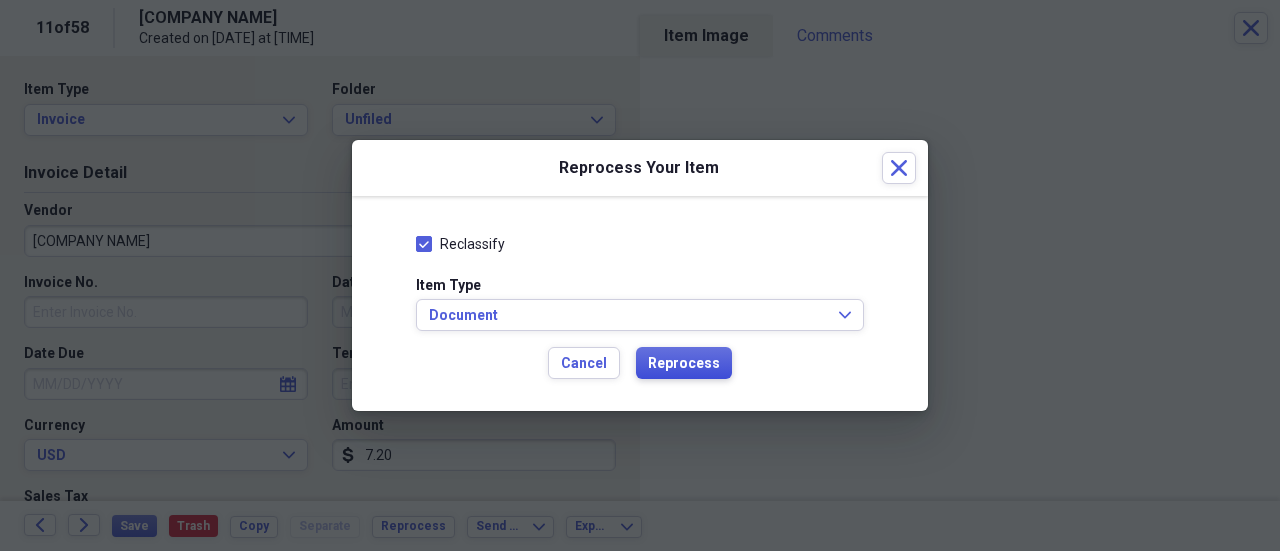 click on "Reprocess" at bounding box center [684, 364] 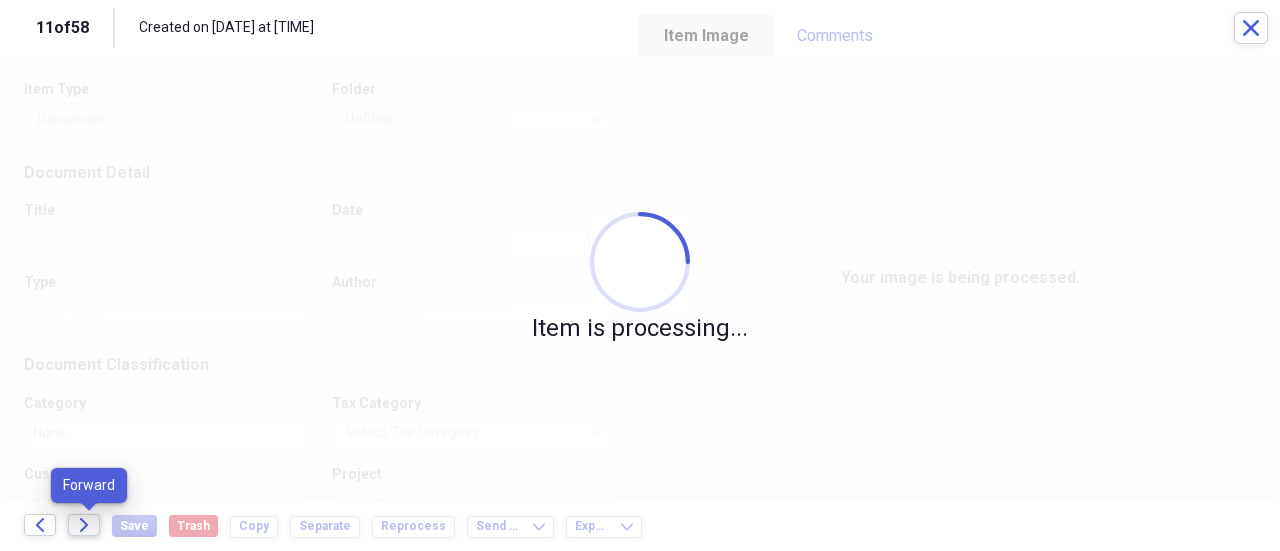 click 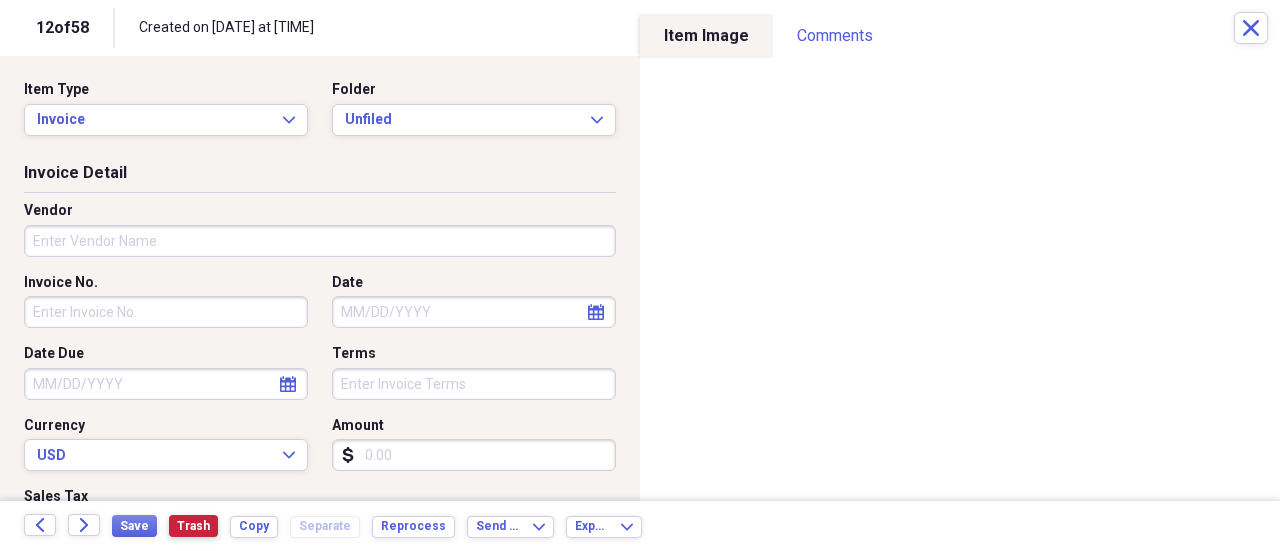 click on "Trash" at bounding box center (193, 526) 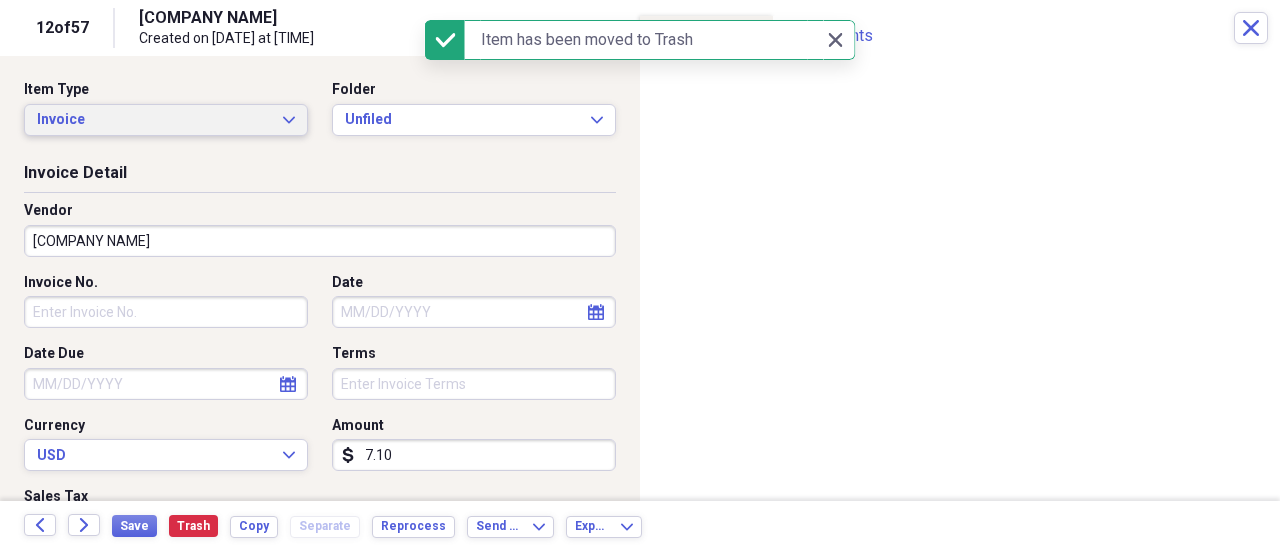 click on "Expand" 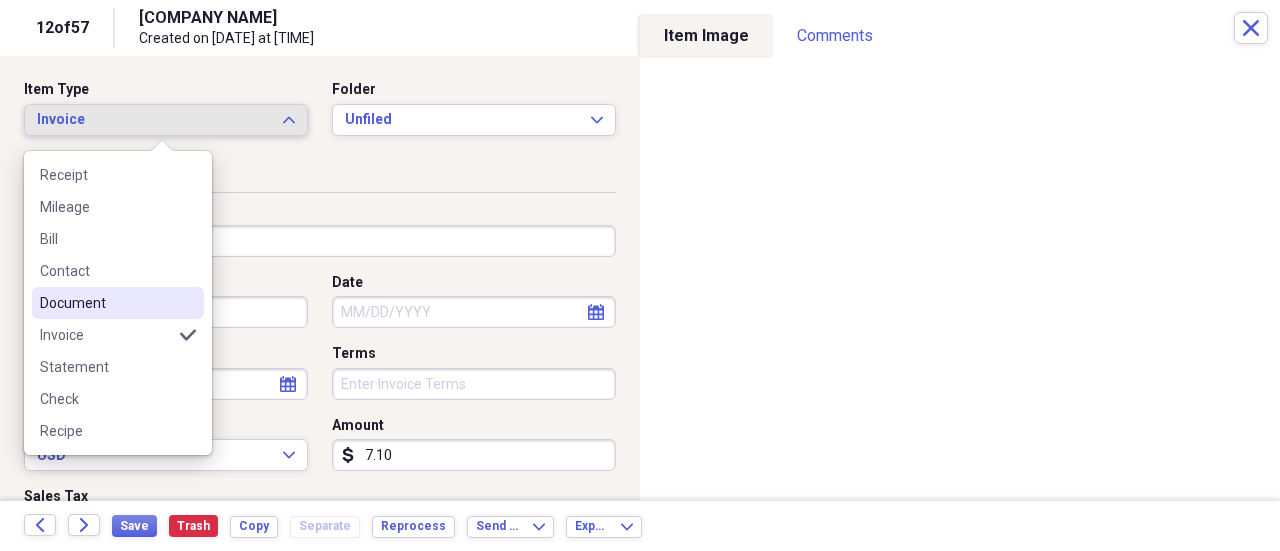 click on "Document" at bounding box center [106, 303] 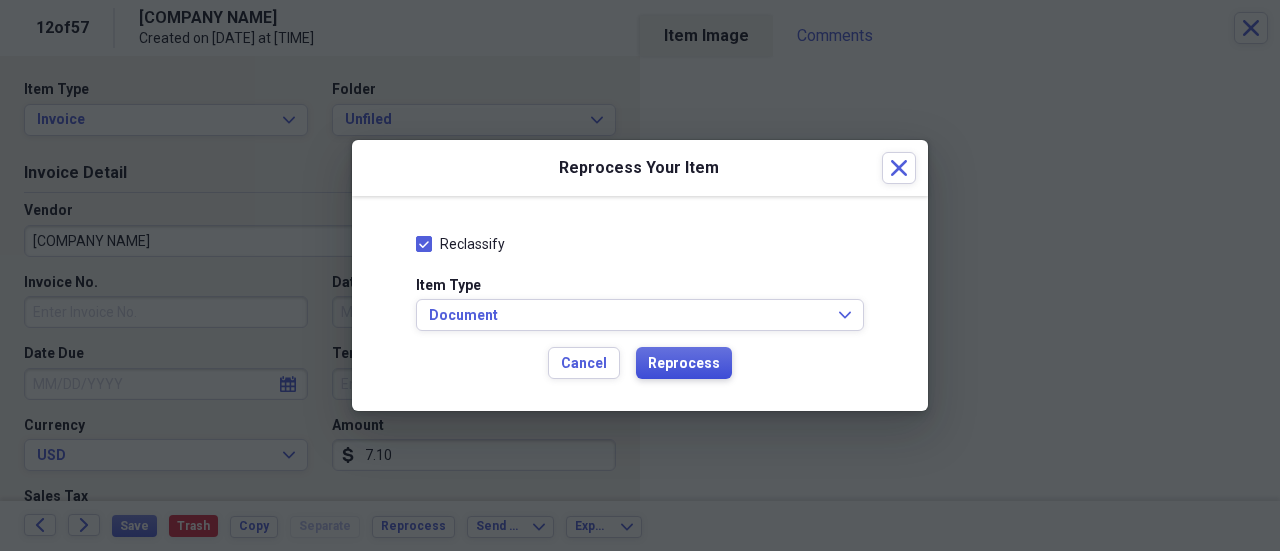 click on "Reprocess" at bounding box center [684, 364] 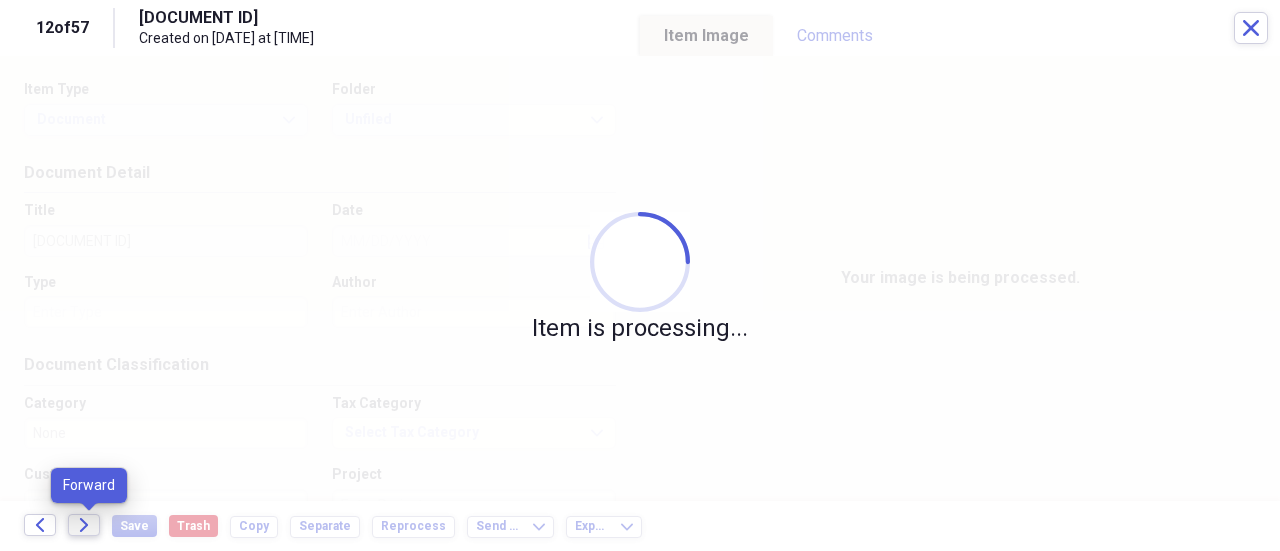 click on "Forward" at bounding box center [84, 525] 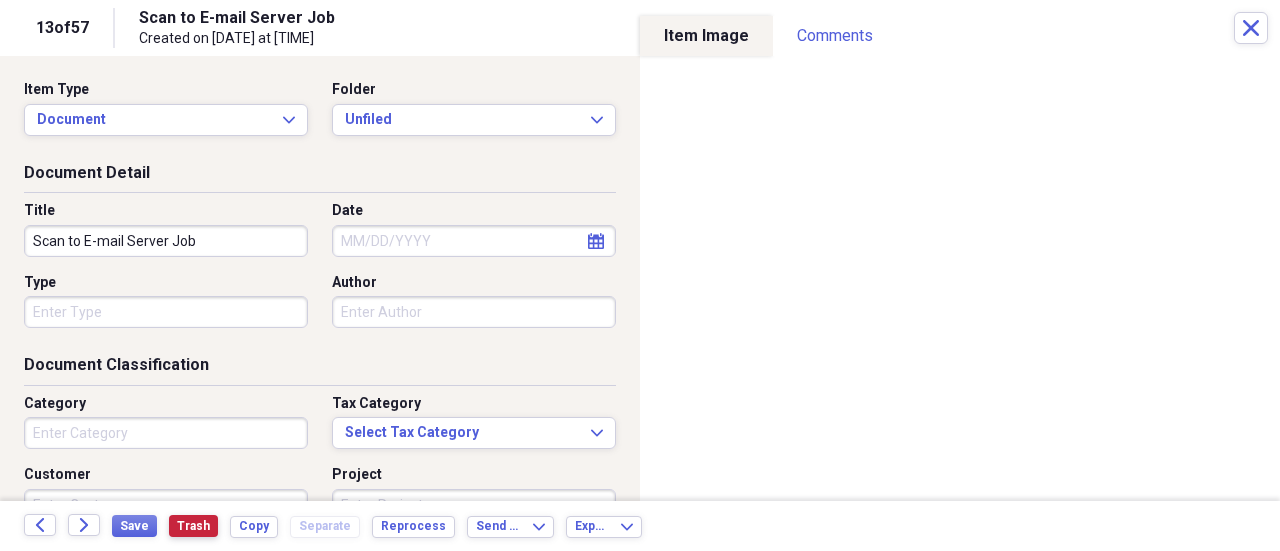 click on "Trash" at bounding box center [193, 526] 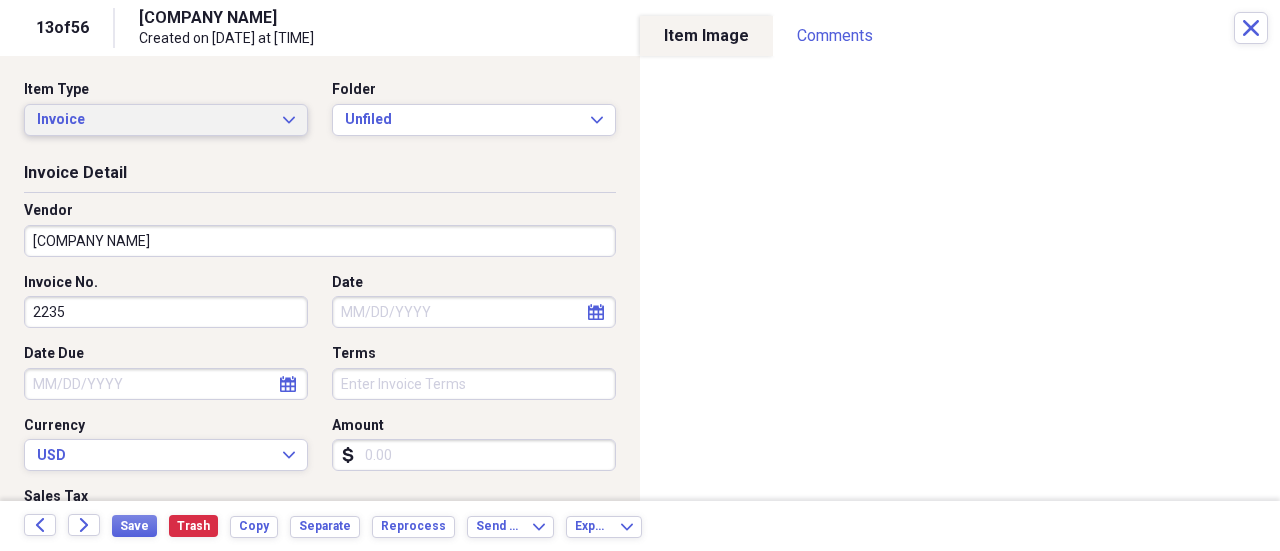 click on "Expand" 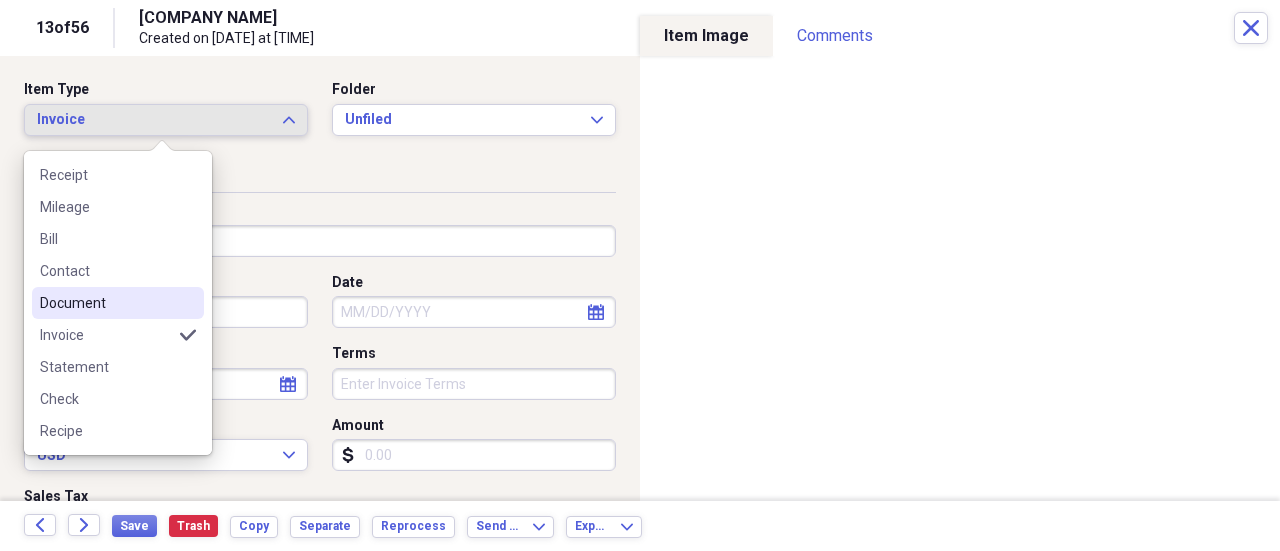 click on "Document" at bounding box center (106, 303) 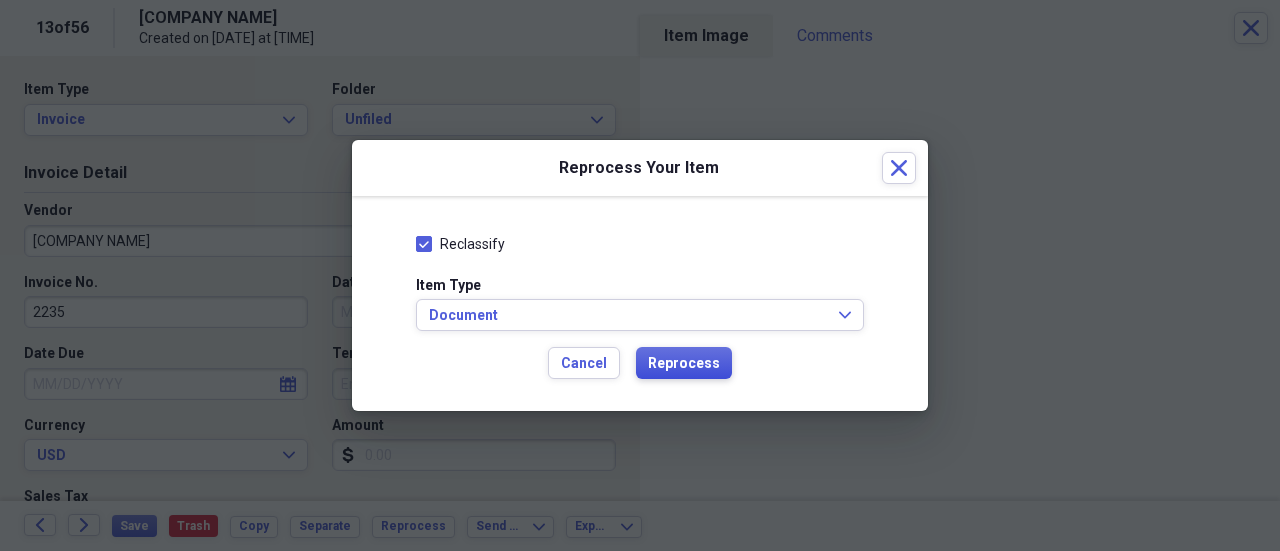 click on "Reprocess" at bounding box center (684, 364) 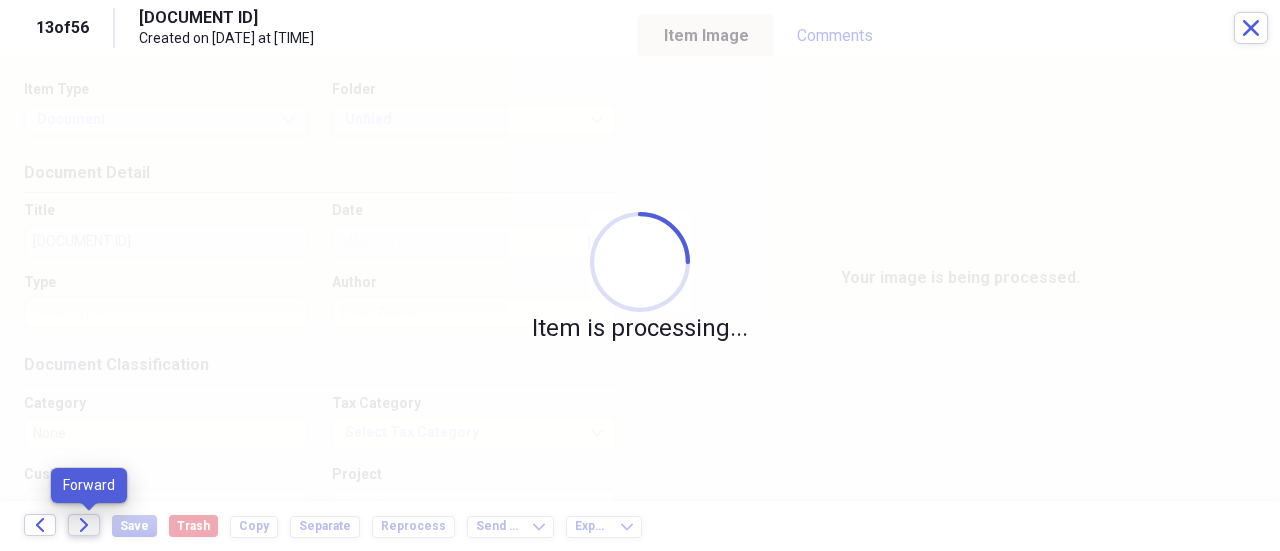click on "Forward" 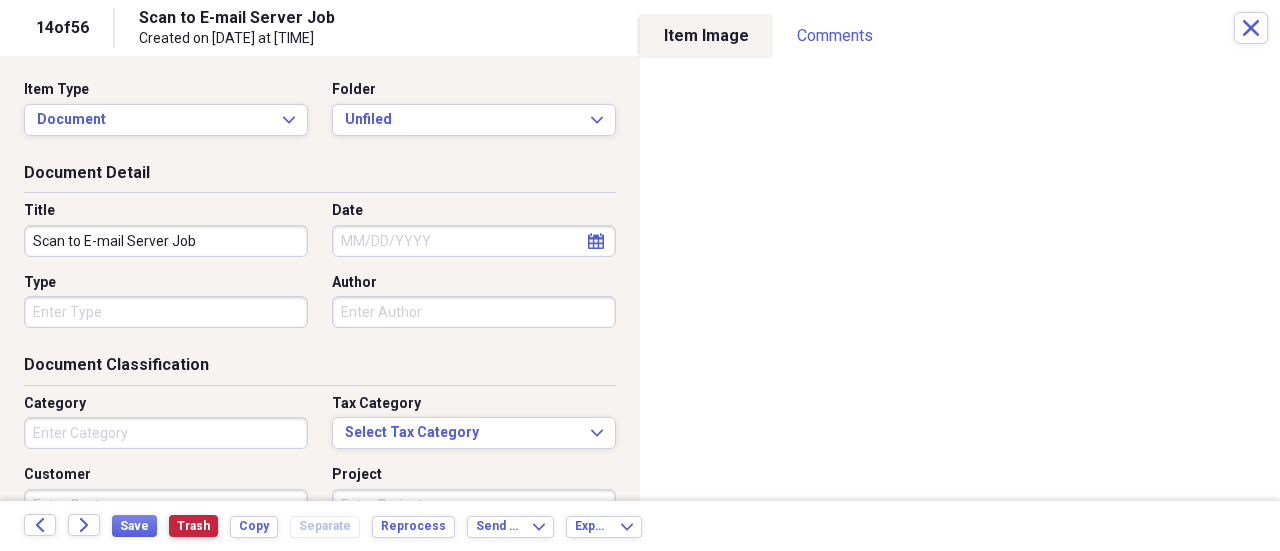 click on "Trash" at bounding box center [193, 526] 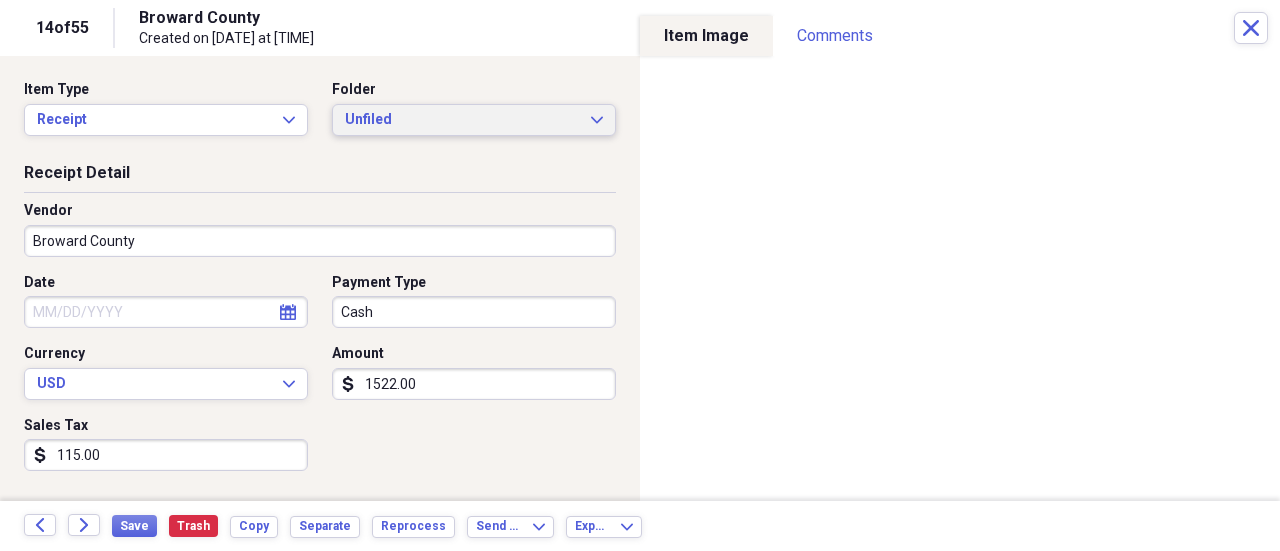 click on "Unfiled Expand" at bounding box center (474, 120) 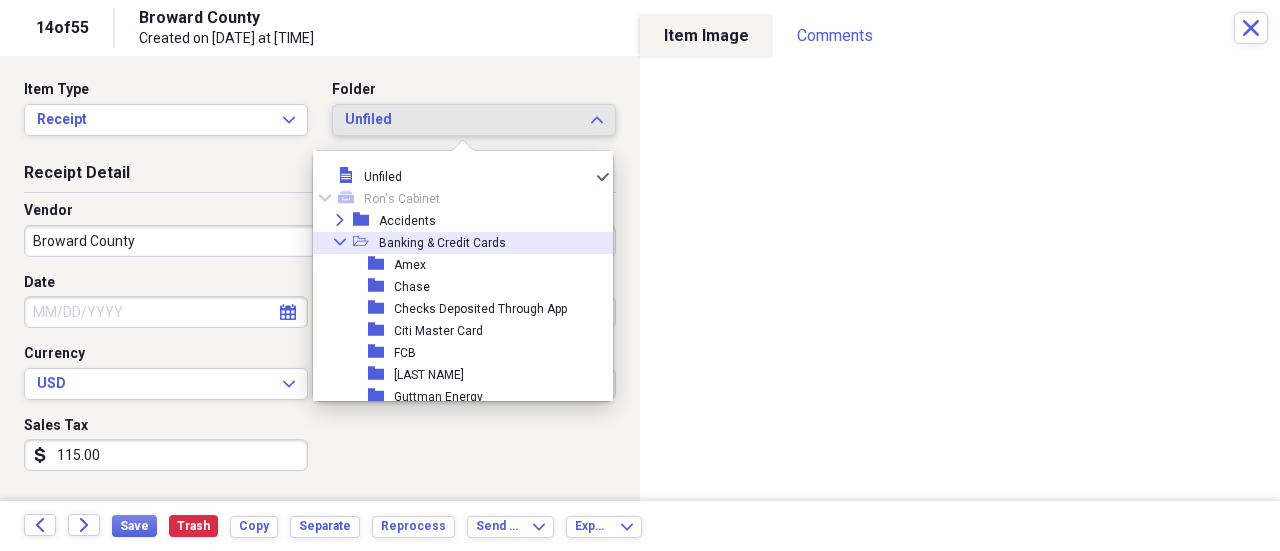 click on "Collapse" 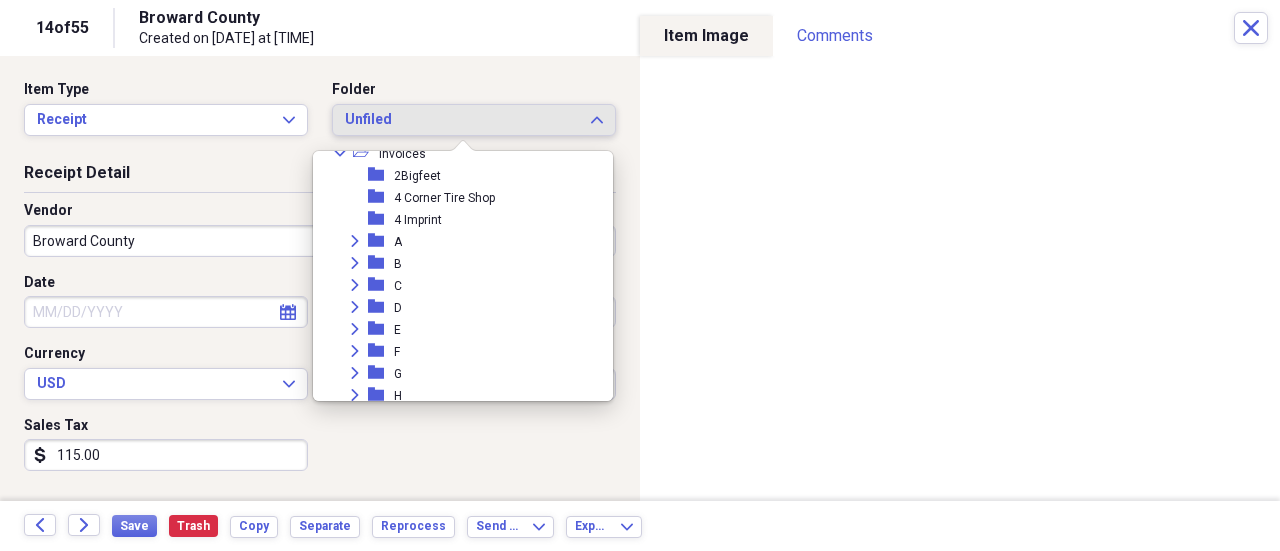 scroll, scrollTop: 300, scrollLeft: 0, axis: vertical 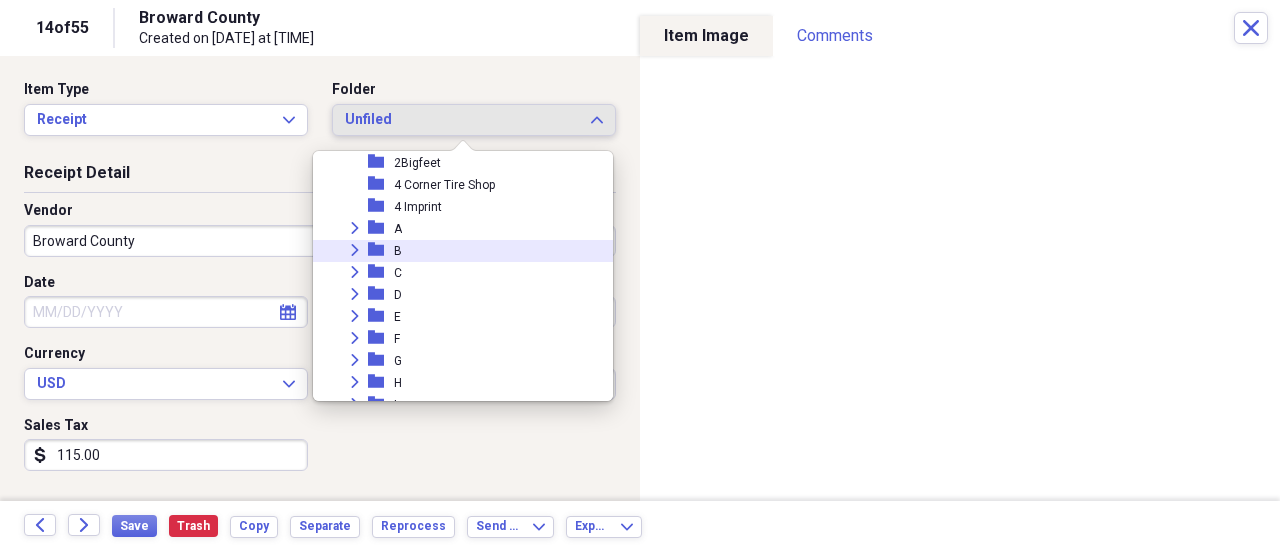 click on "Expand" at bounding box center (355, 250) 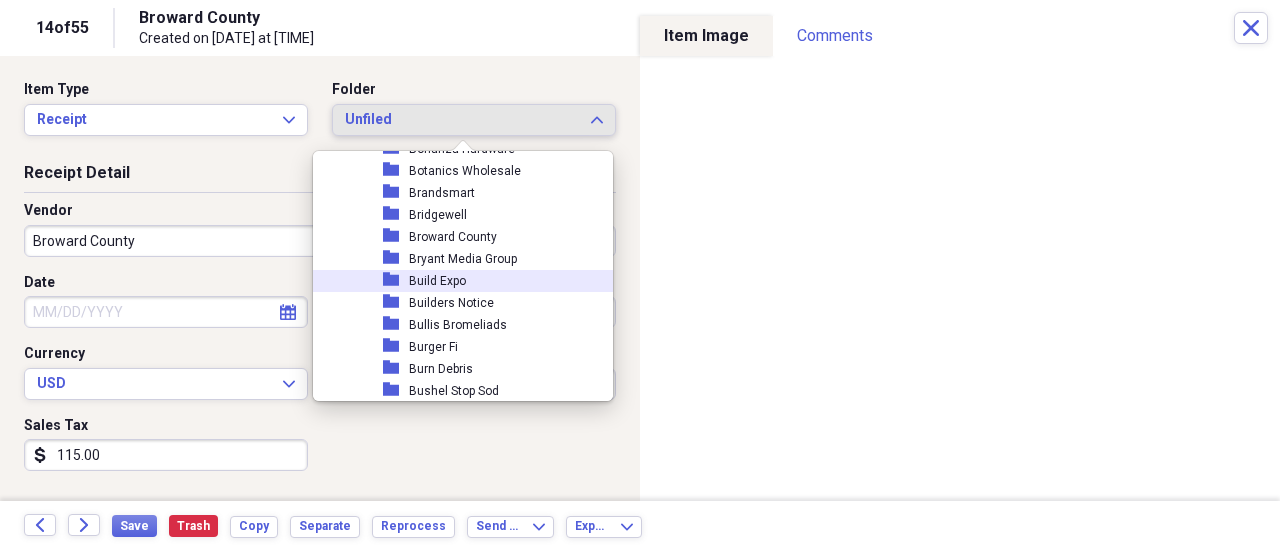 scroll, scrollTop: 1100, scrollLeft: 0, axis: vertical 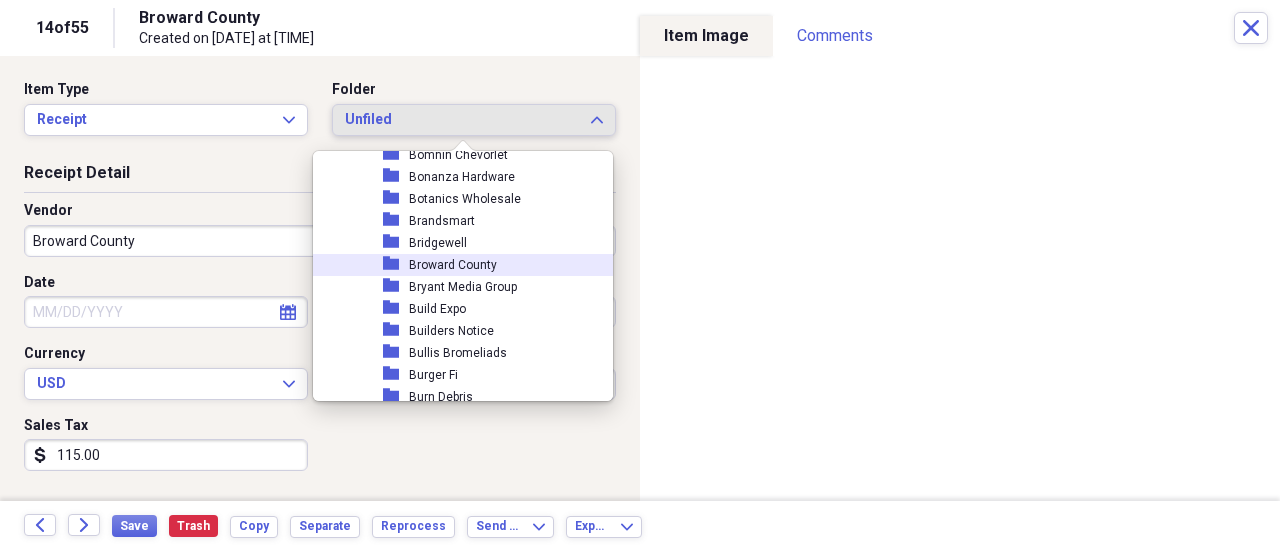 click on "Broward County" at bounding box center (453, 265) 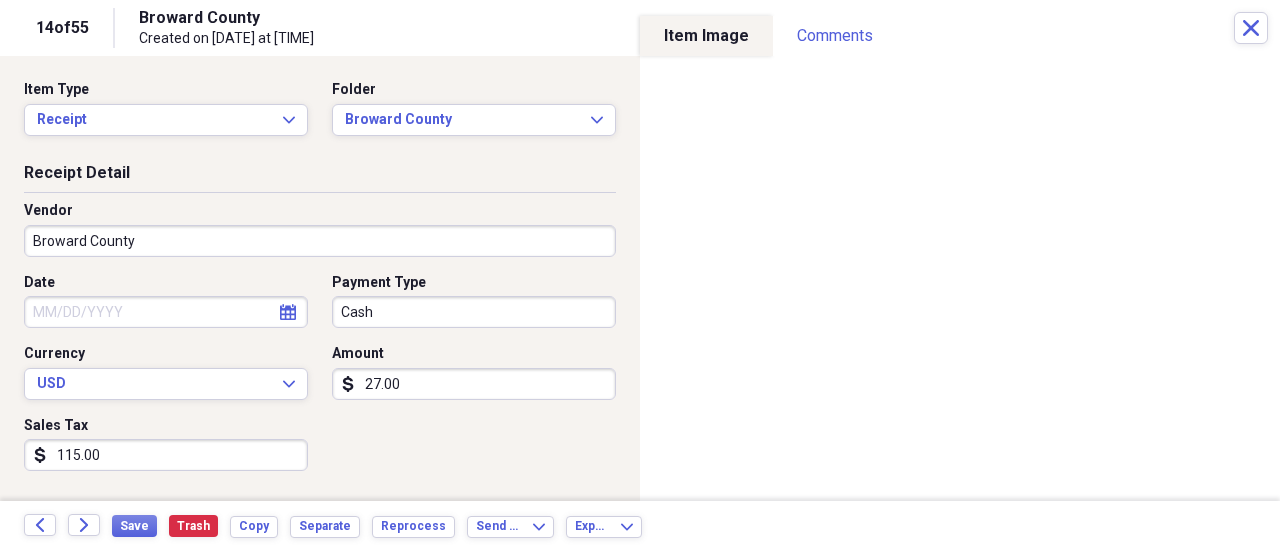 type on "27.00" 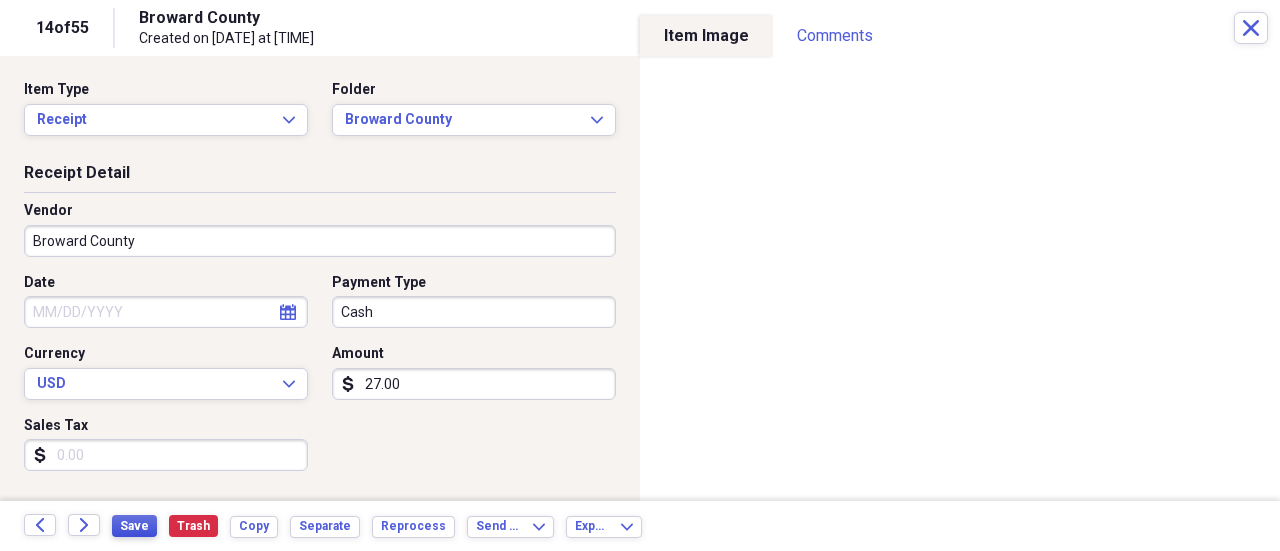 type 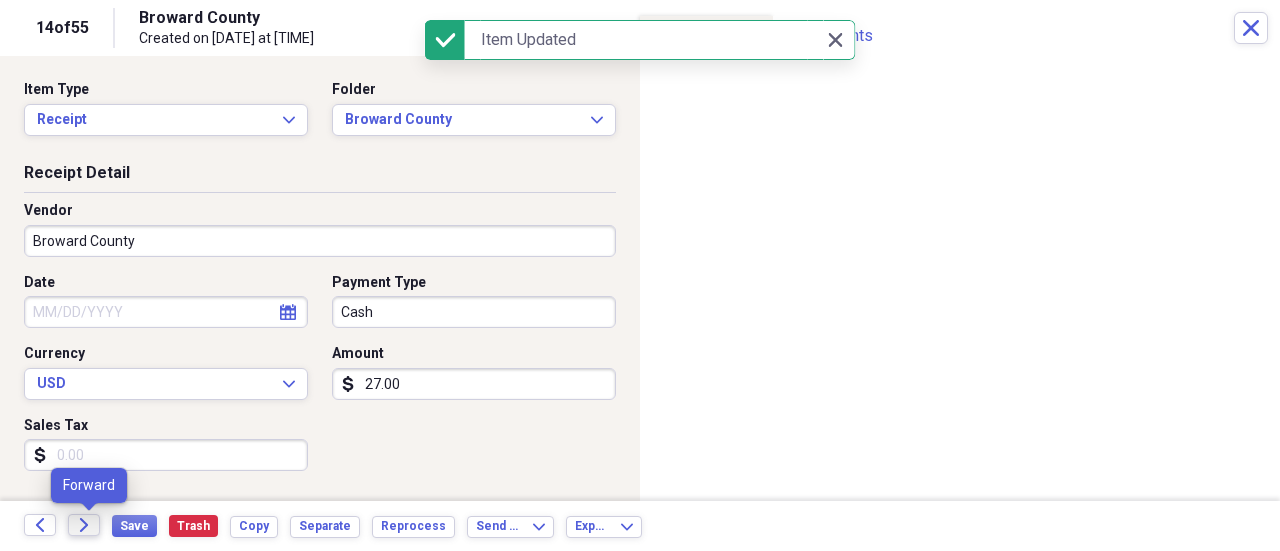 click 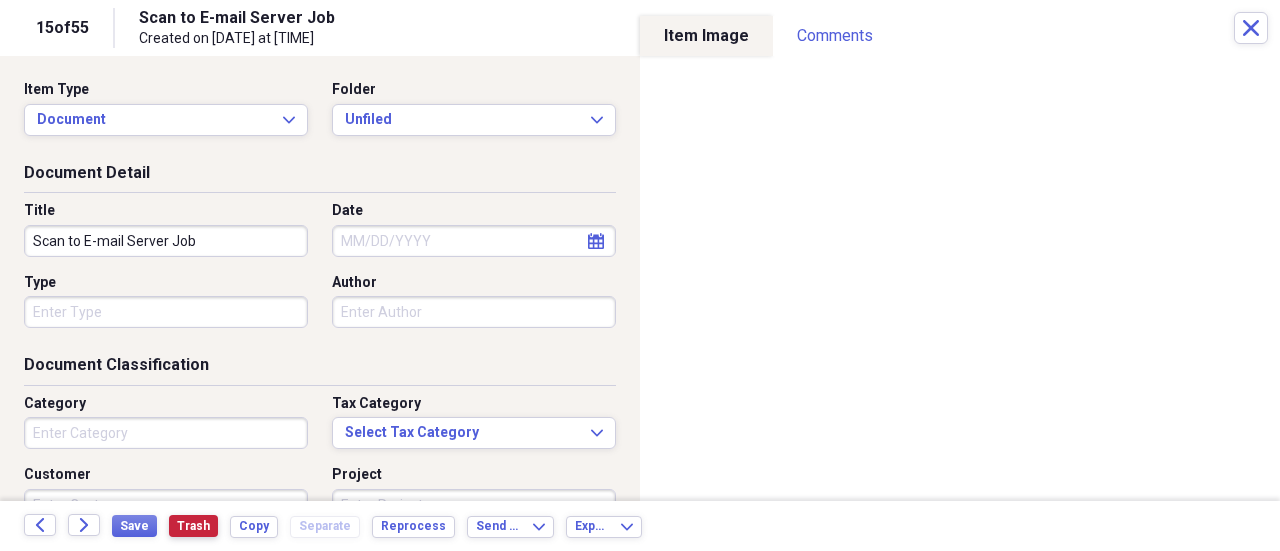 click on "Trash" at bounding box center (193, 526) 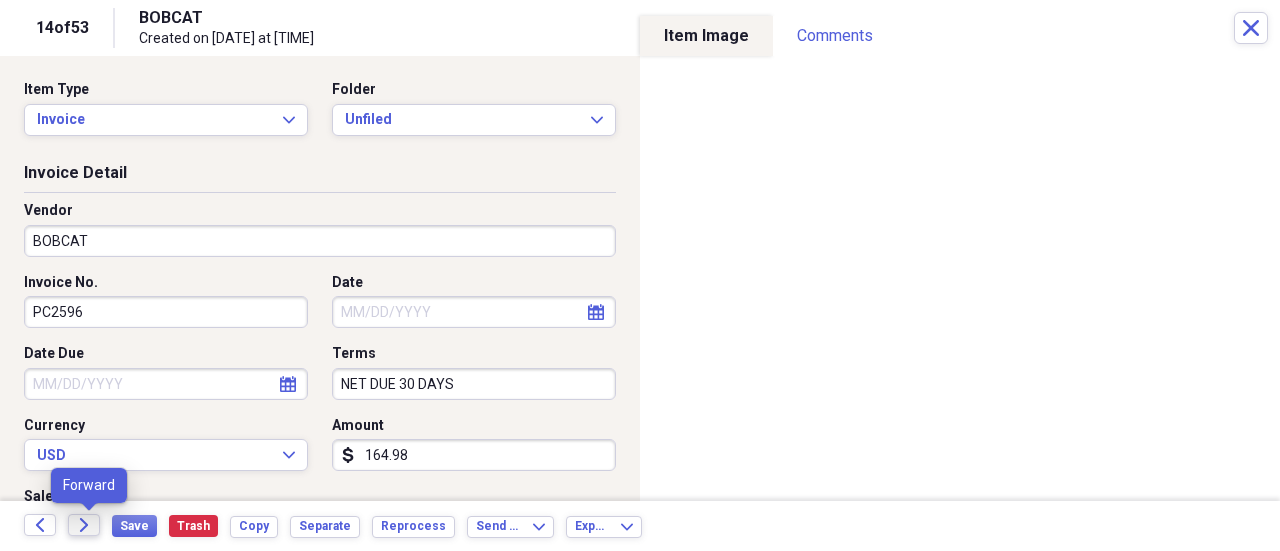 click on "Forward" 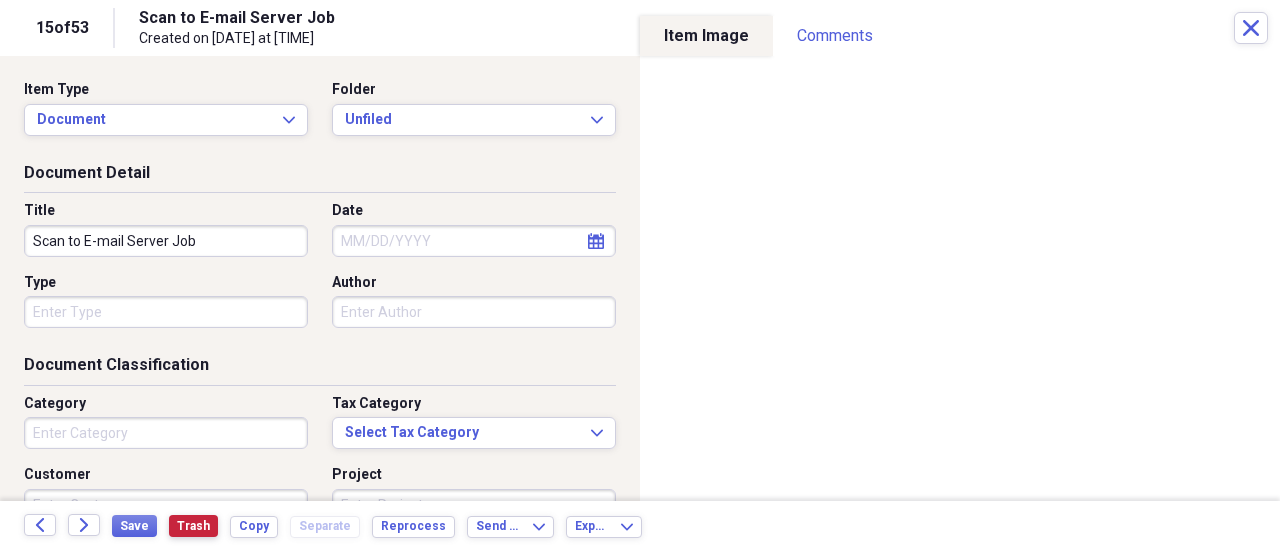 click on "Trash" at bounding box center [193, 526] 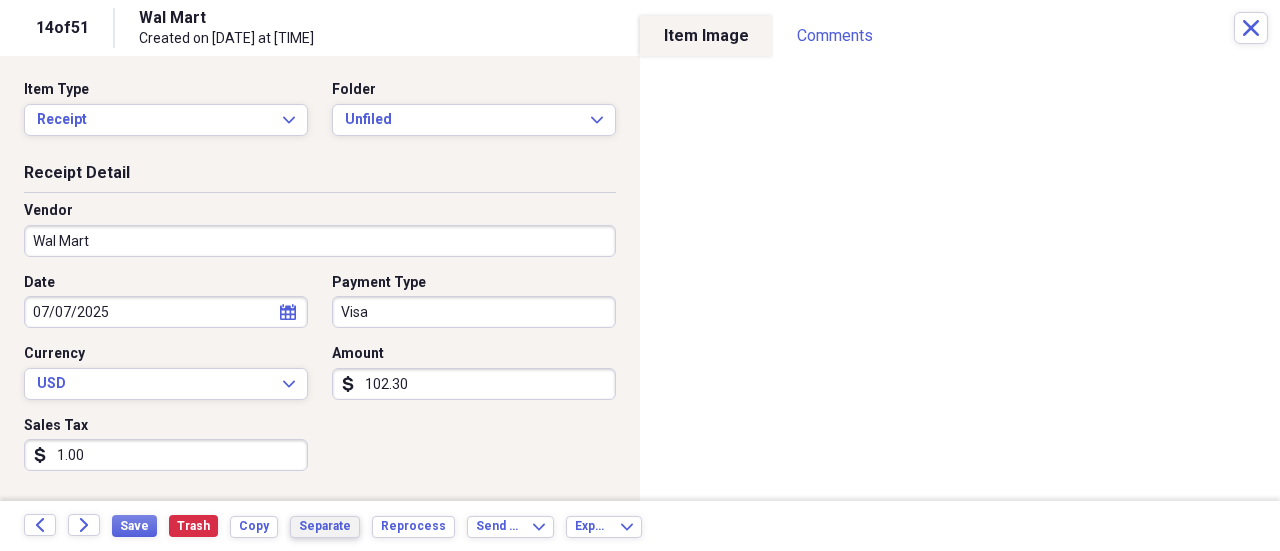 click on "Separate" at bounding box center (325, 526) 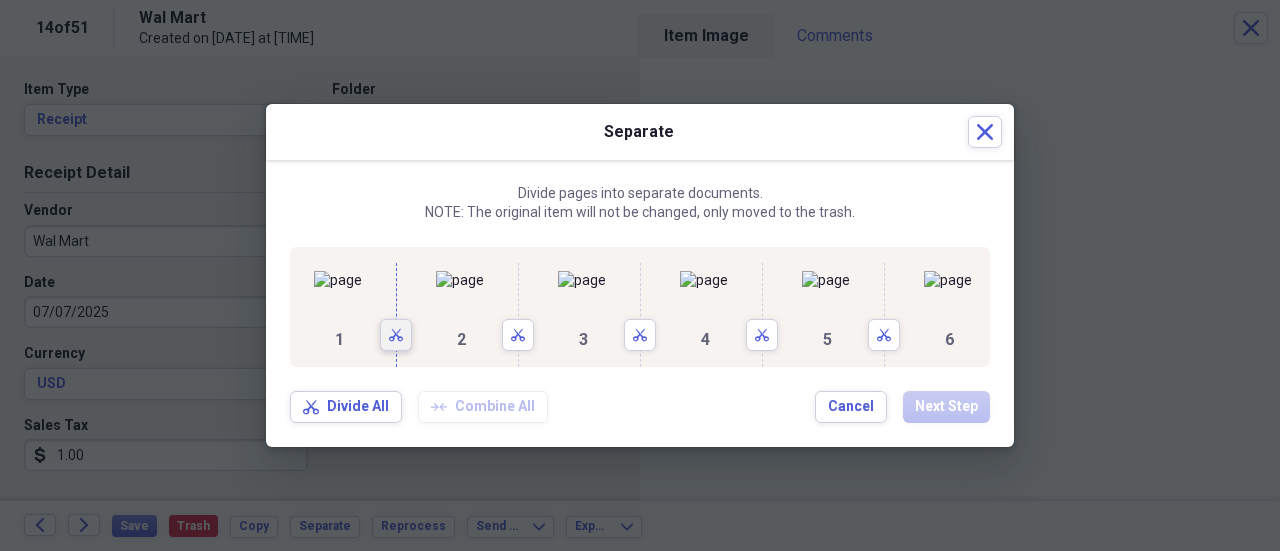 click on "Scissors" 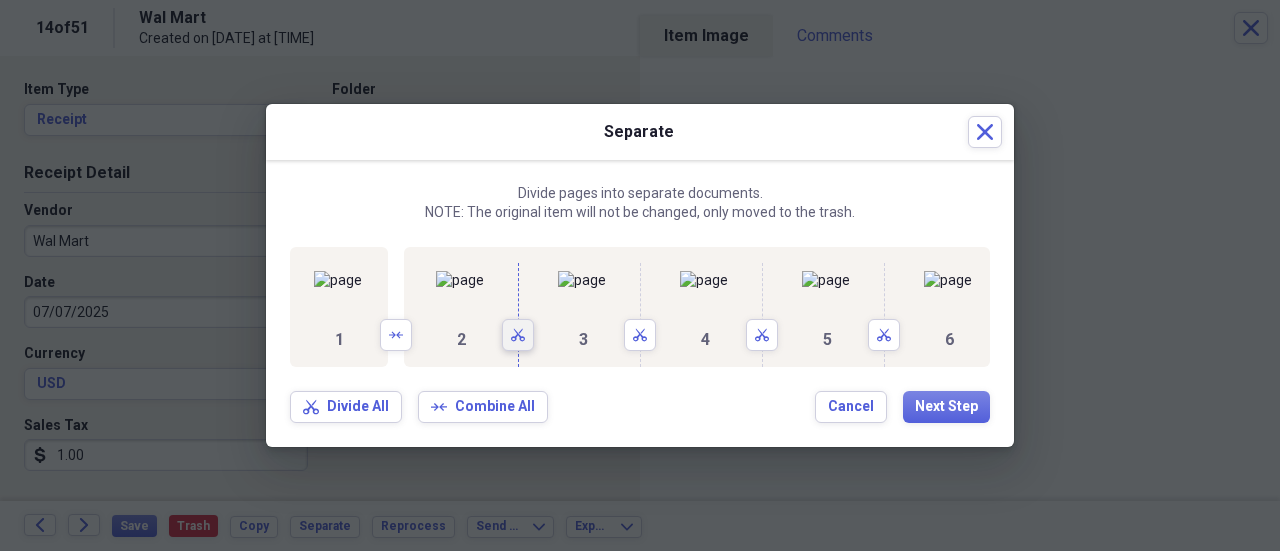 click on "Scissors" 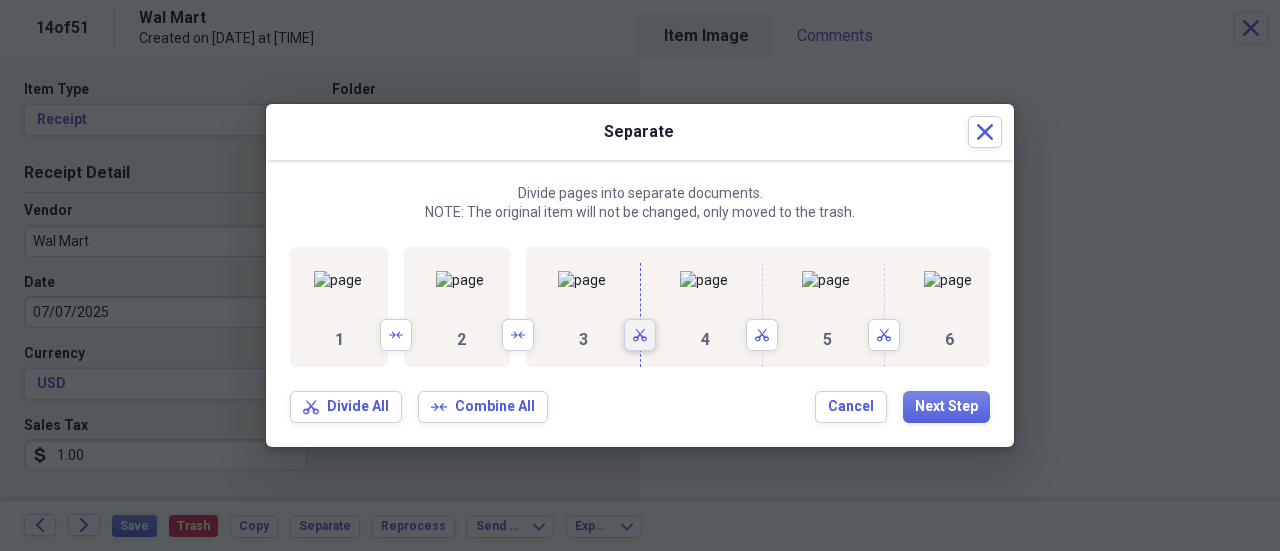click 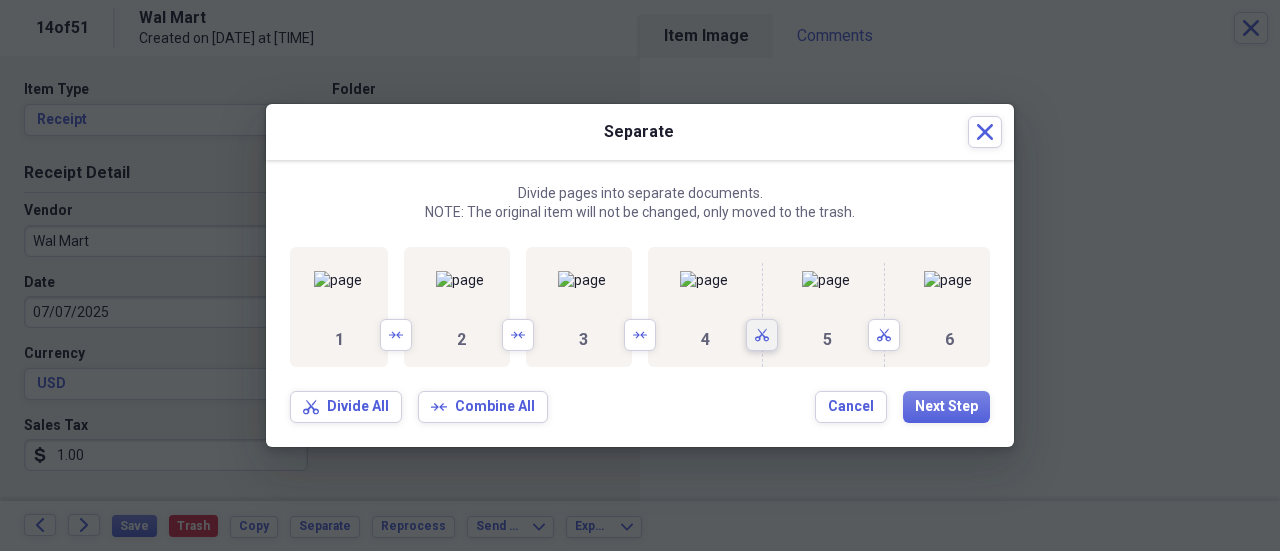 drag, startPoint x: 833, startPoint y: 413, endPoint x: 886, endPoint y: 444, distance: 61.400326 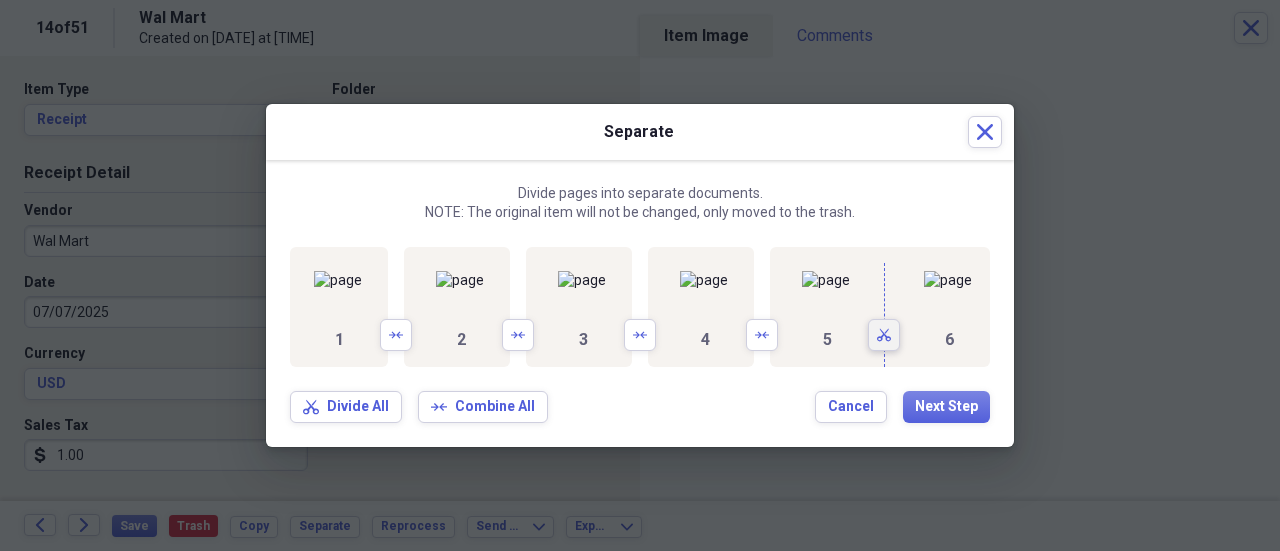 click on "Scissors" 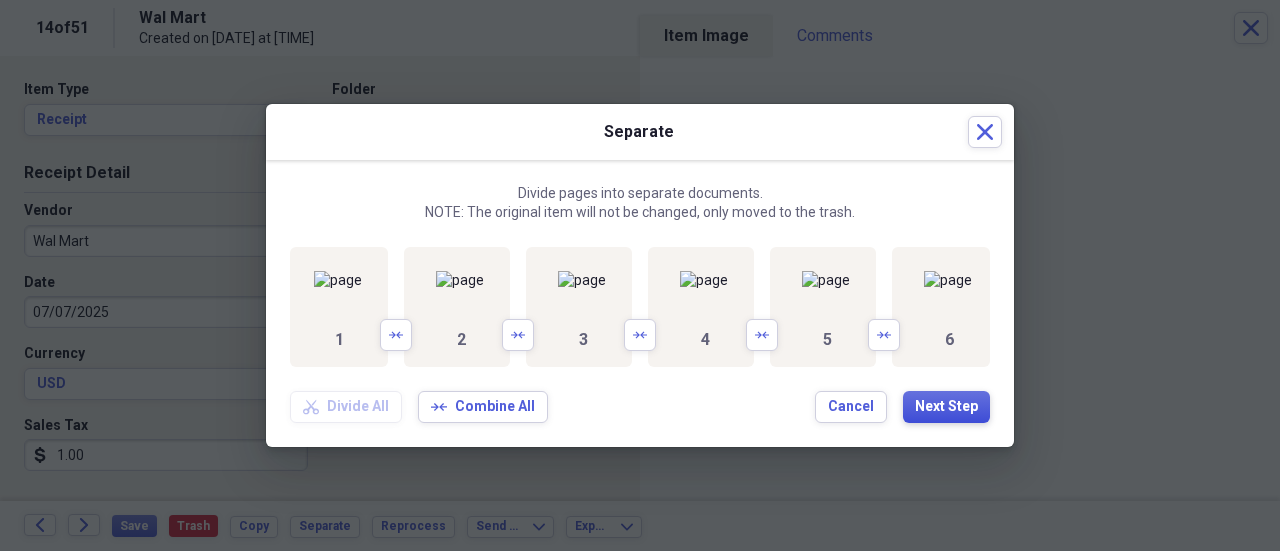click on "Next Step" at bounding box center [946, 407] 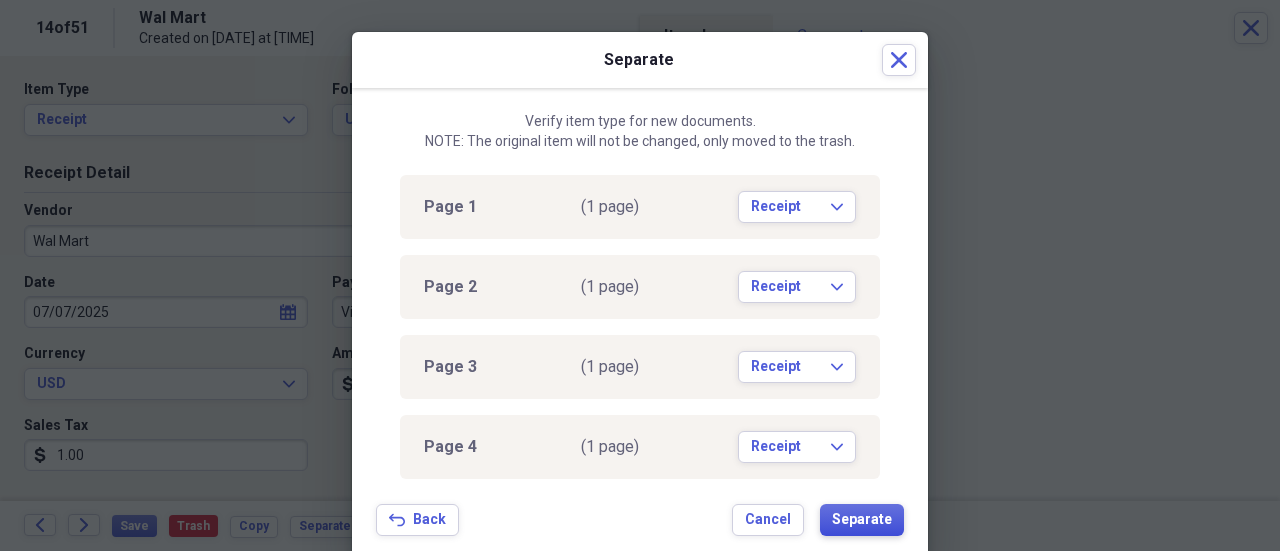 click on "Separate" at bounding box center (862, 520) 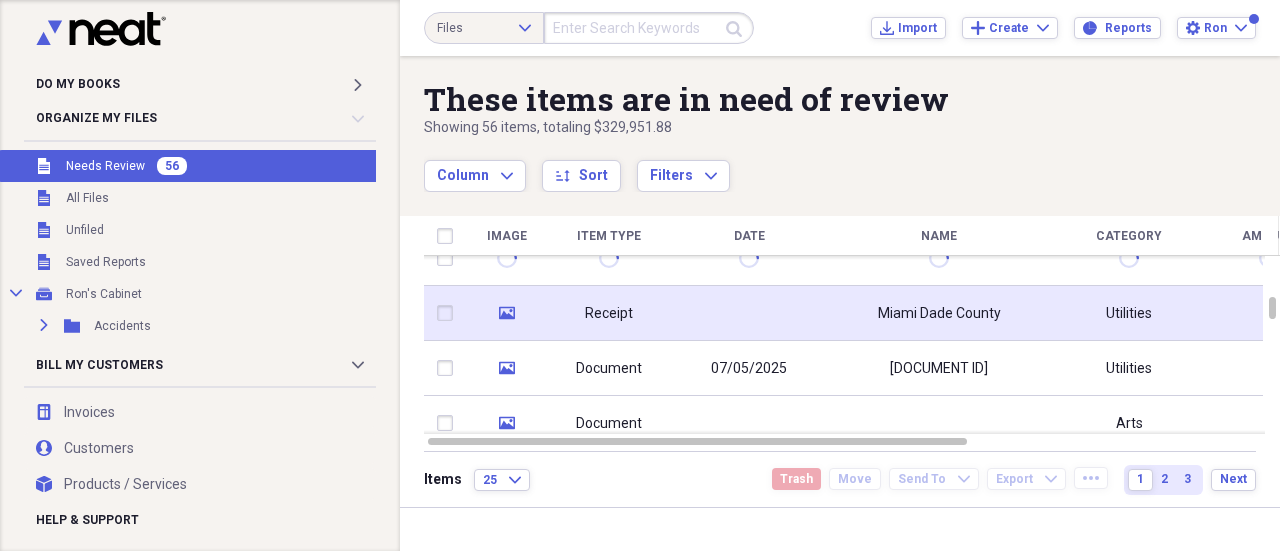 click on "Receipt" at bounding box center [609, 314] 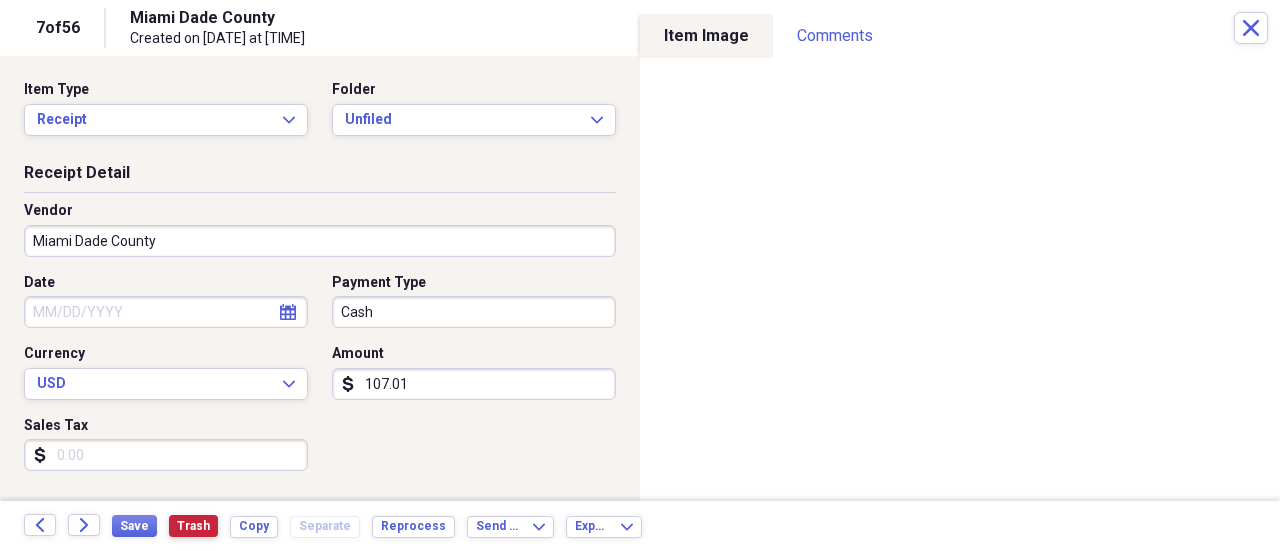 click on "Trash" at bounding box center (193, 526) 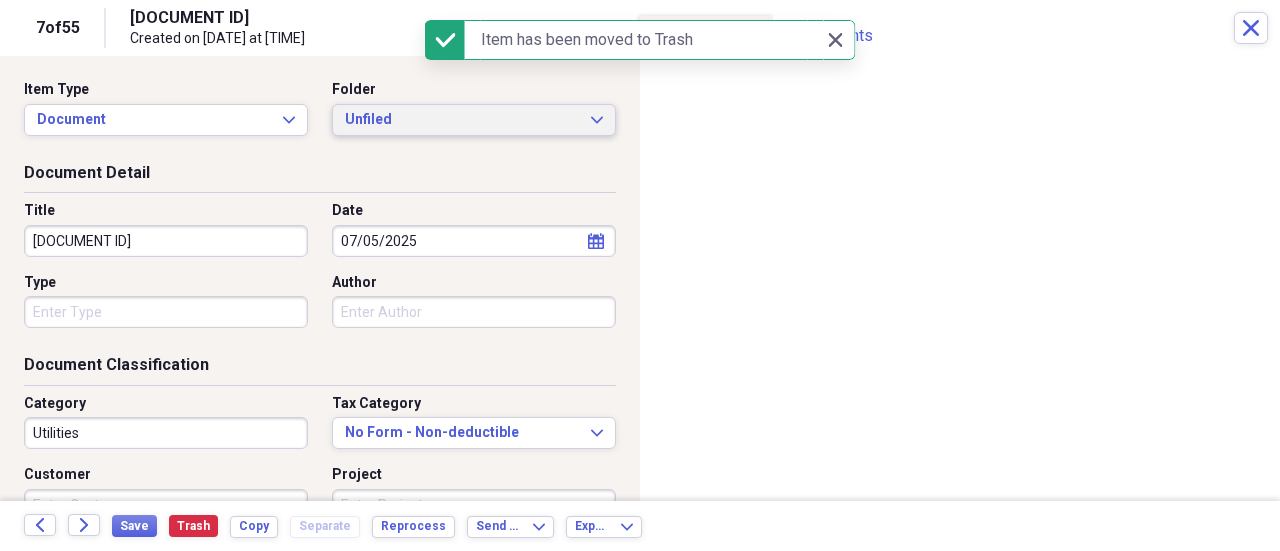 click on "Expand" 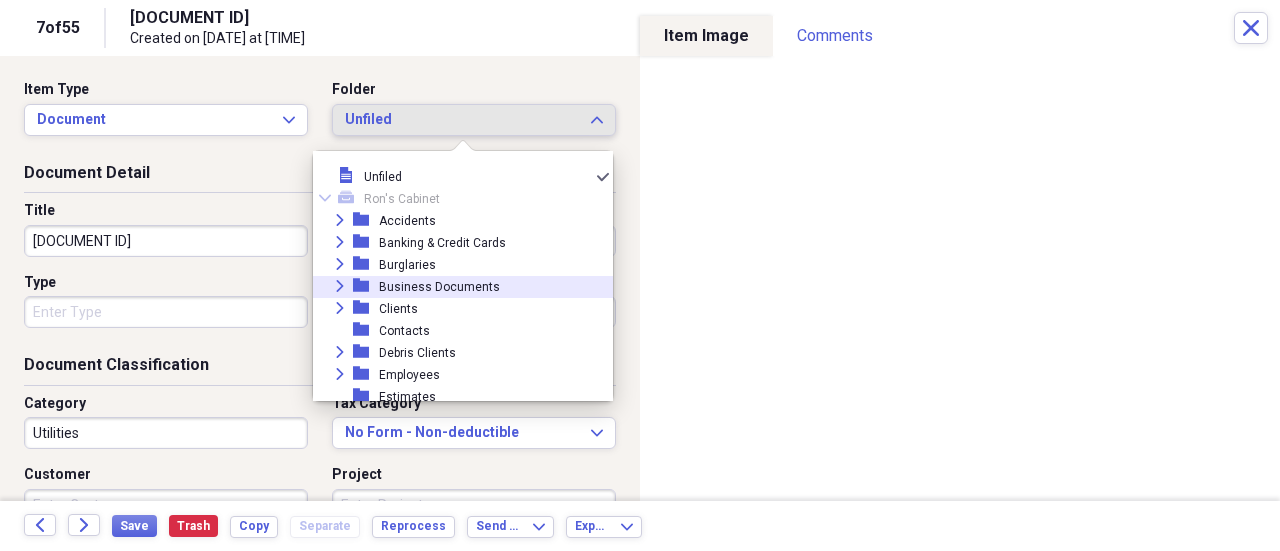 click on "Expand" 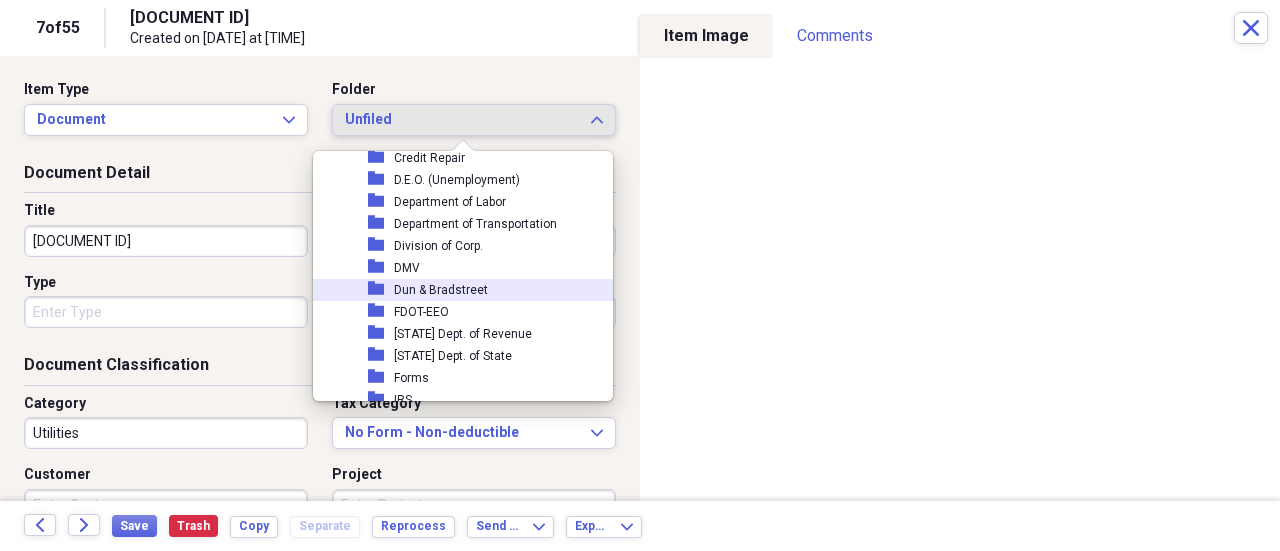 scroll, scrollTop: 600, scrollLeft: 0, axis: vertical 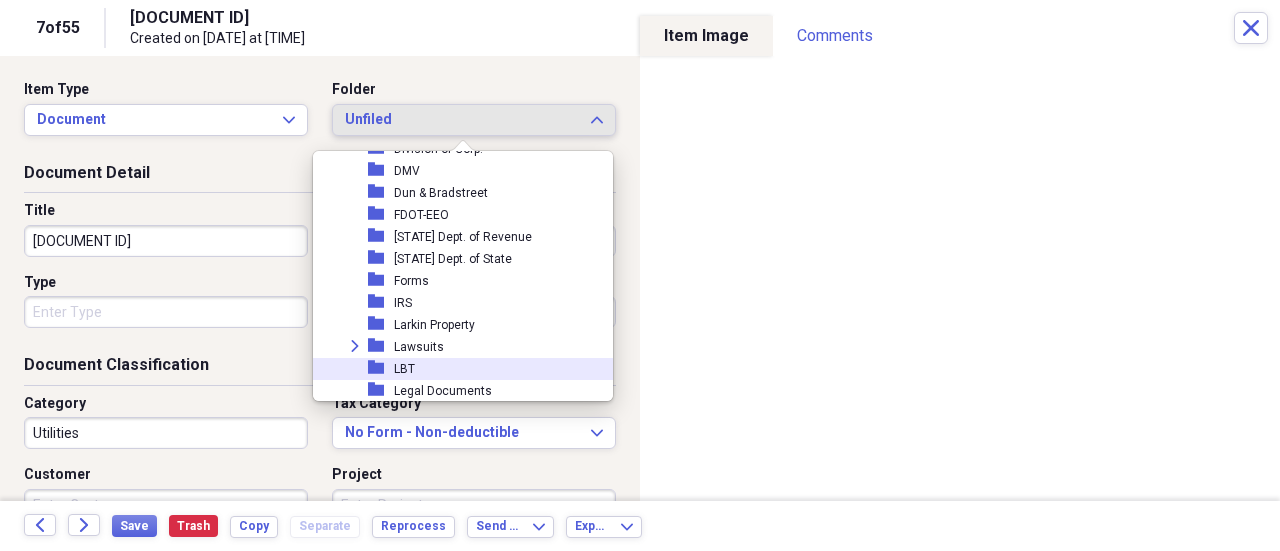 click on "LBT" at bounding box center [404, 369] 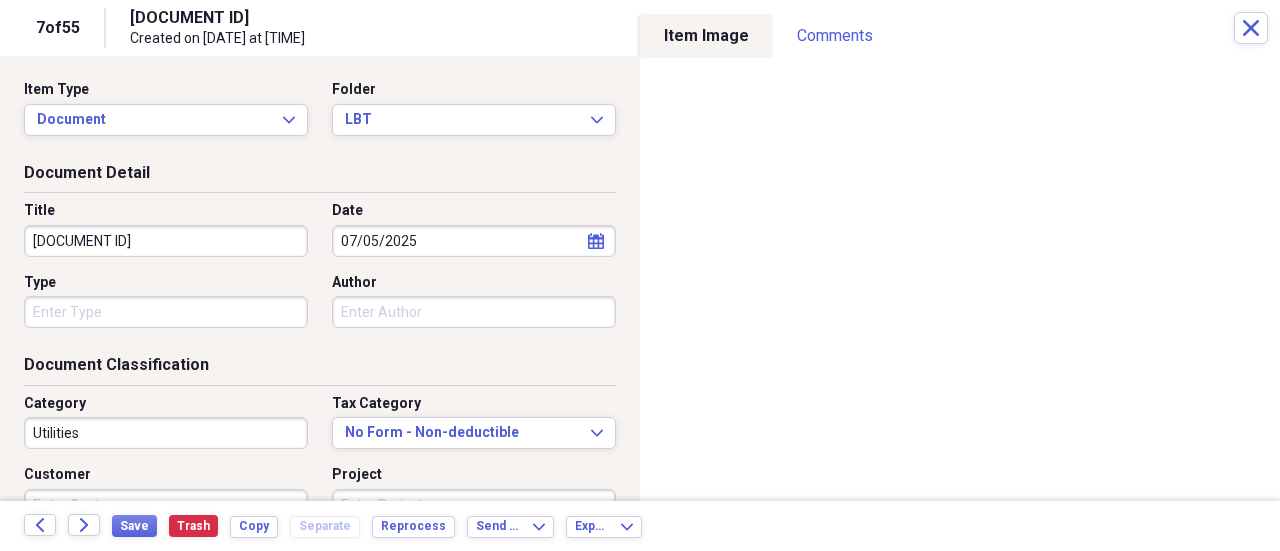 scroll, scrollTop: 0, scrollLeft: 0, axis: both 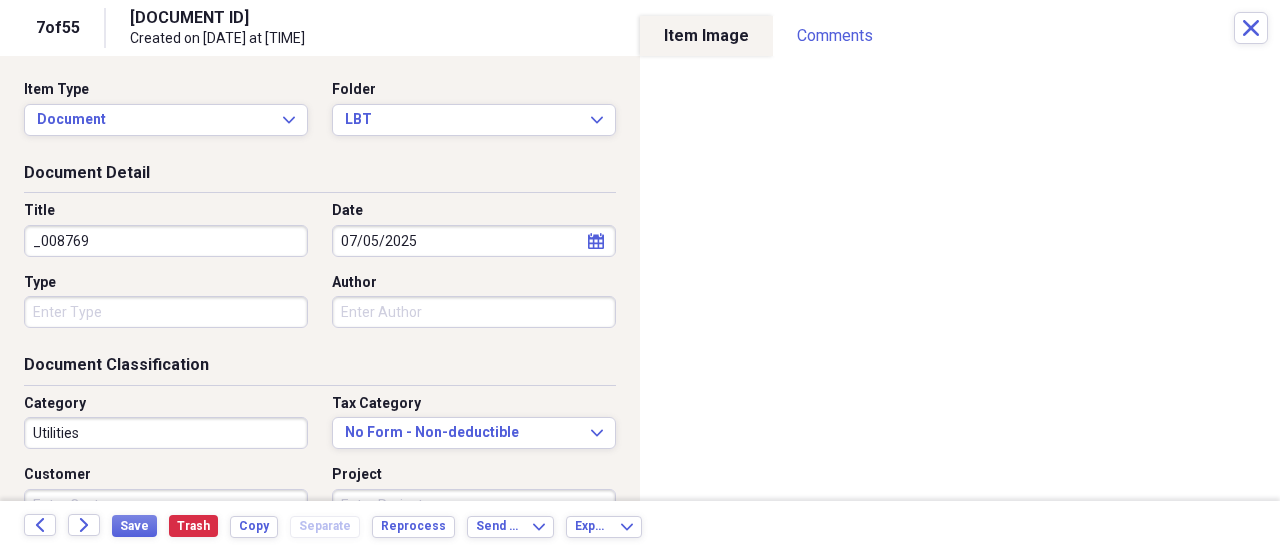 drag, startPoint x: 114, startPoint y: 243, endPoint x: 18, endPoint y: 229, distance: 97.015465 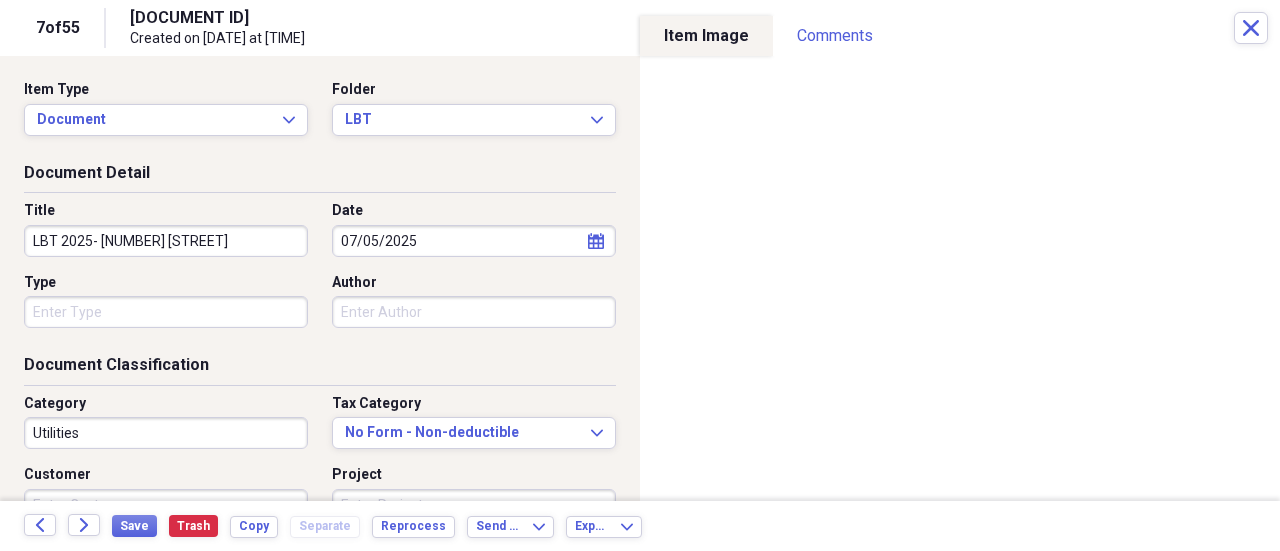 type on "LBT 2025- [NUMBER] [STREET]" 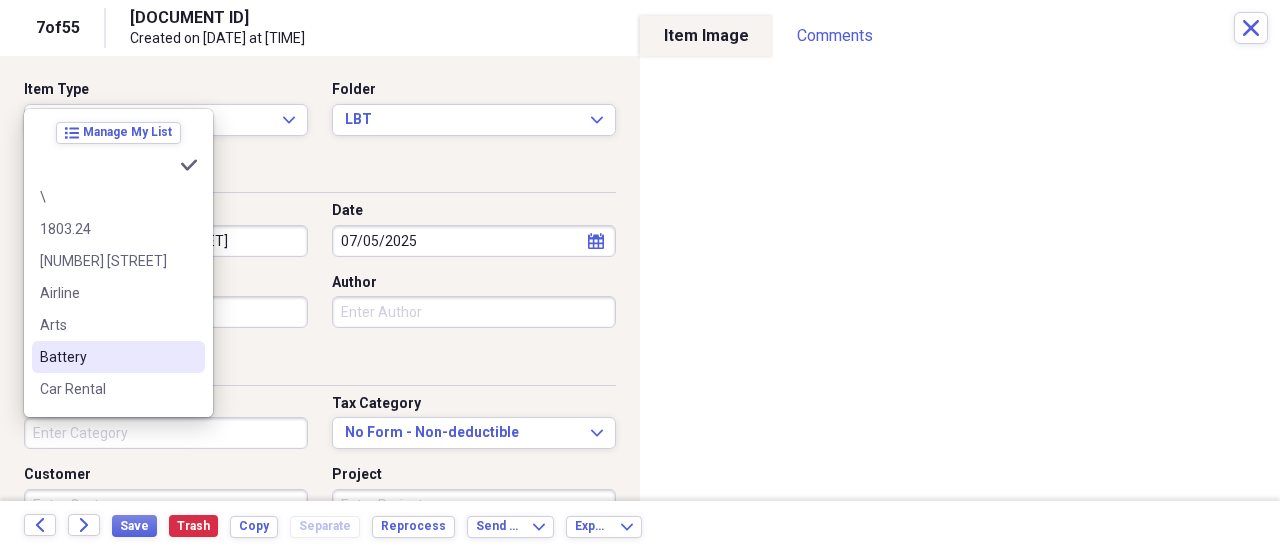 type 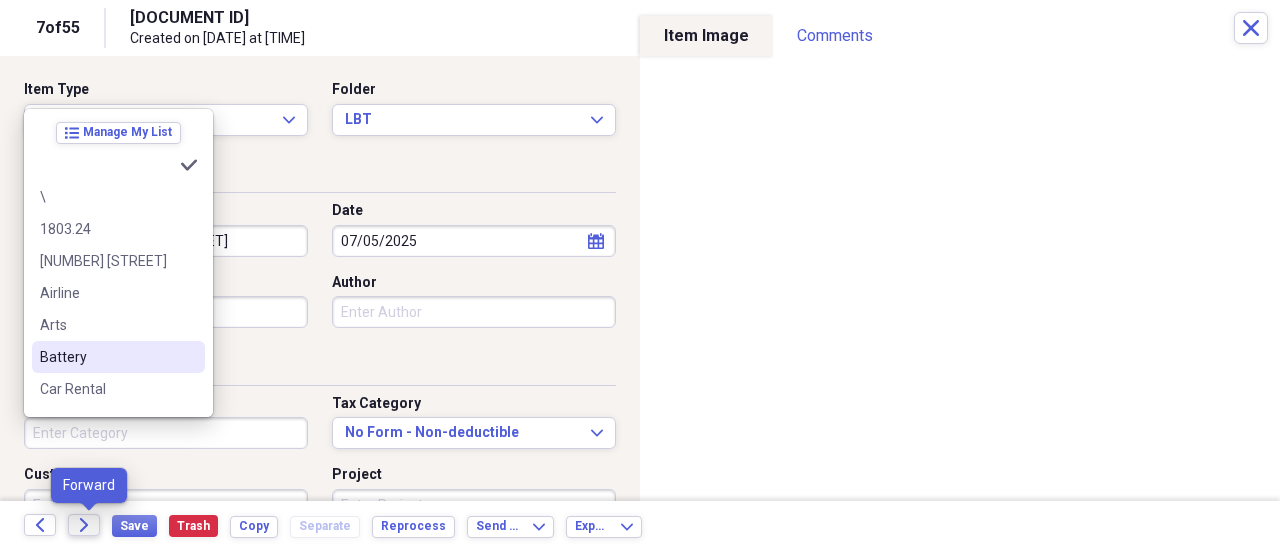 click on "Forward" 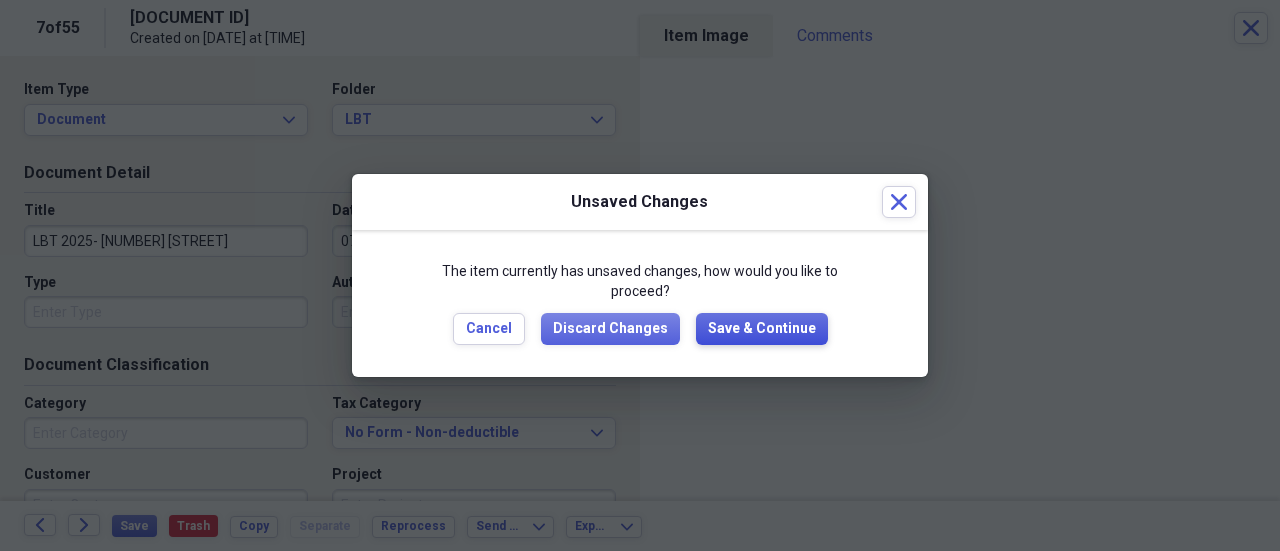 click on "Save & Continue" at bounding box center (762, 329) 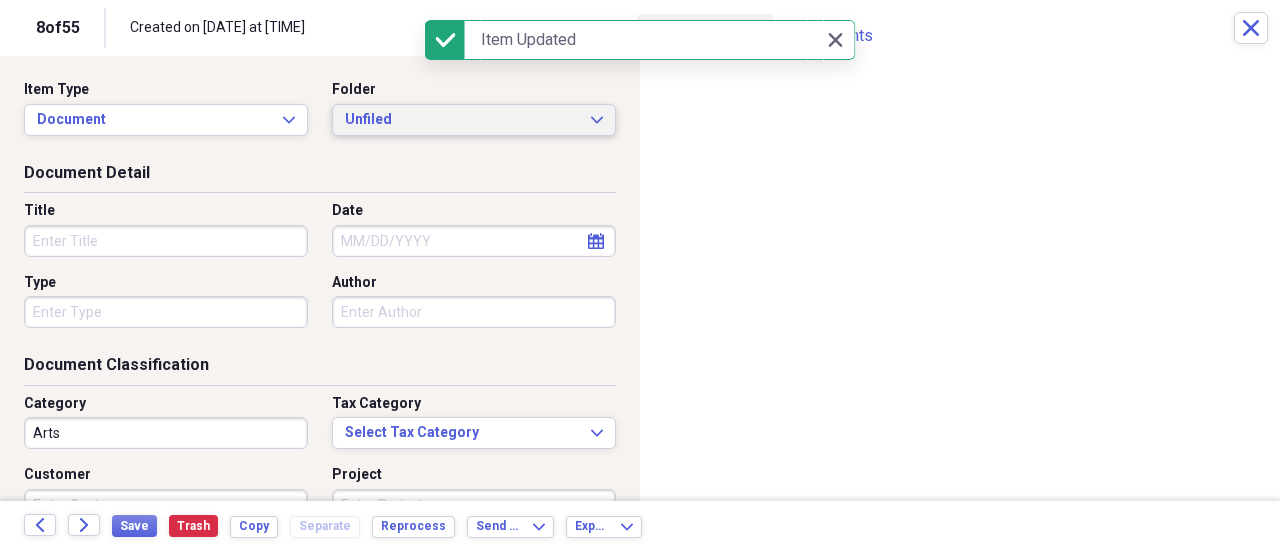 click on "Expand" 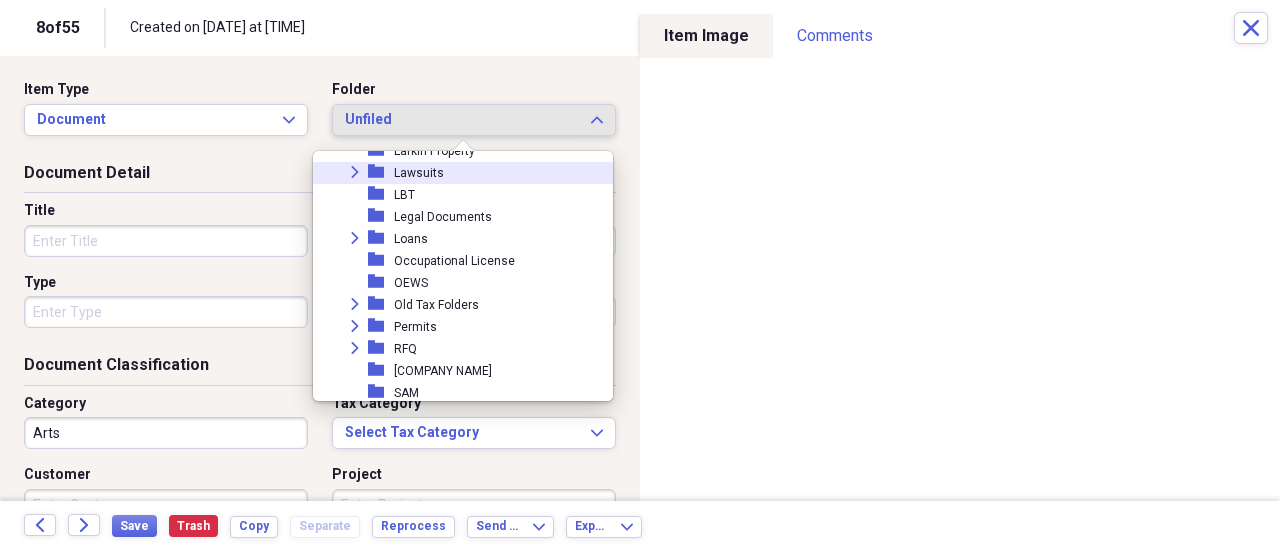 scroll, scrollTop: 800, scrollLeft: 0, axis: vertical 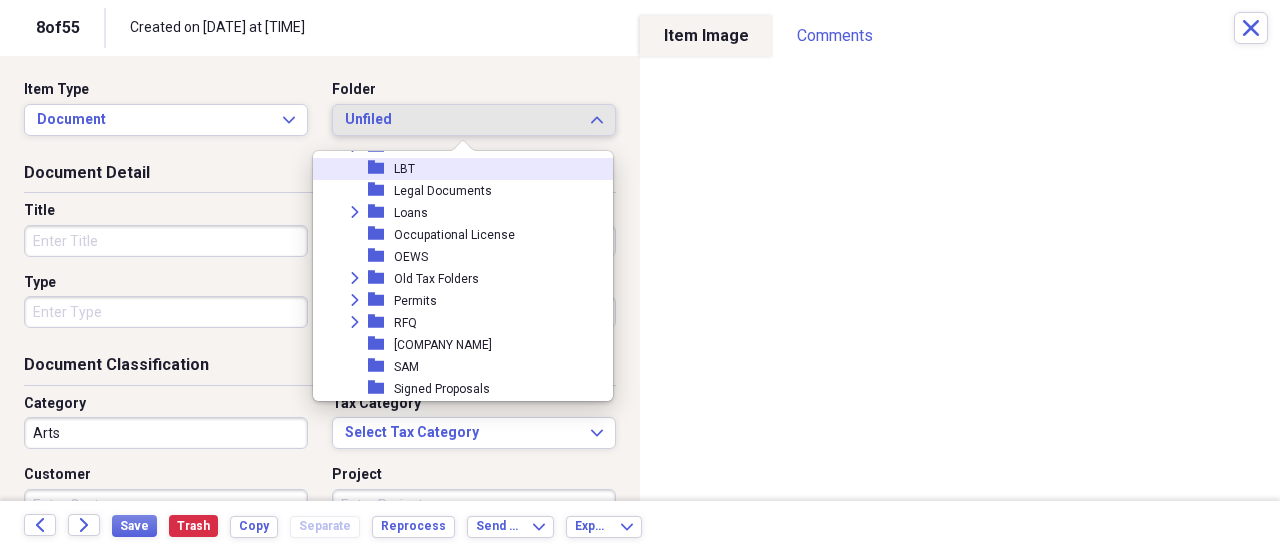 click on "LBT" at bounding box center (404, 169) 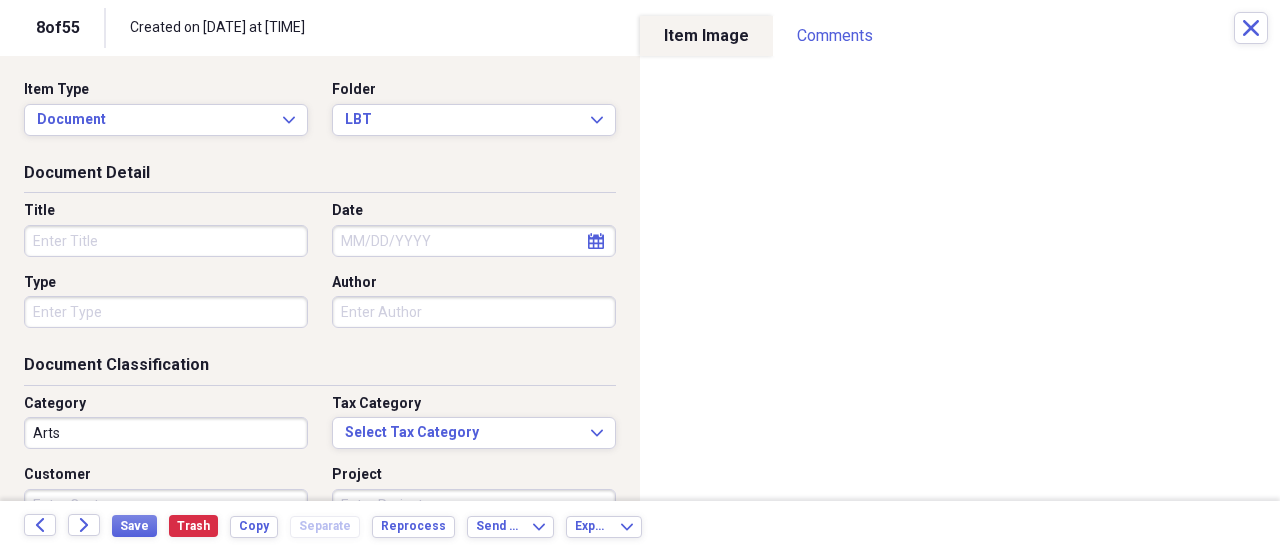 click on "Title" at bounding box center (166, 241) 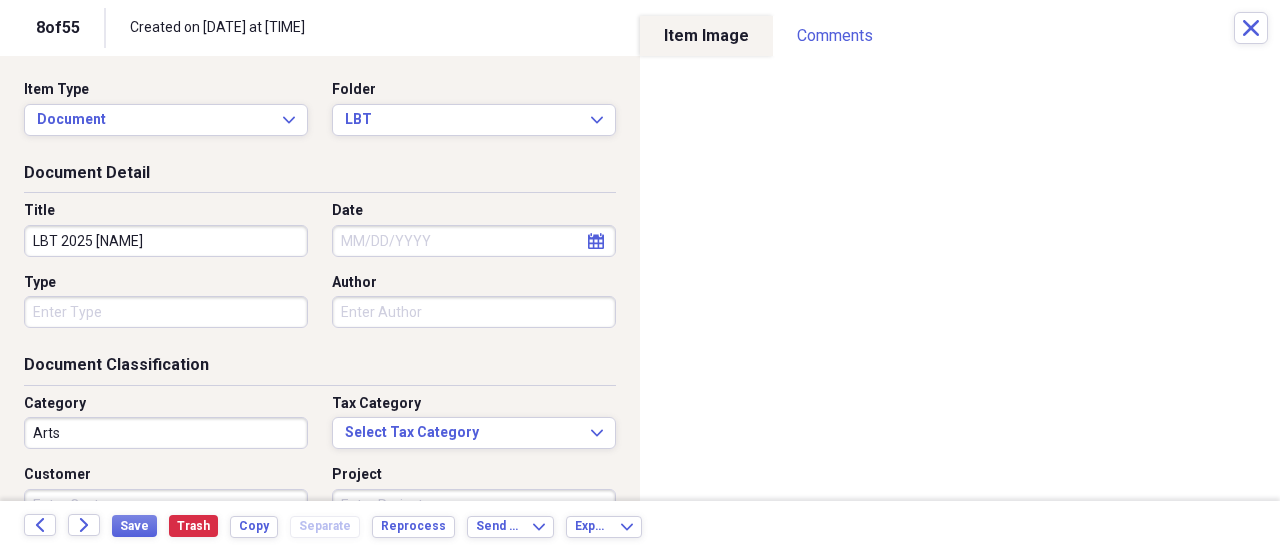 type on "LBT 2025 [NAME]" 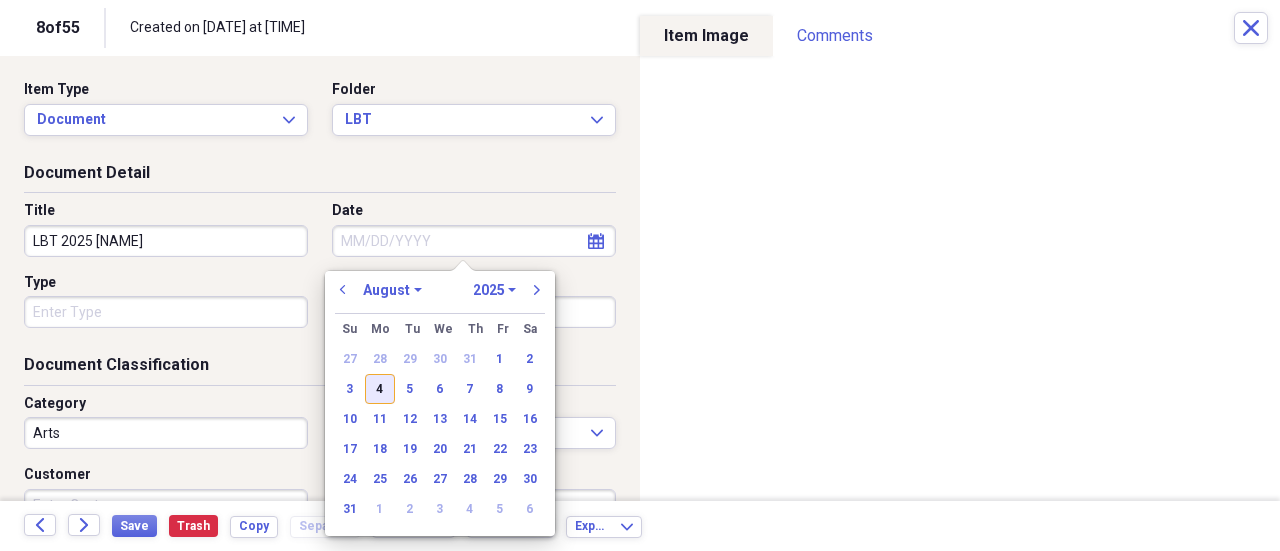 click on "4" at bounding box center [380, 389] 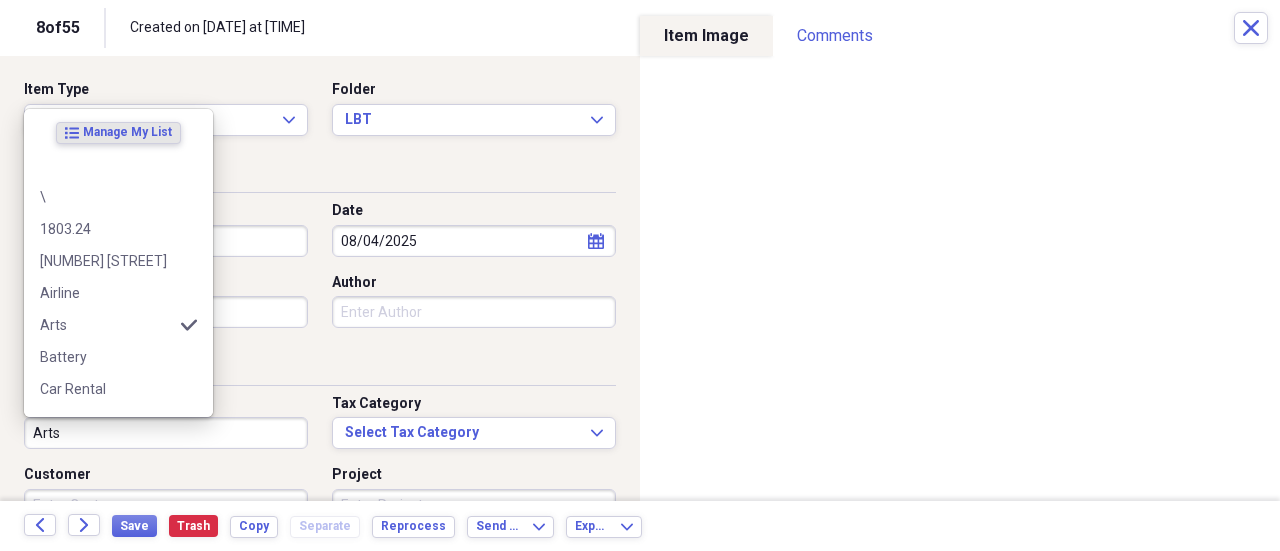 click on "Arts" at bounding box center [166, 433] 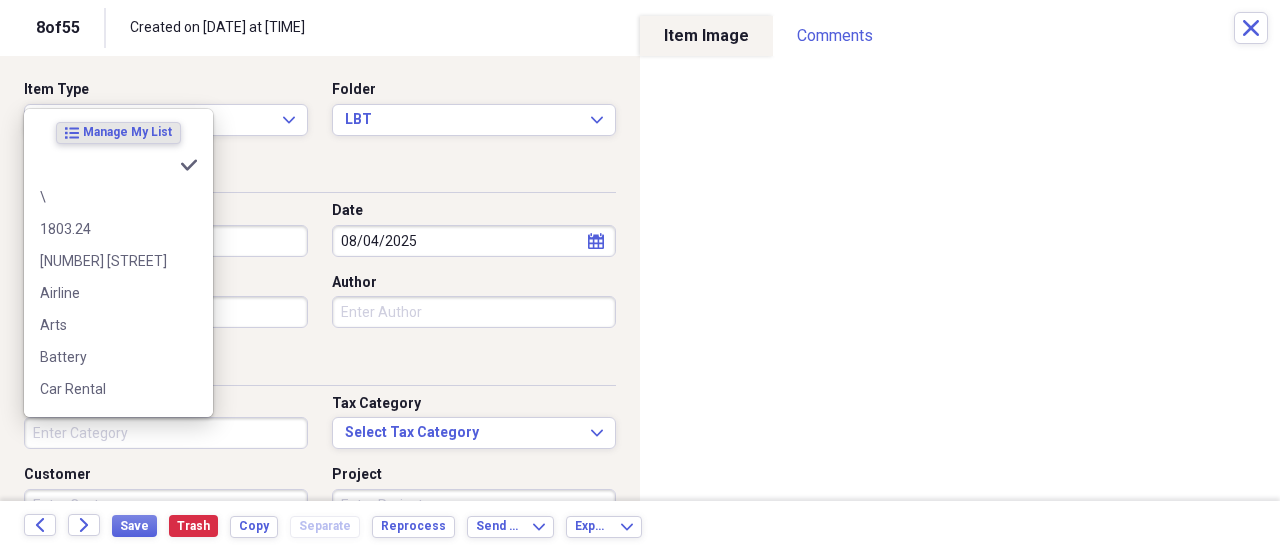 type 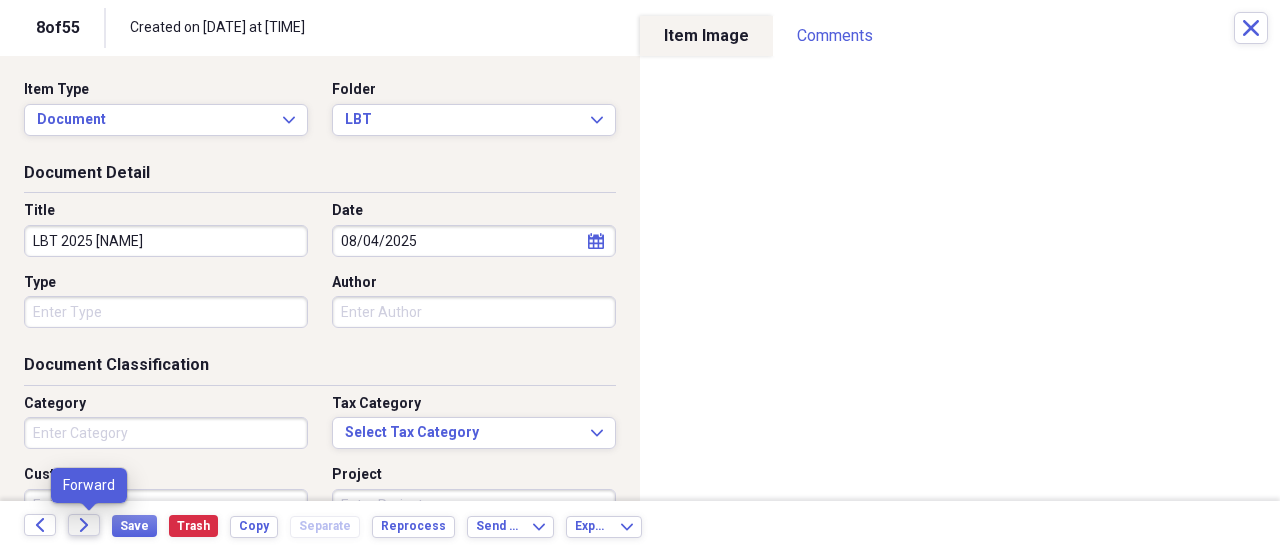 click 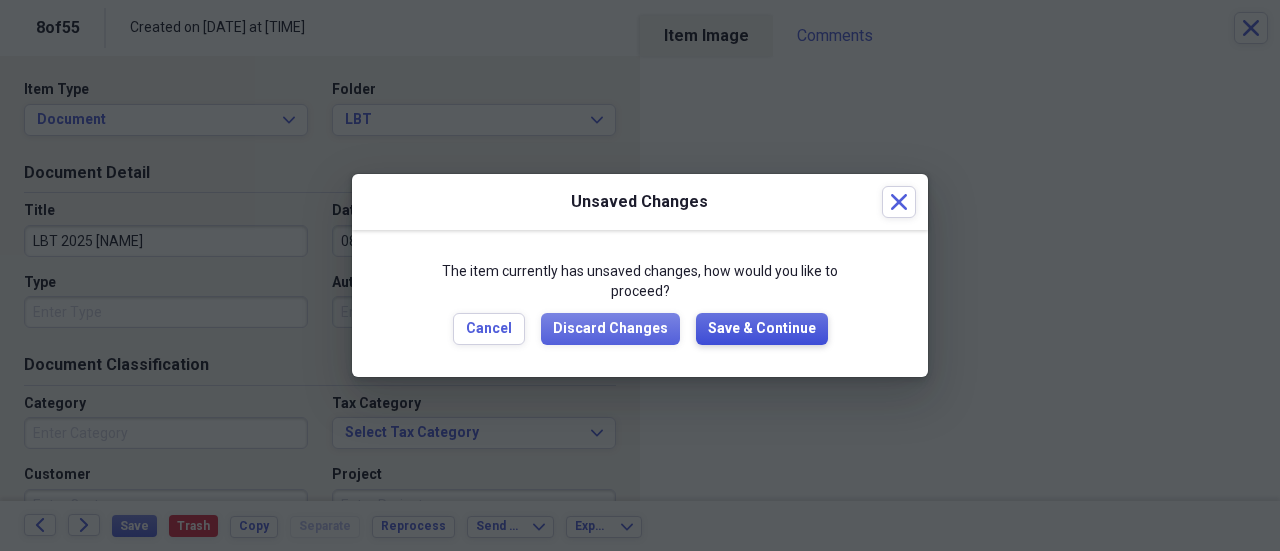 click on "Save & Continue" at bounding box center (762, 329) 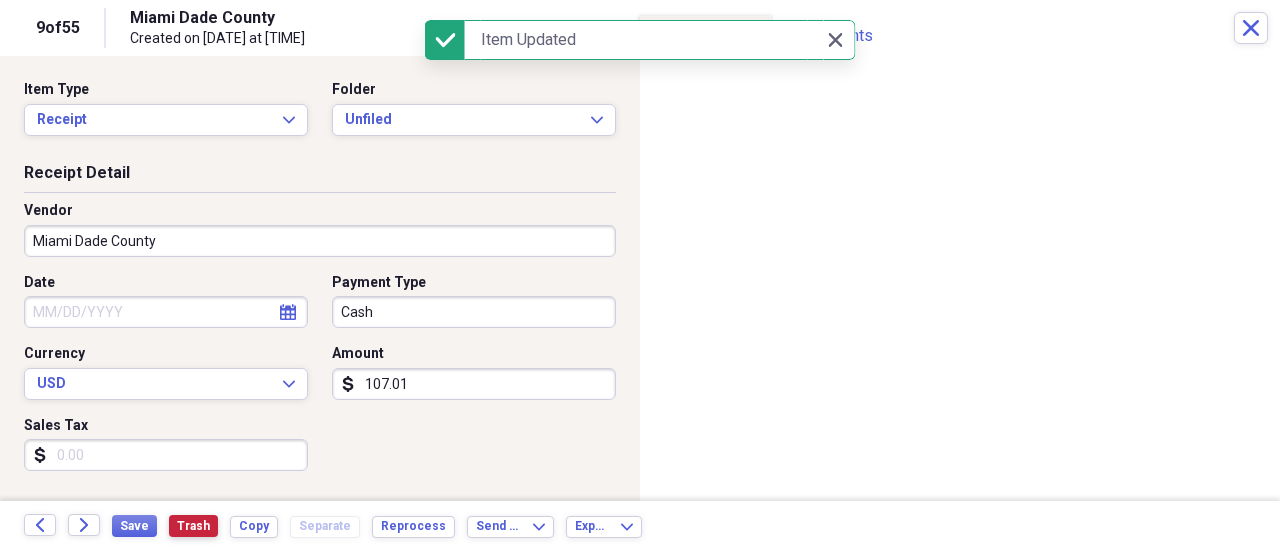 click on "Trash" at bounding box center [193, 526] 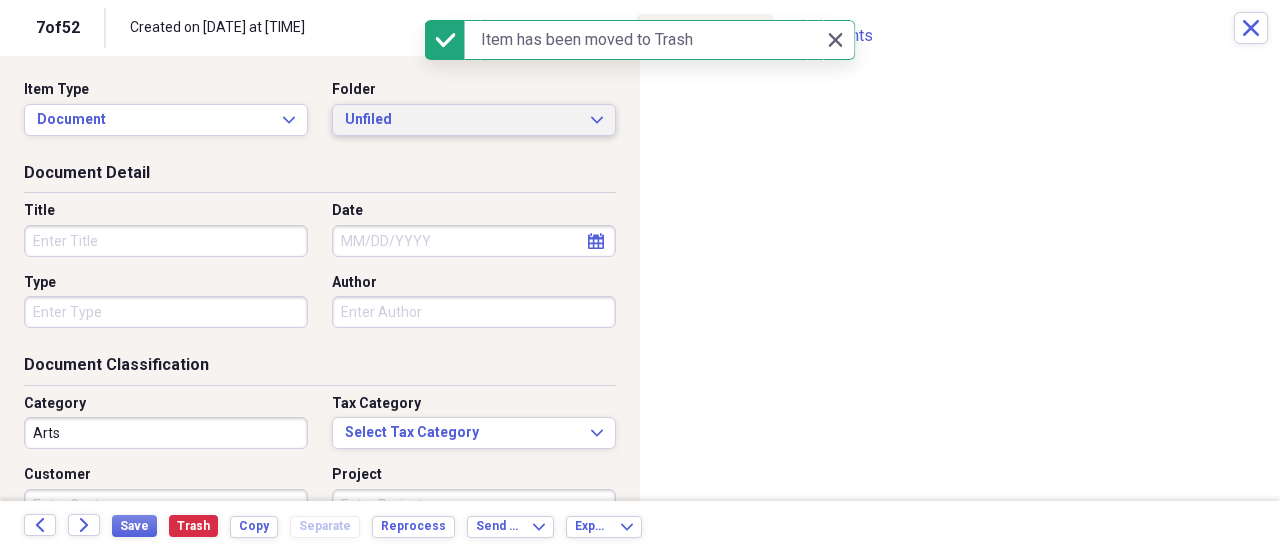 click on "Unfiled Expand" at bounding box center [474, 120] 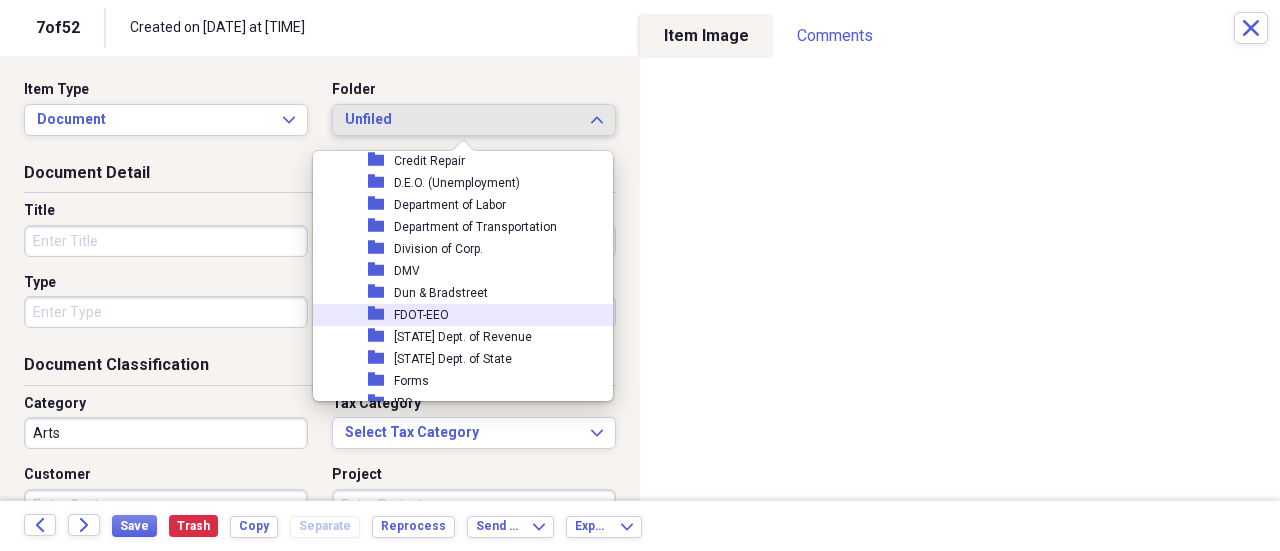 scroll, scrollTop: 600, scrollLeft: 0, axis: vertical 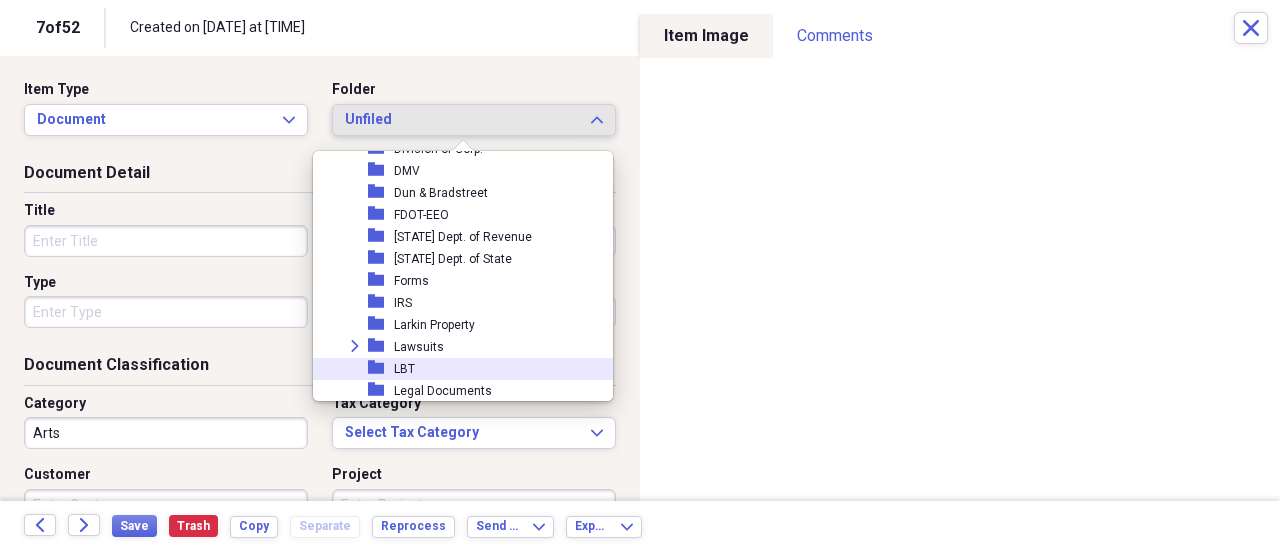 click on "folder LBT" at bounding box center (455, 369) 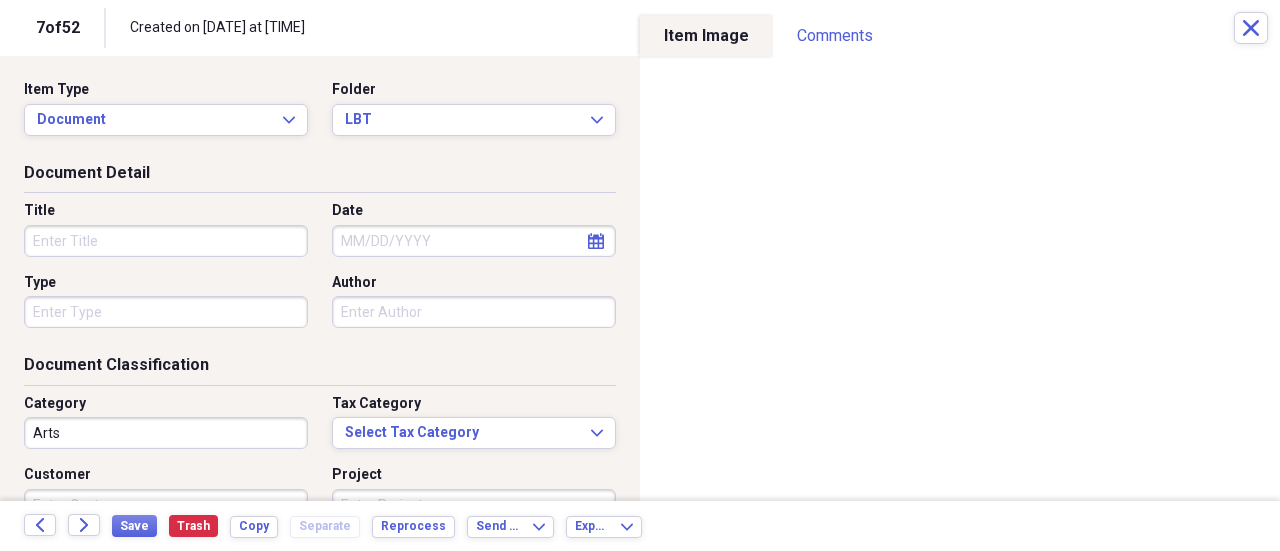 click on "Title" at bounding box center [166, 241] 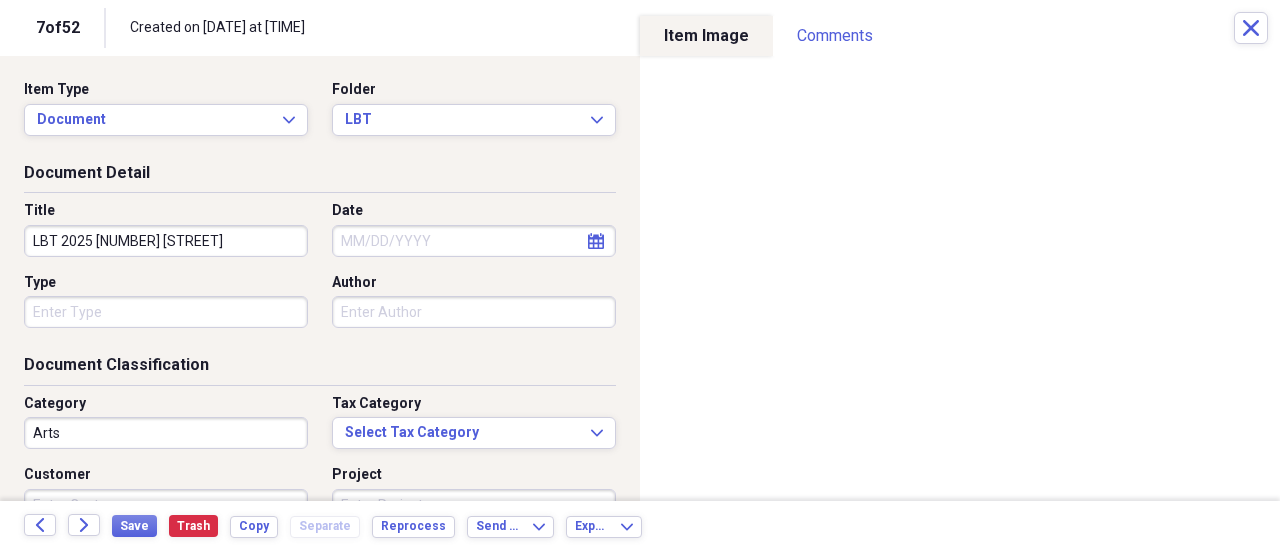 type on "LBT 2025 [NUMBER] [STREET]" 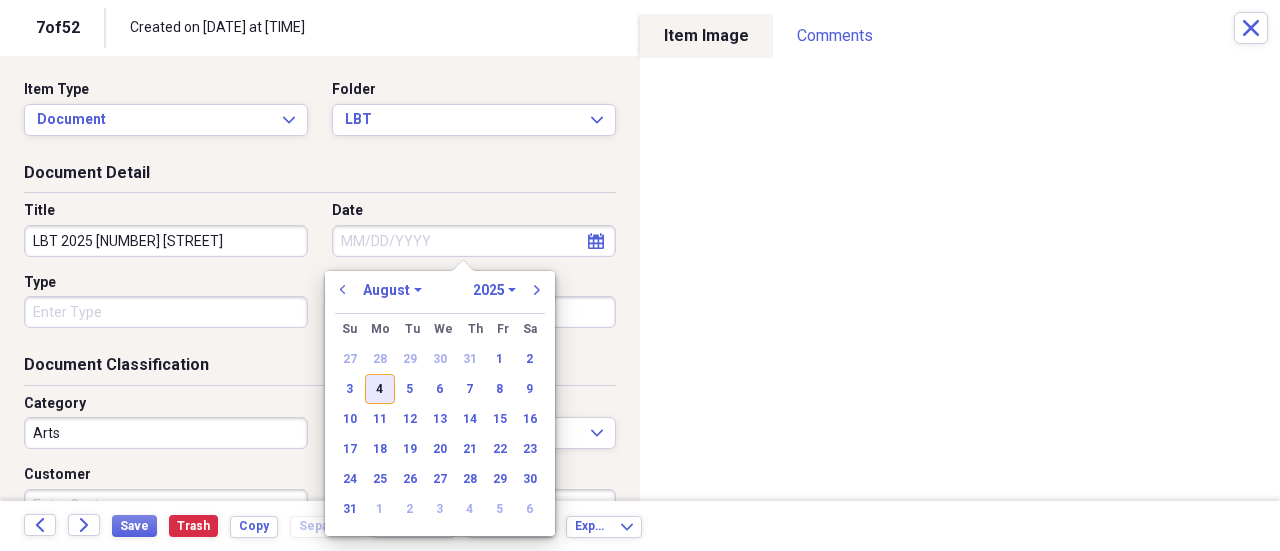 click on "4" at bounding box center (380, 389) 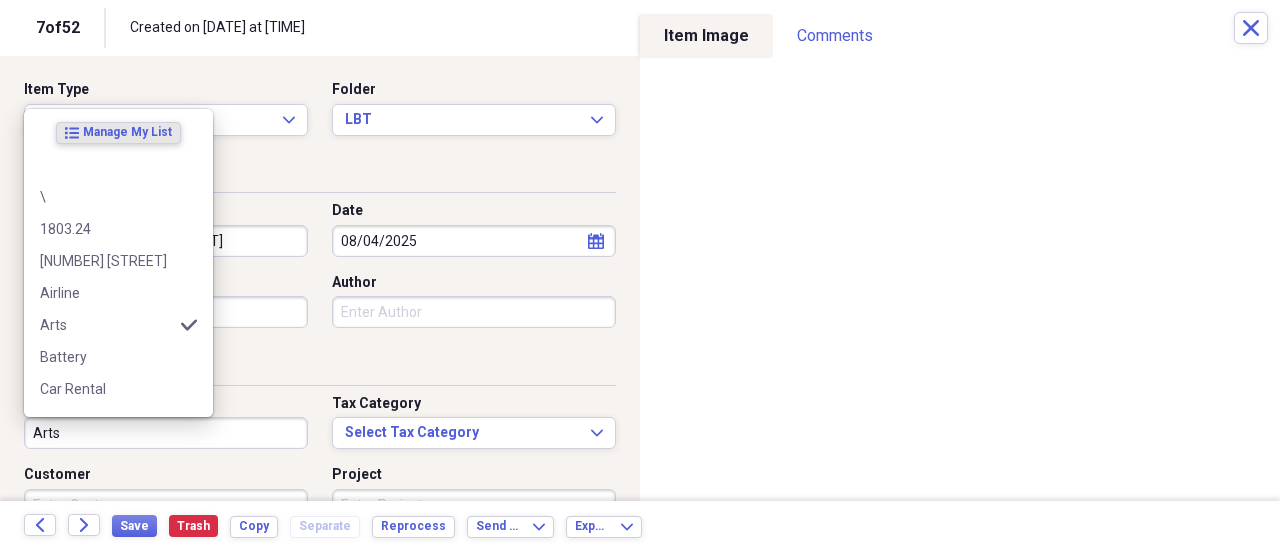 click on "Arts" at bounding box center (166, 433) 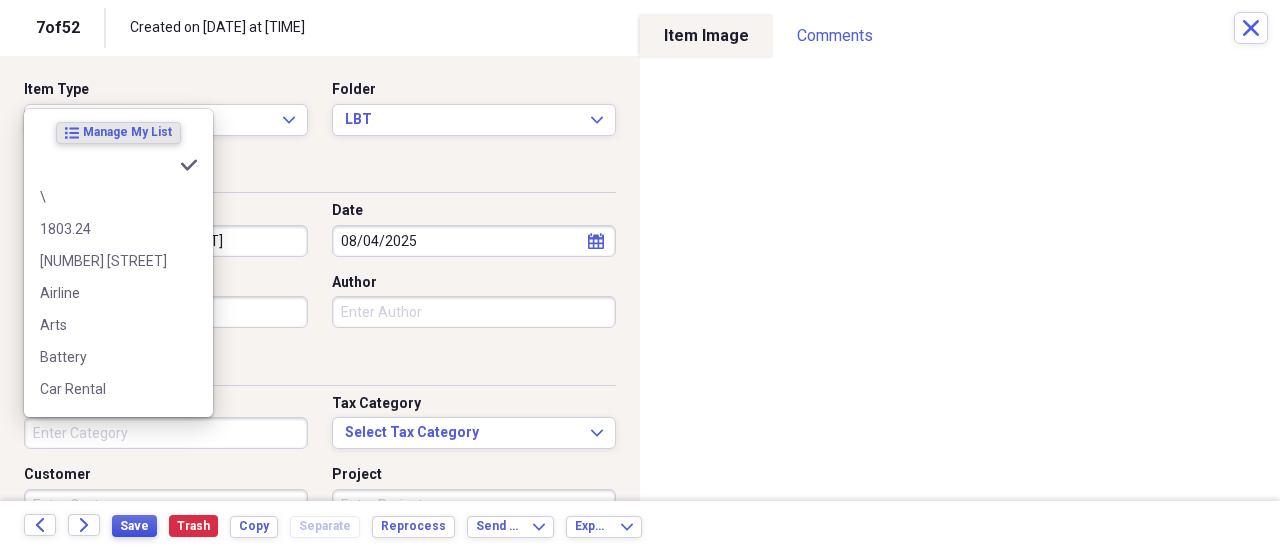 type 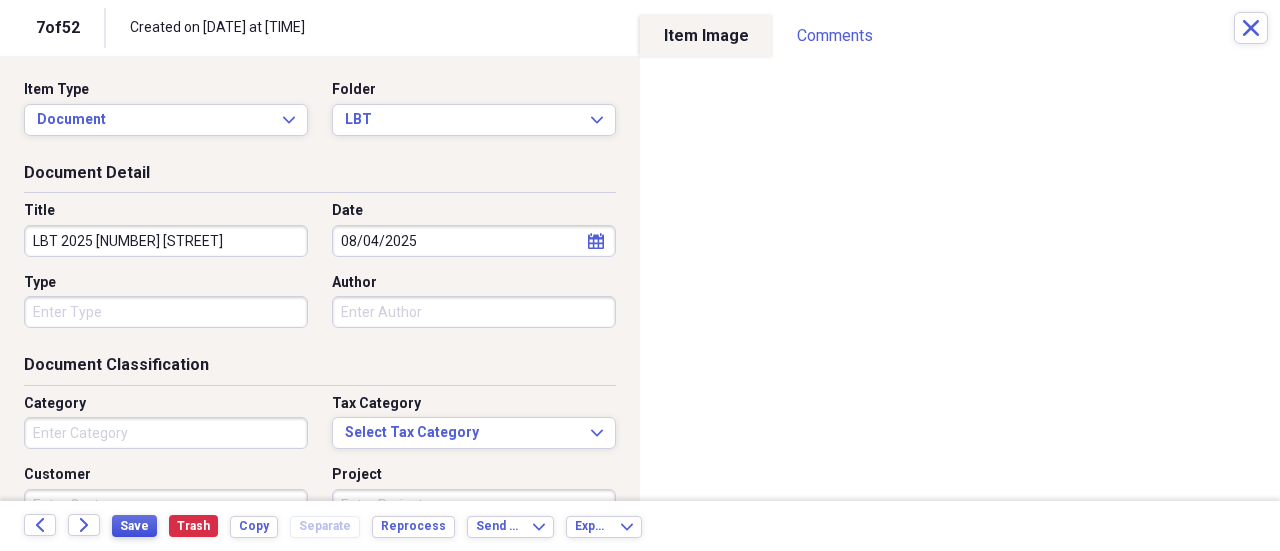 click on "Save" at bounding box center [134, 526] 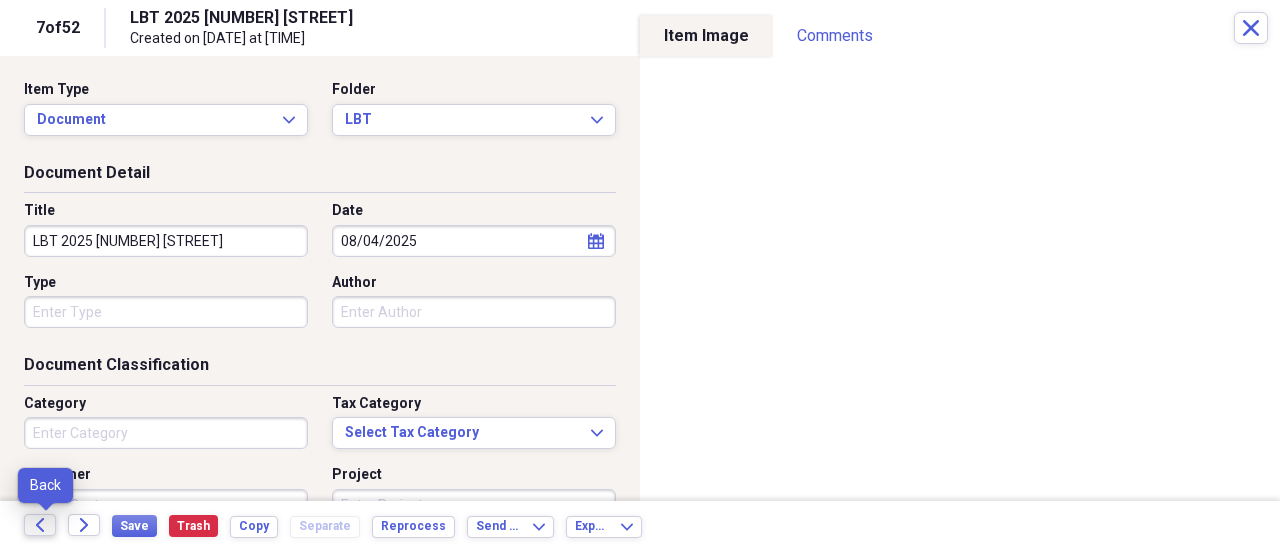 click on "Back" 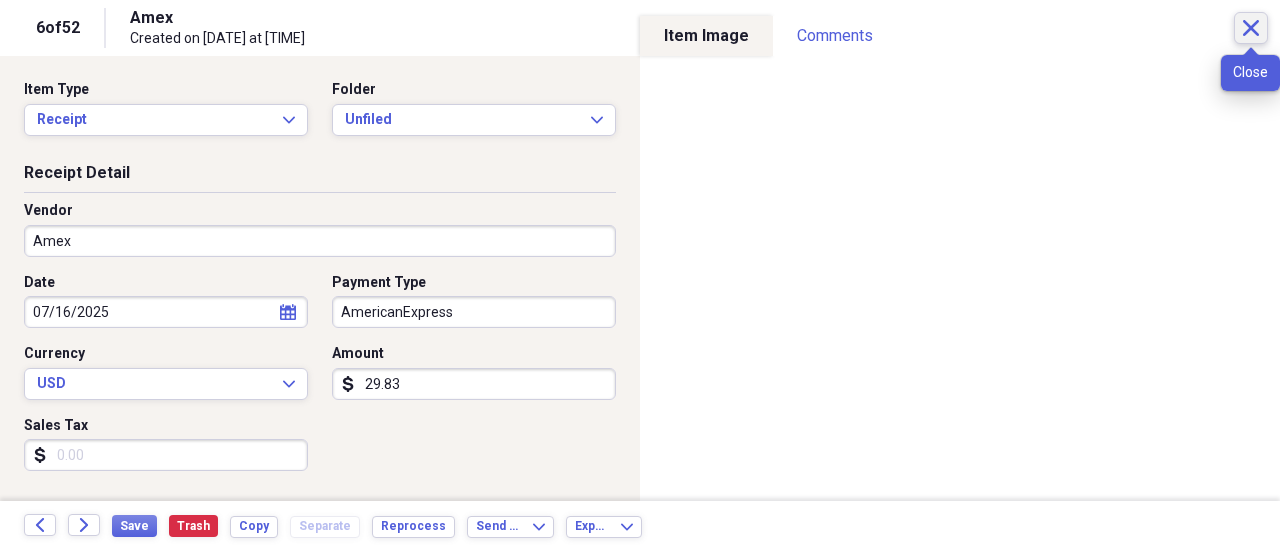 click on "Close" 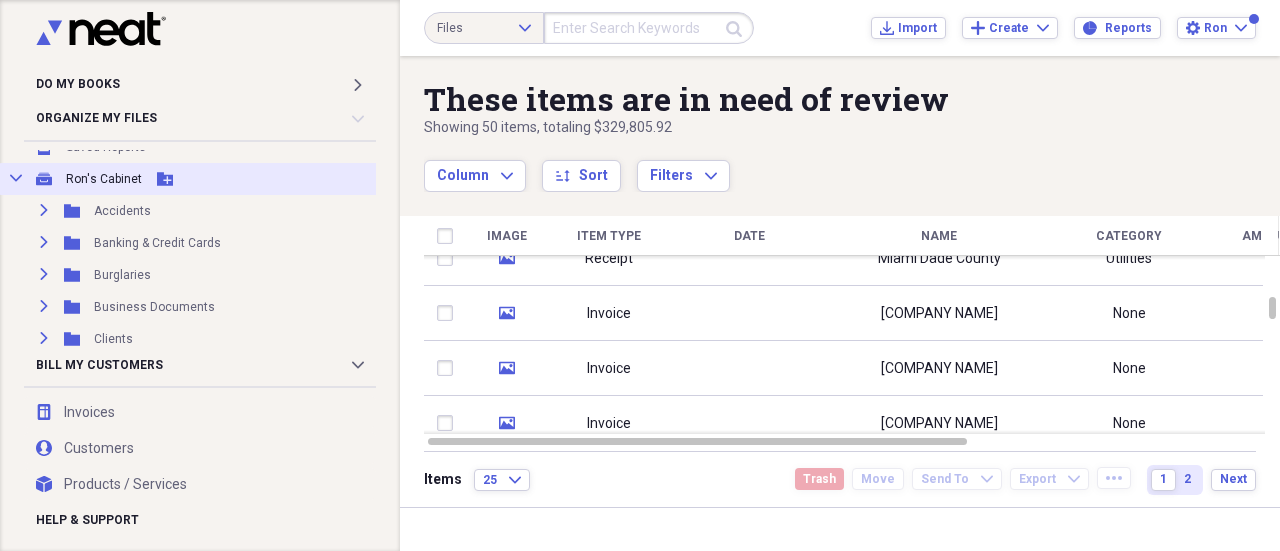 scroll, scrollTop: 200, scrollLeft: 0, axis: vertical 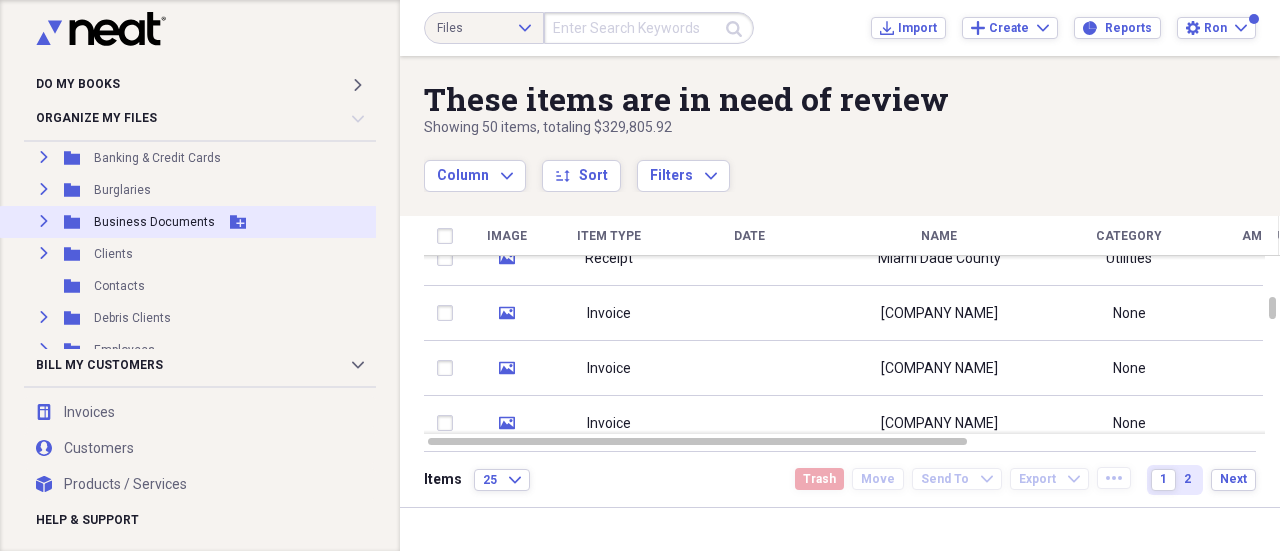 click on "Expand" 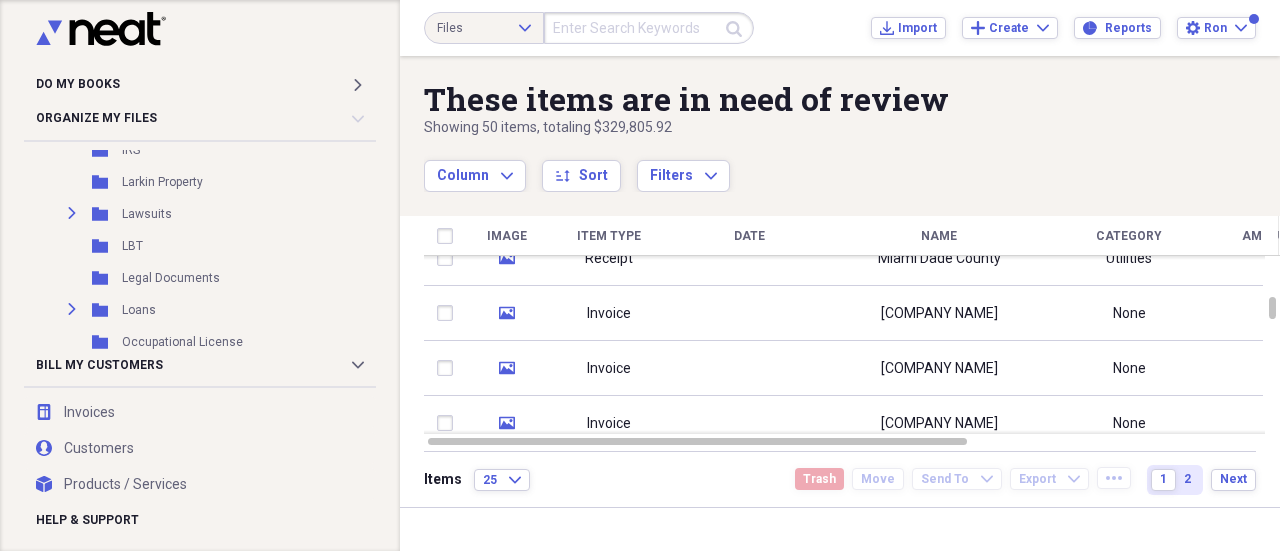 scroll, scrollTop: 1200, scrollLeft: 0, axis: vertical 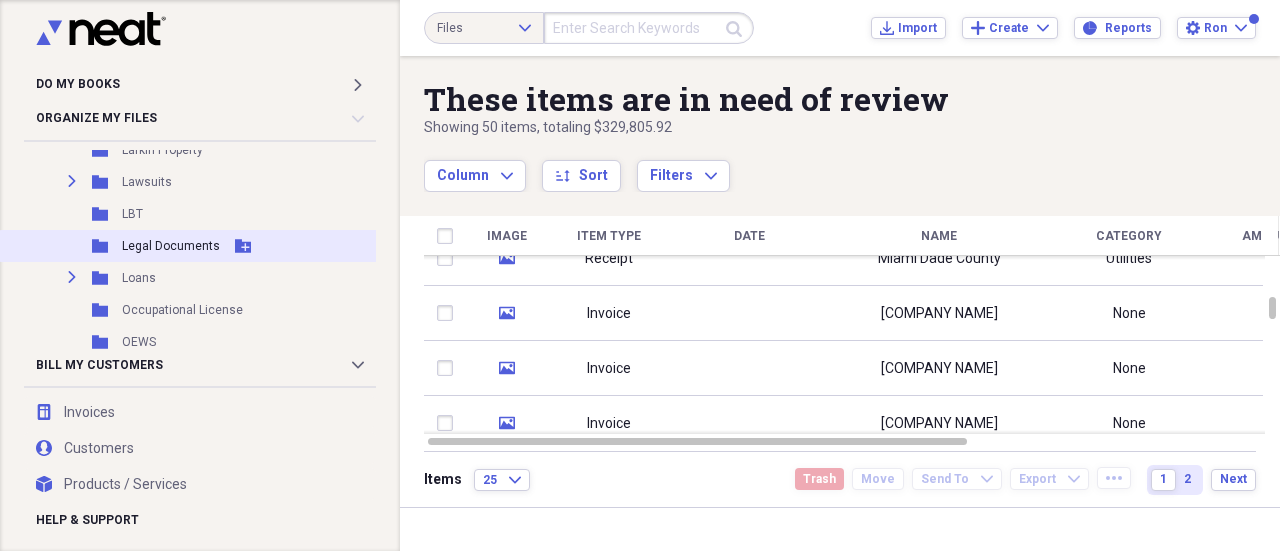 drag, startPoint x: 139, startPoint y: 213, endPoint x: 198, endPoint y: 231, distance: 61.68468 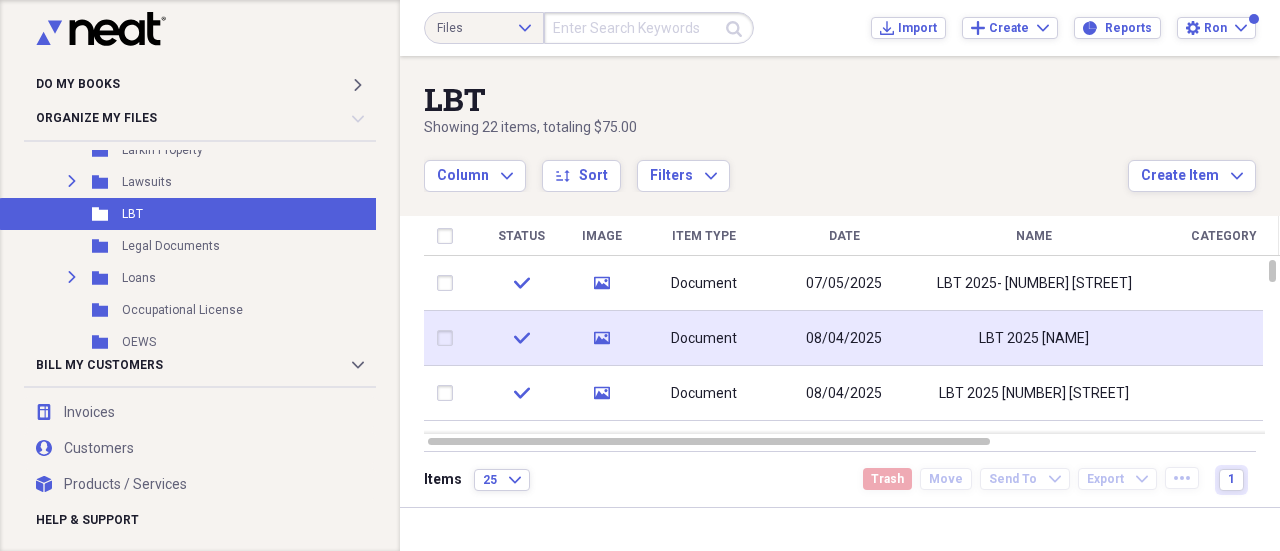 click on "08/04/2025" at bounding box center [844, 339] 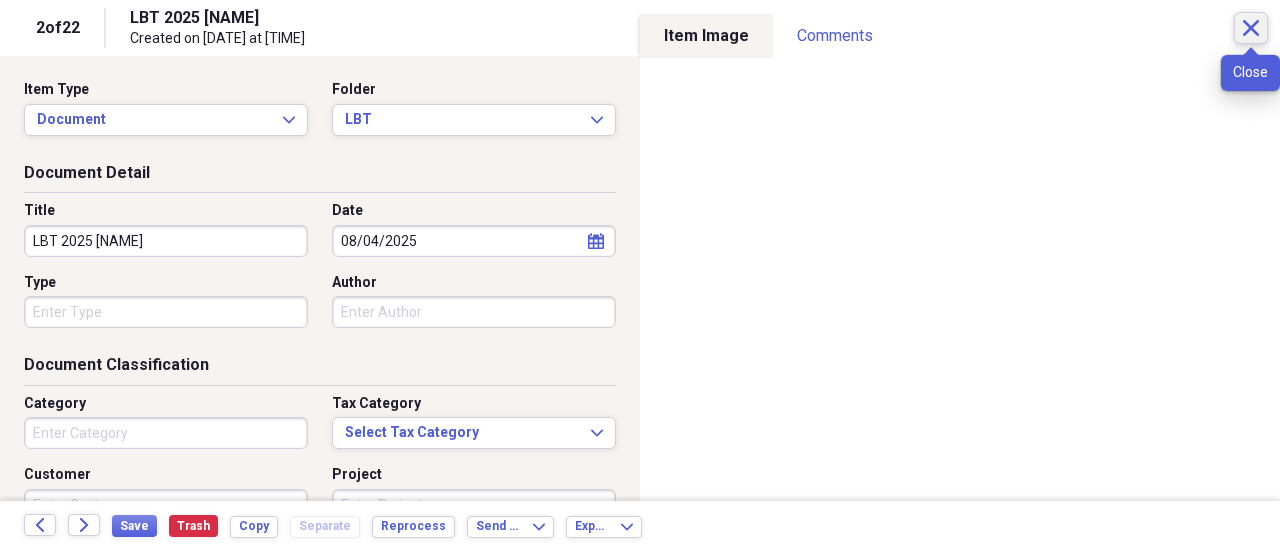 click on "Close" 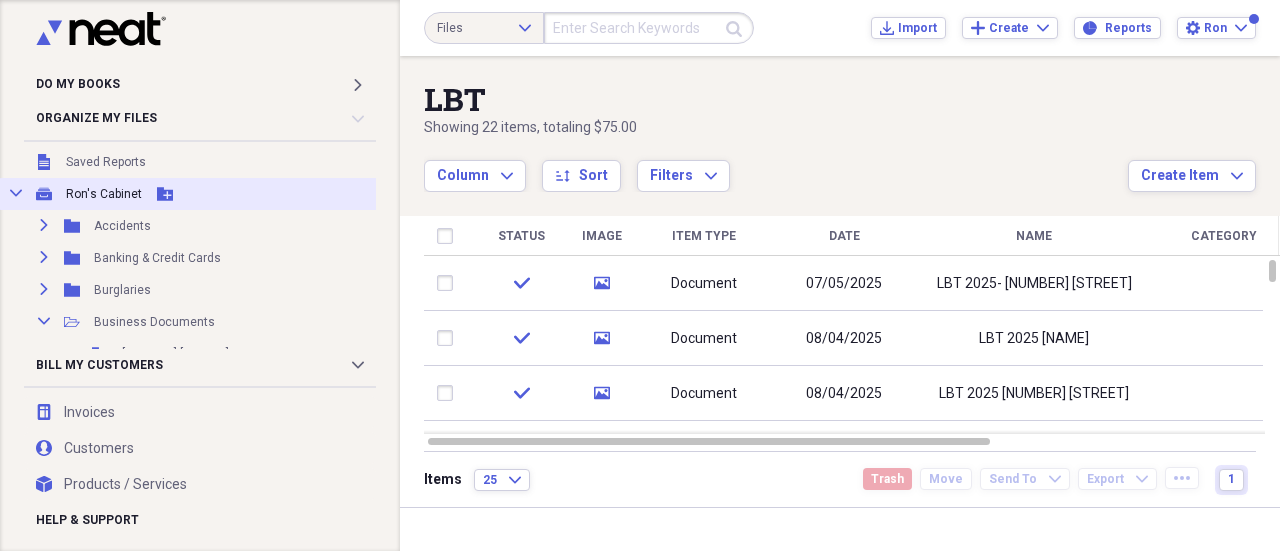 scroll, scrollTop: 0, scrollLeft: 0, axis: both 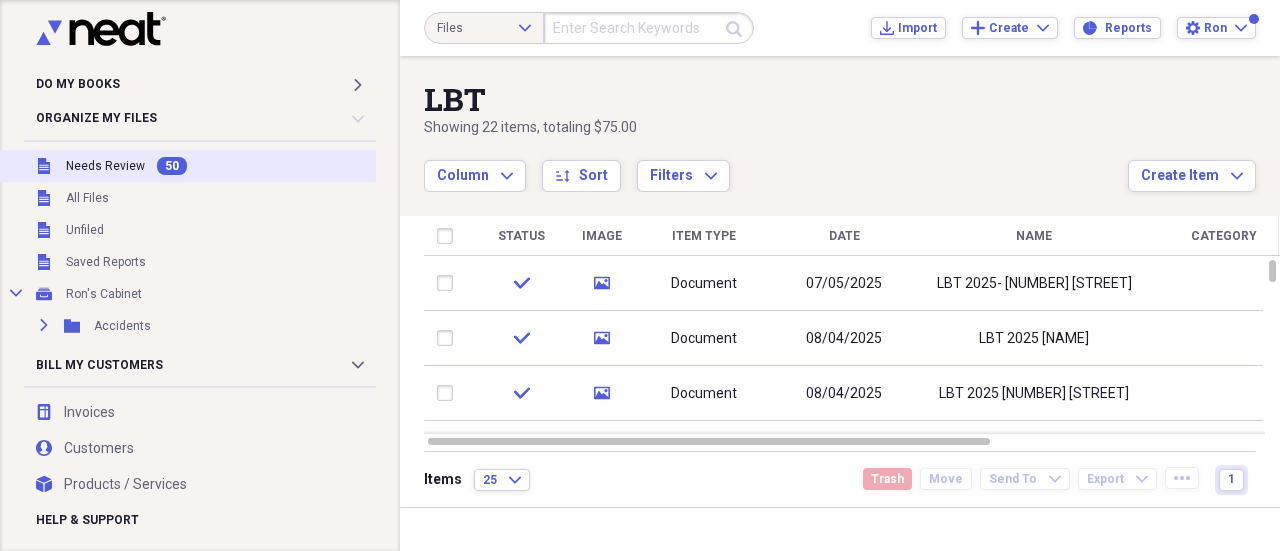 click on "Needs Review" at bounding box center (105, 166) 